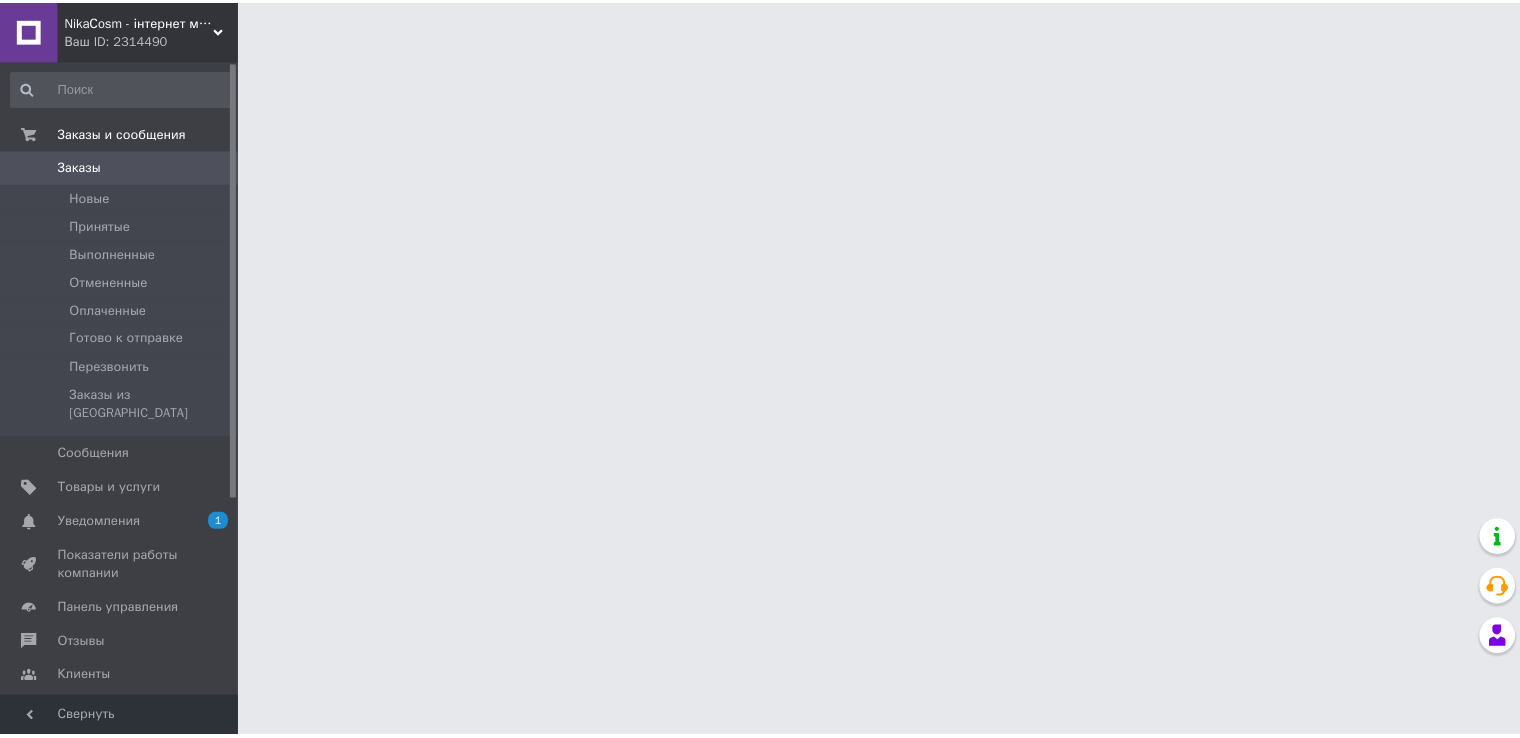 scroll, scrollTop: 0, scrollLeft: 0, axis: both 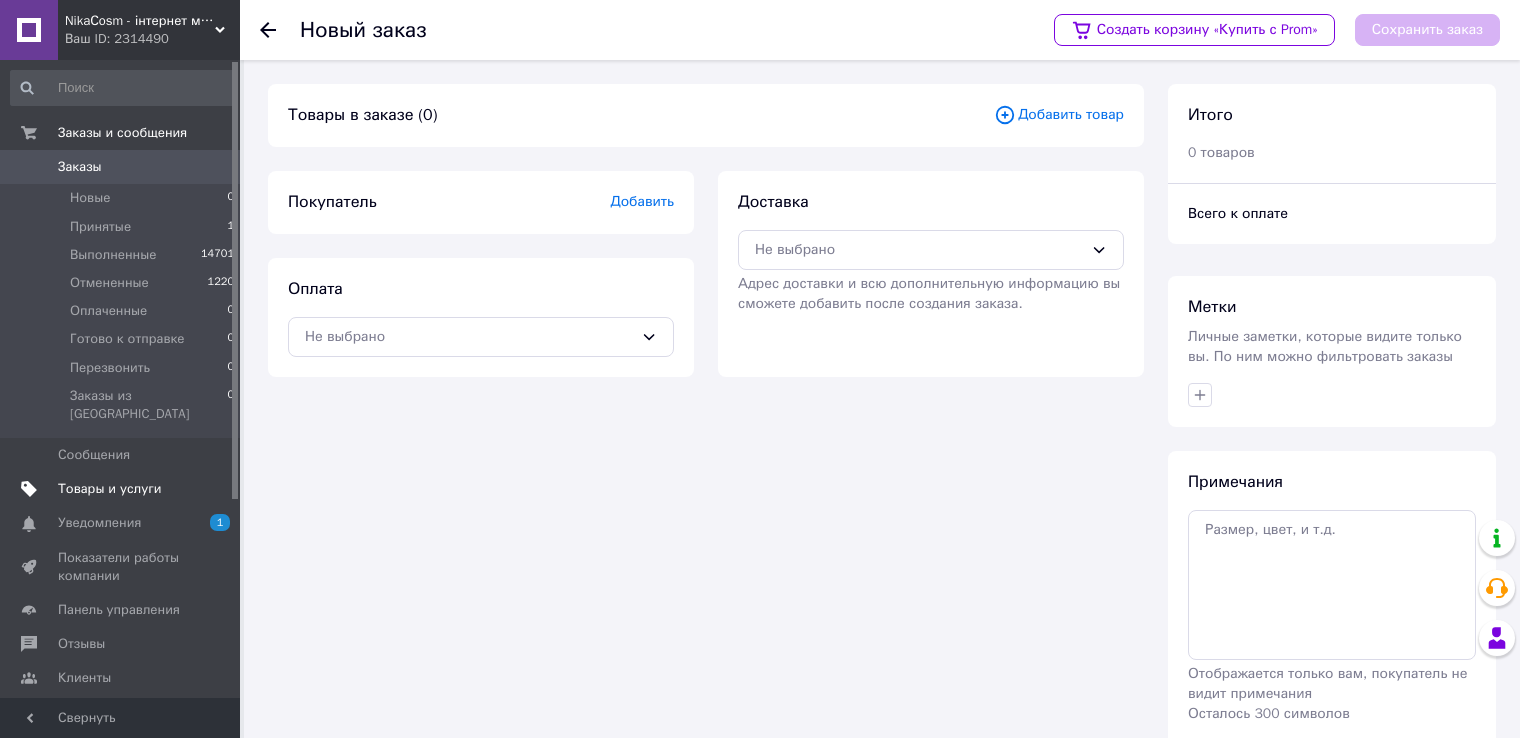 click on "Товары и услуги" at bounding box center (110, 489) 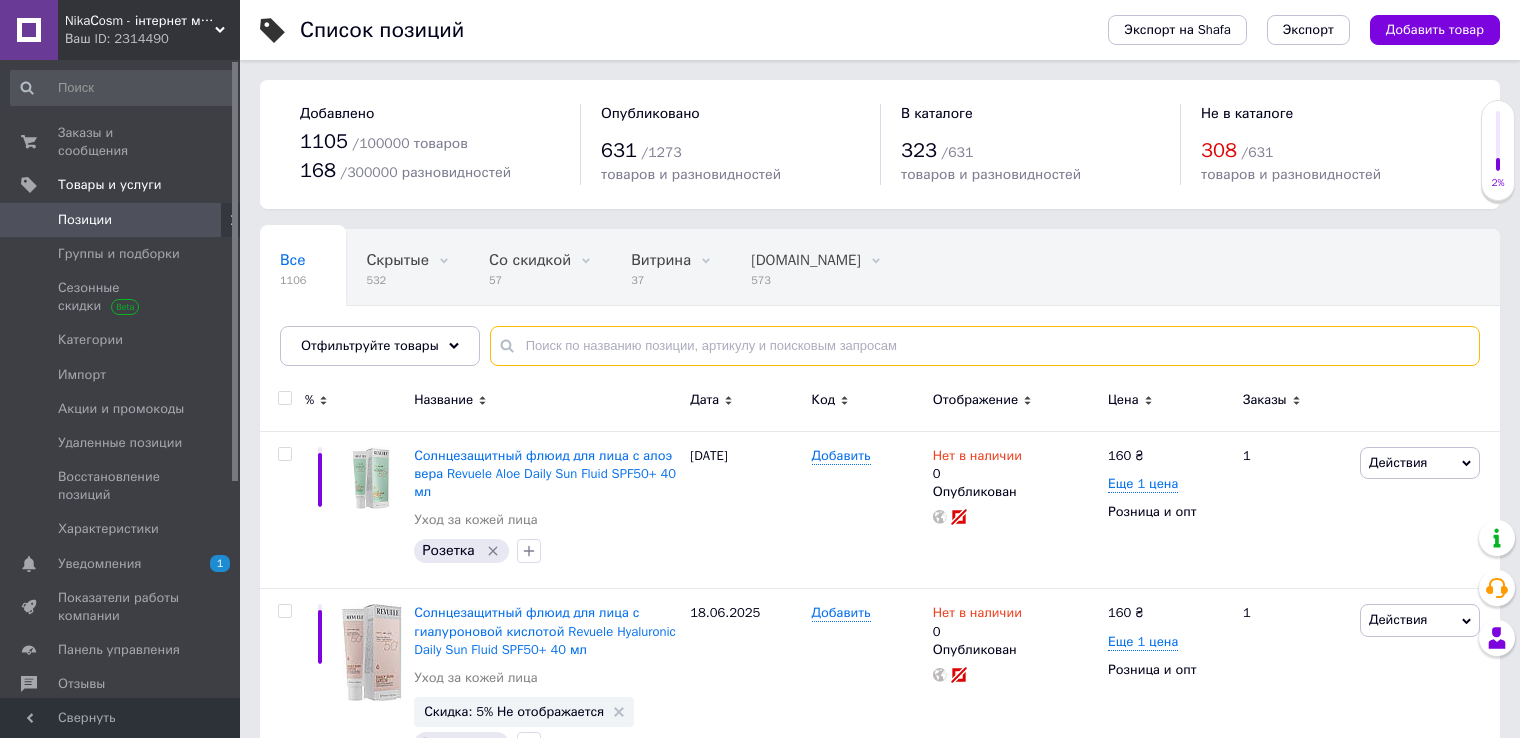 click at bounding box center [985, 346] 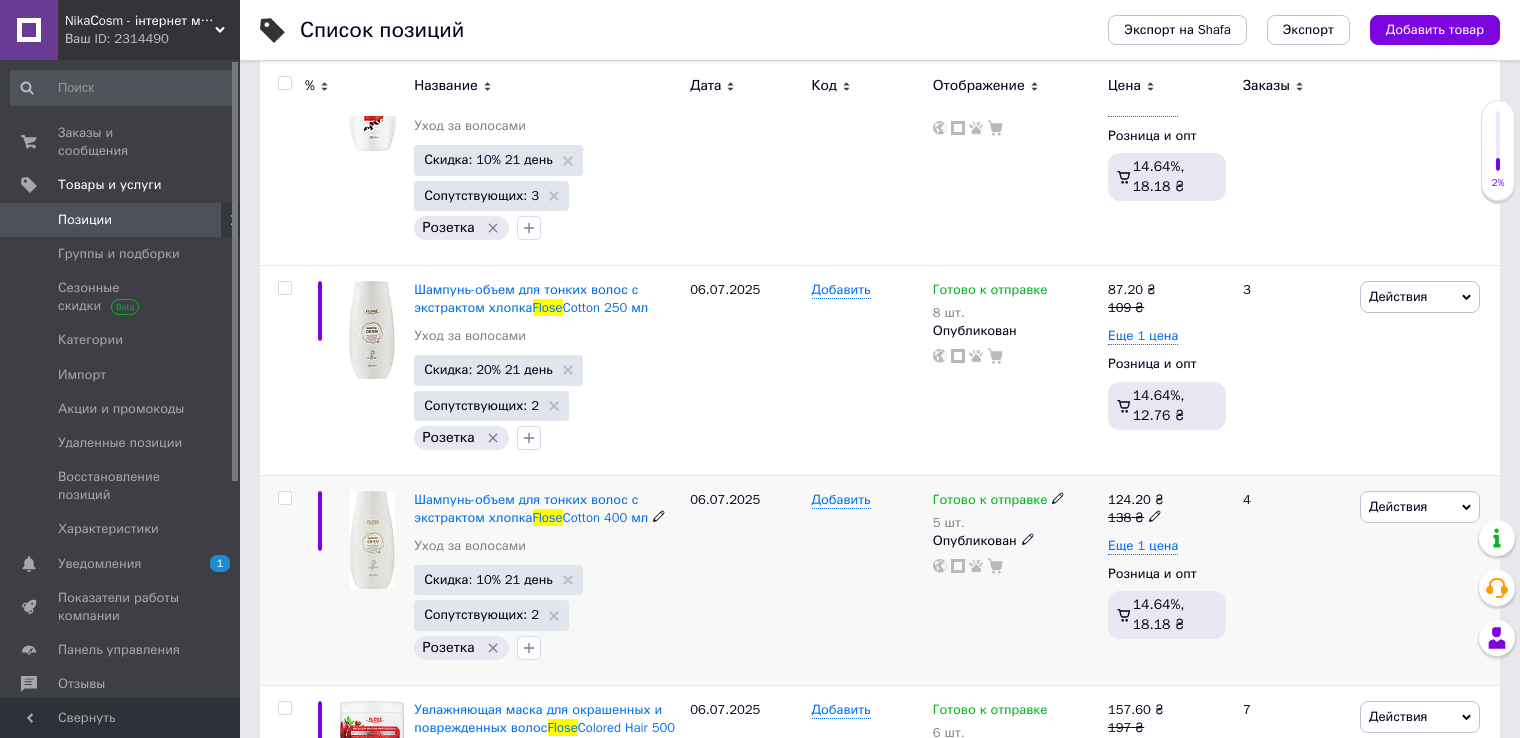 scroll, scrollTop: 400, scrollLeft: 0, axis: vertical 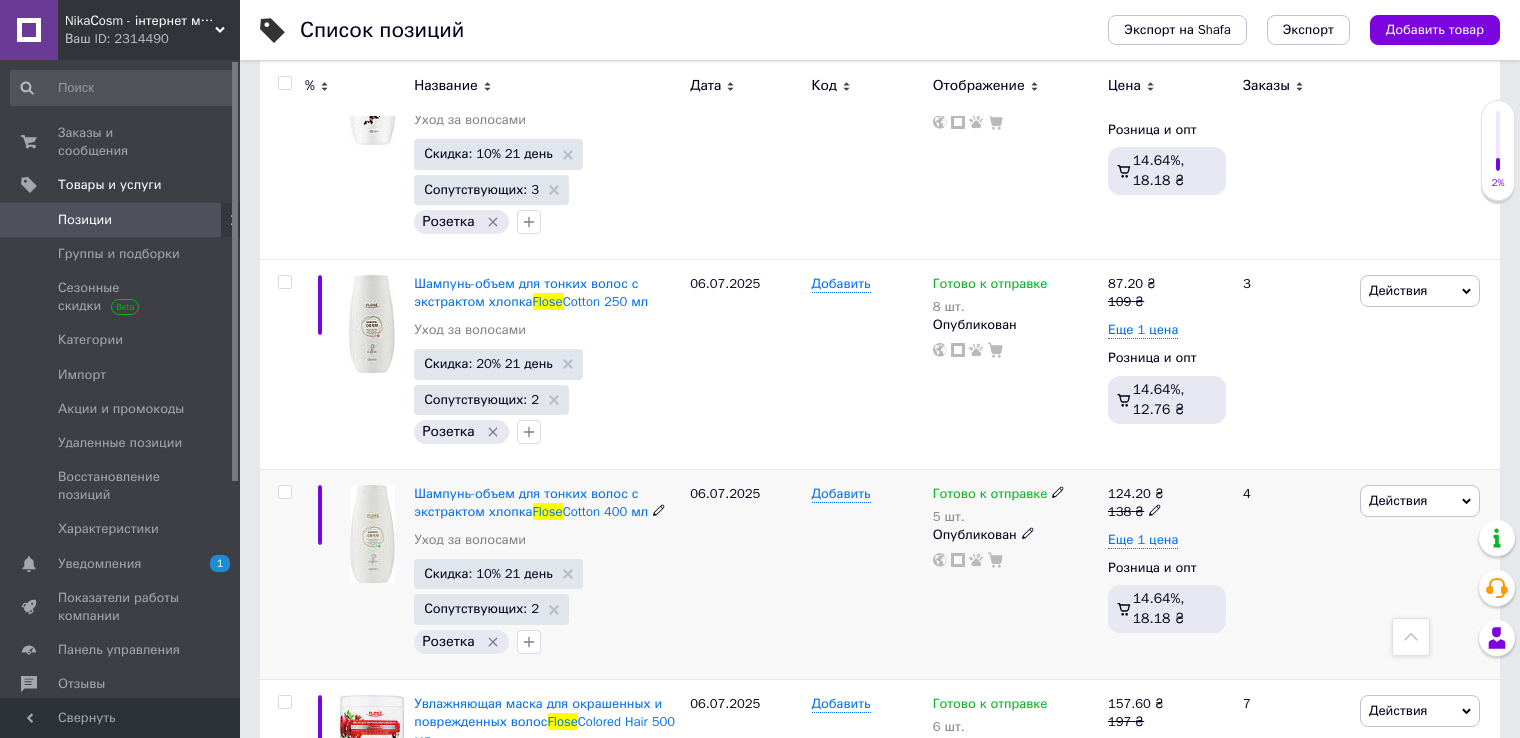 type on "flose" 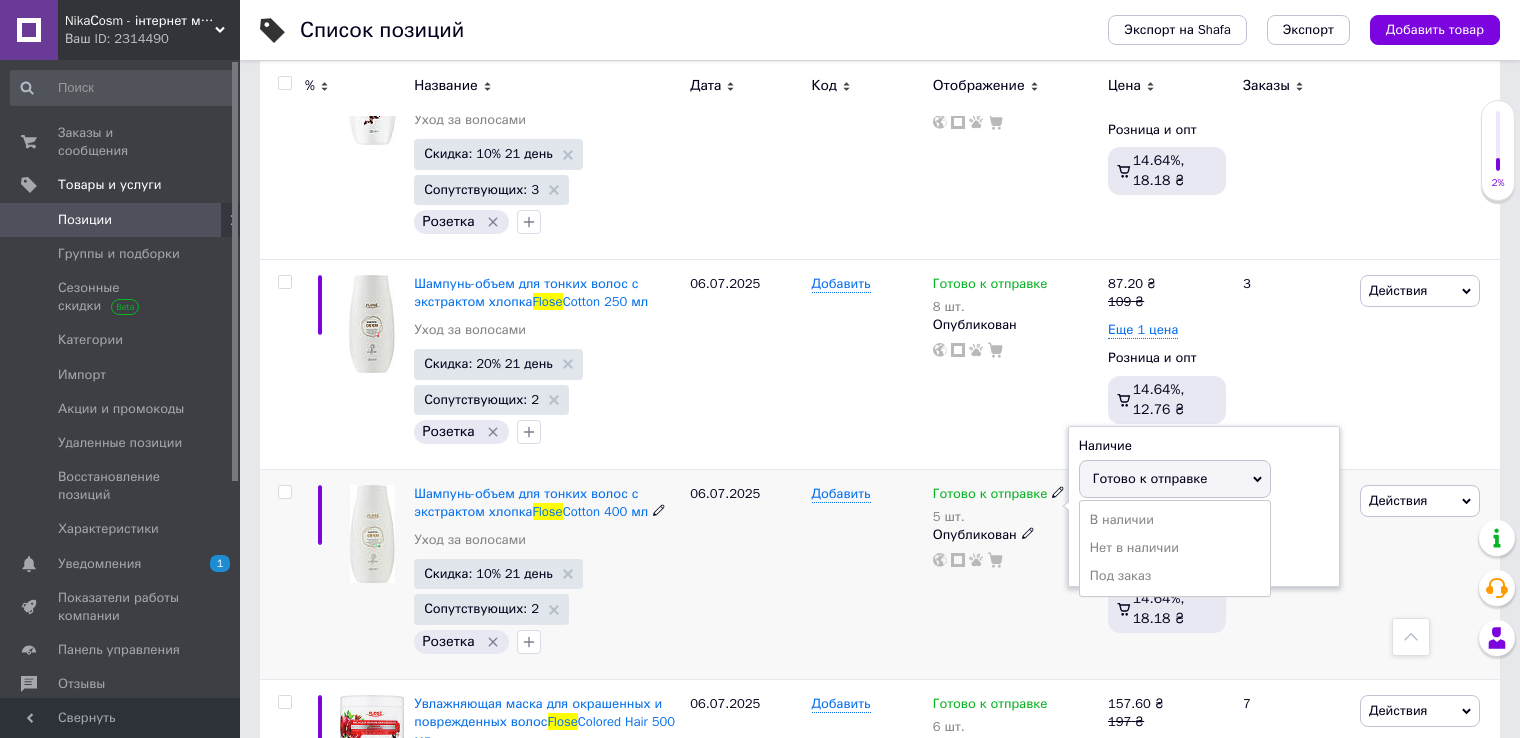 click on "Готово к отправке" at bounding box center (1150, 478) 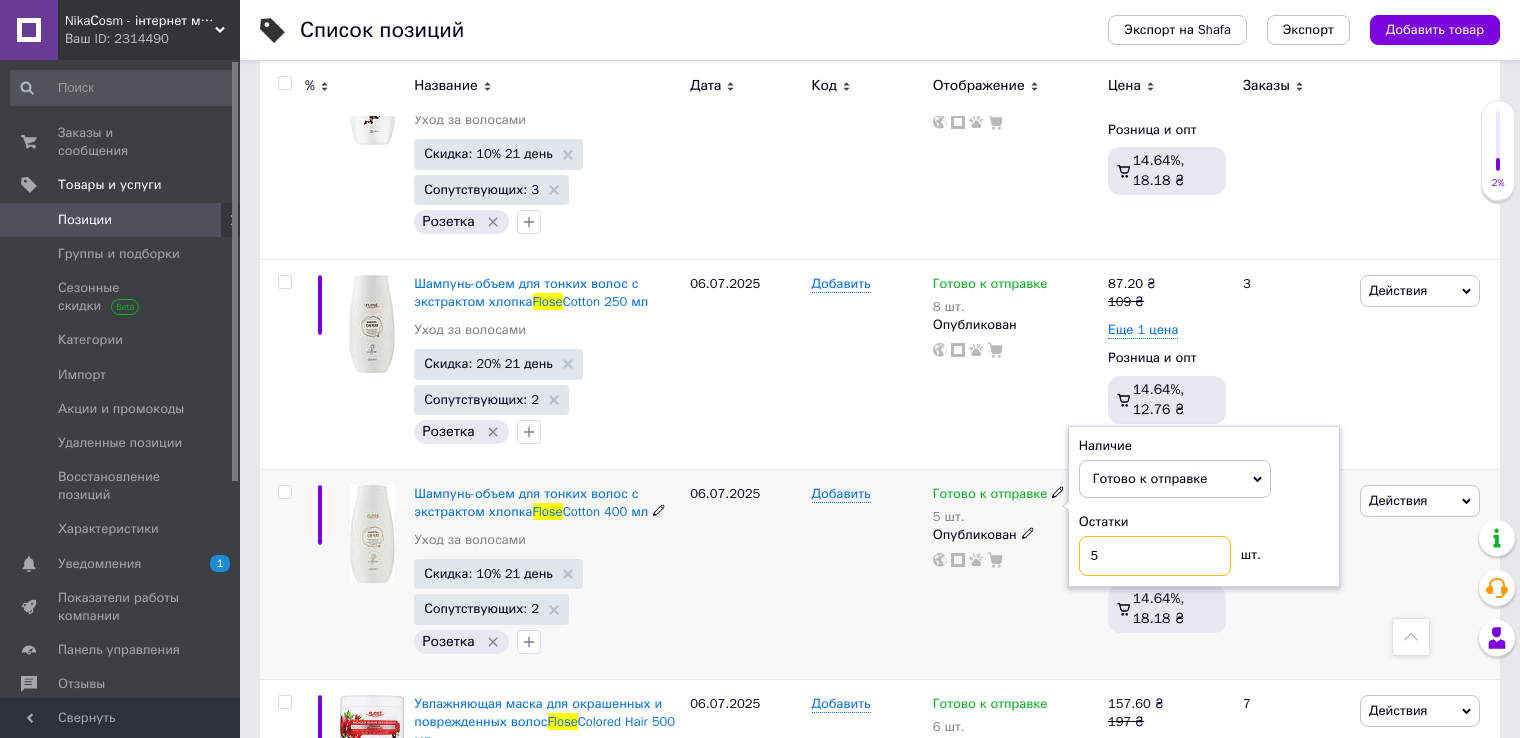 drag, startPoint x: 1083, startPoint y: 551, endPoint x: 1117, endPoint y: 551, distance: 34 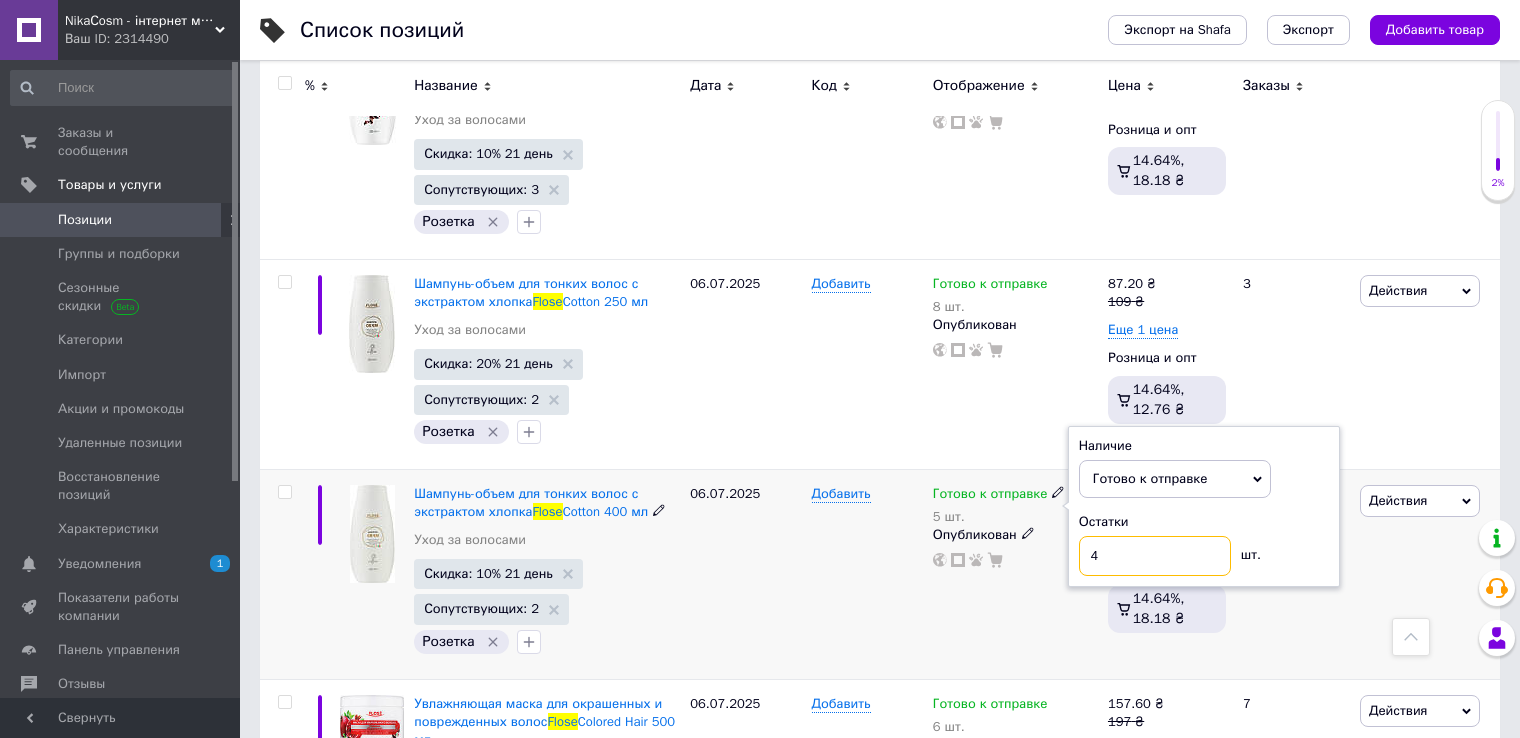 type on "4" 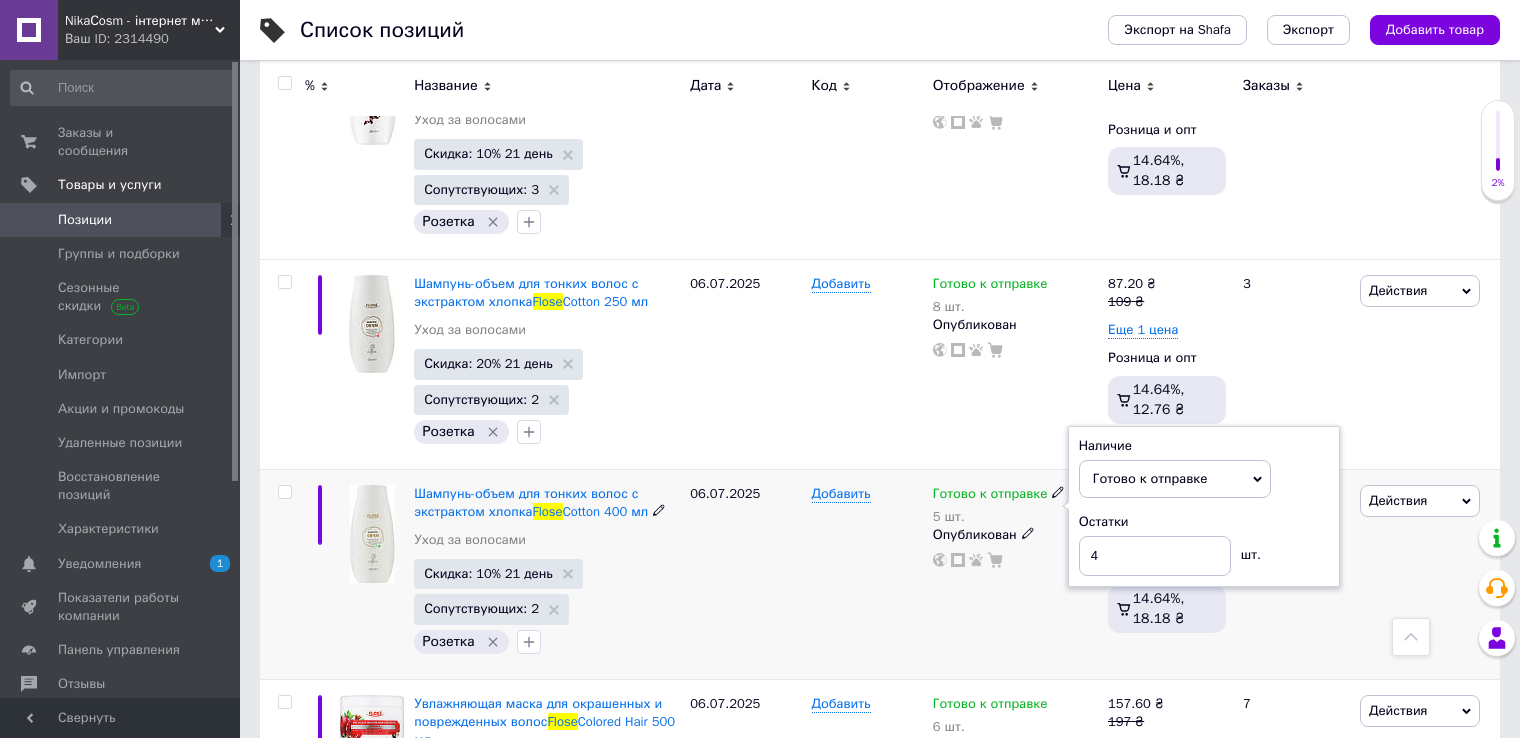 click on "06.07.2025" at bounding box center (745, 574) 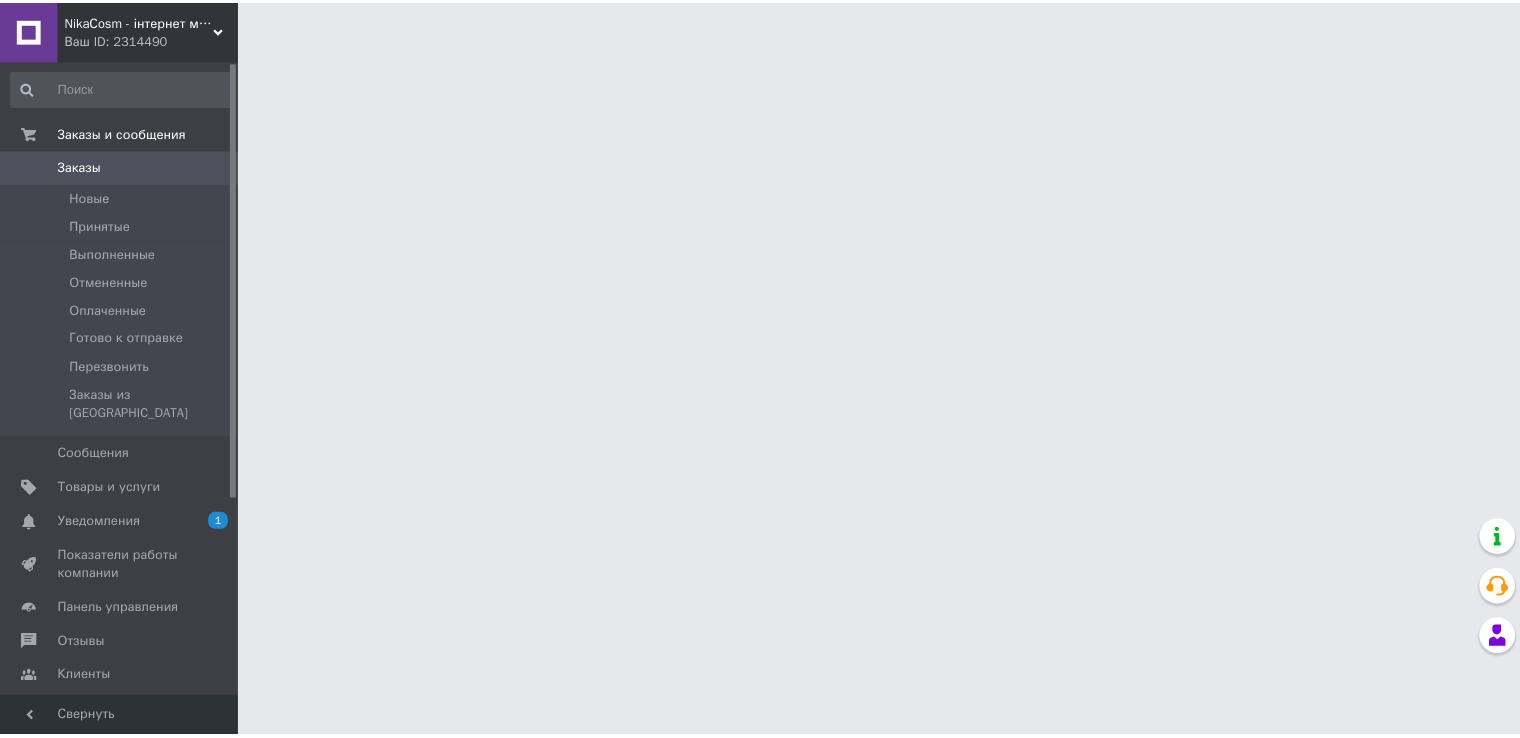 scroll, scrollTop: 0, scrollLeft: 0, axis: both 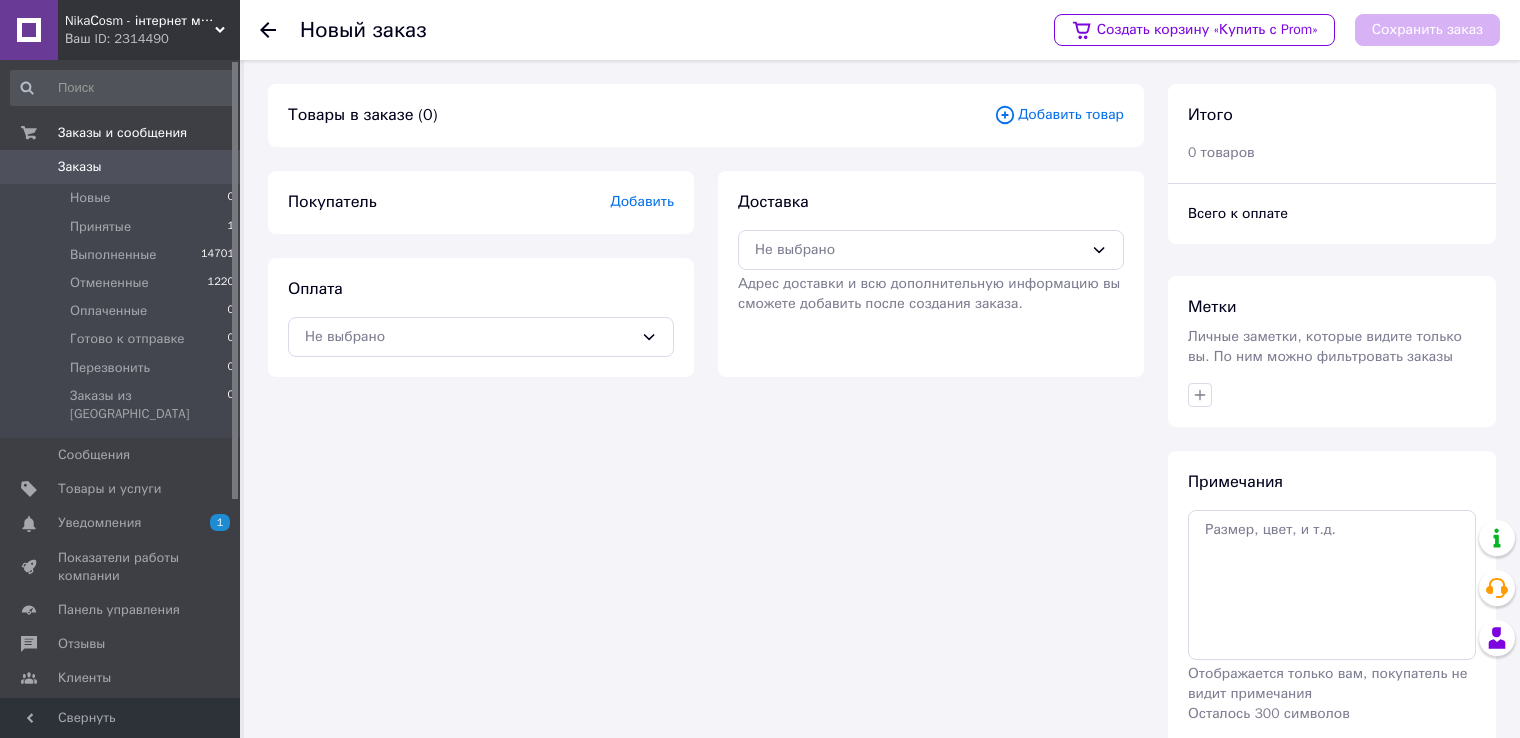 click on "Добавить" at bounding box center [642, 201] 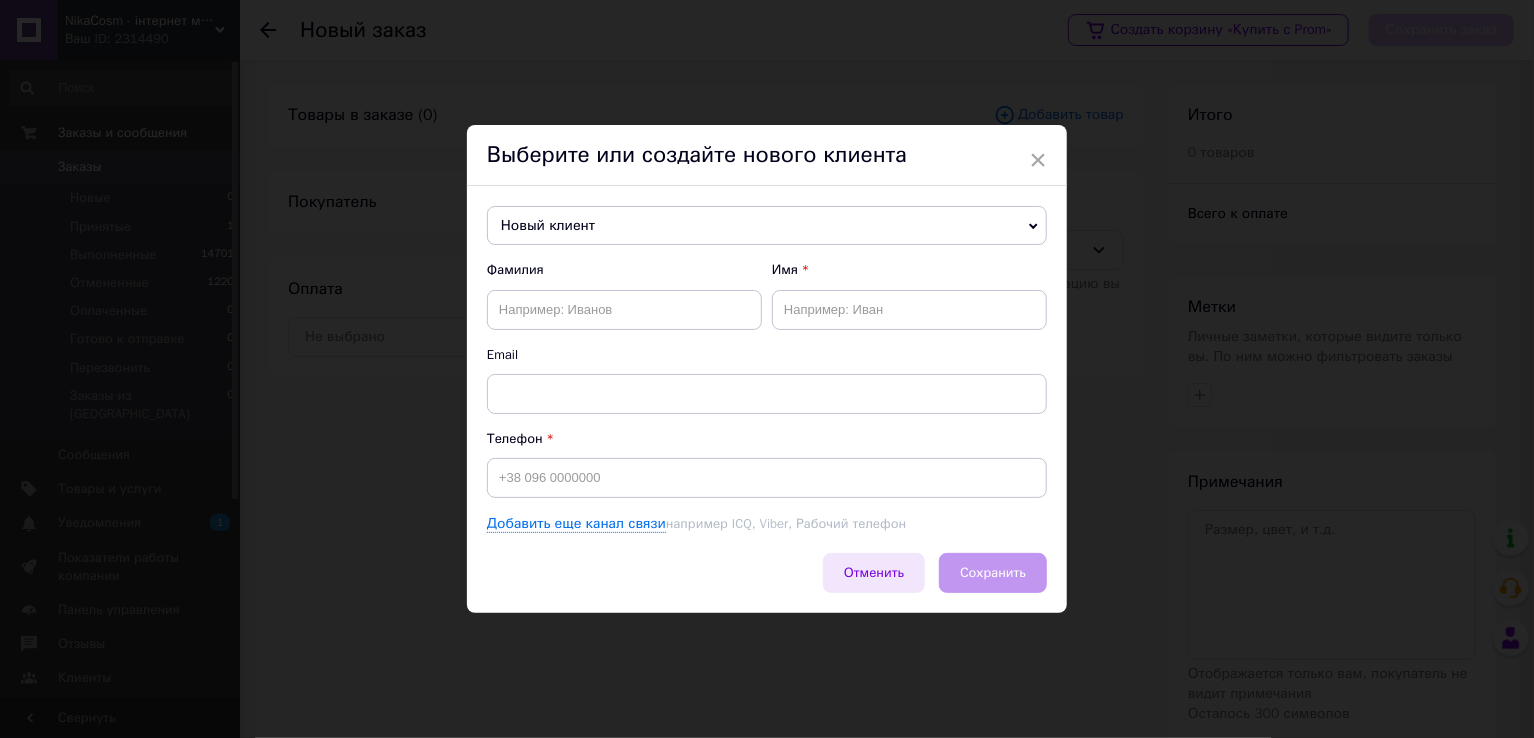 click on "Отменить" at bounding box center [874, 573] 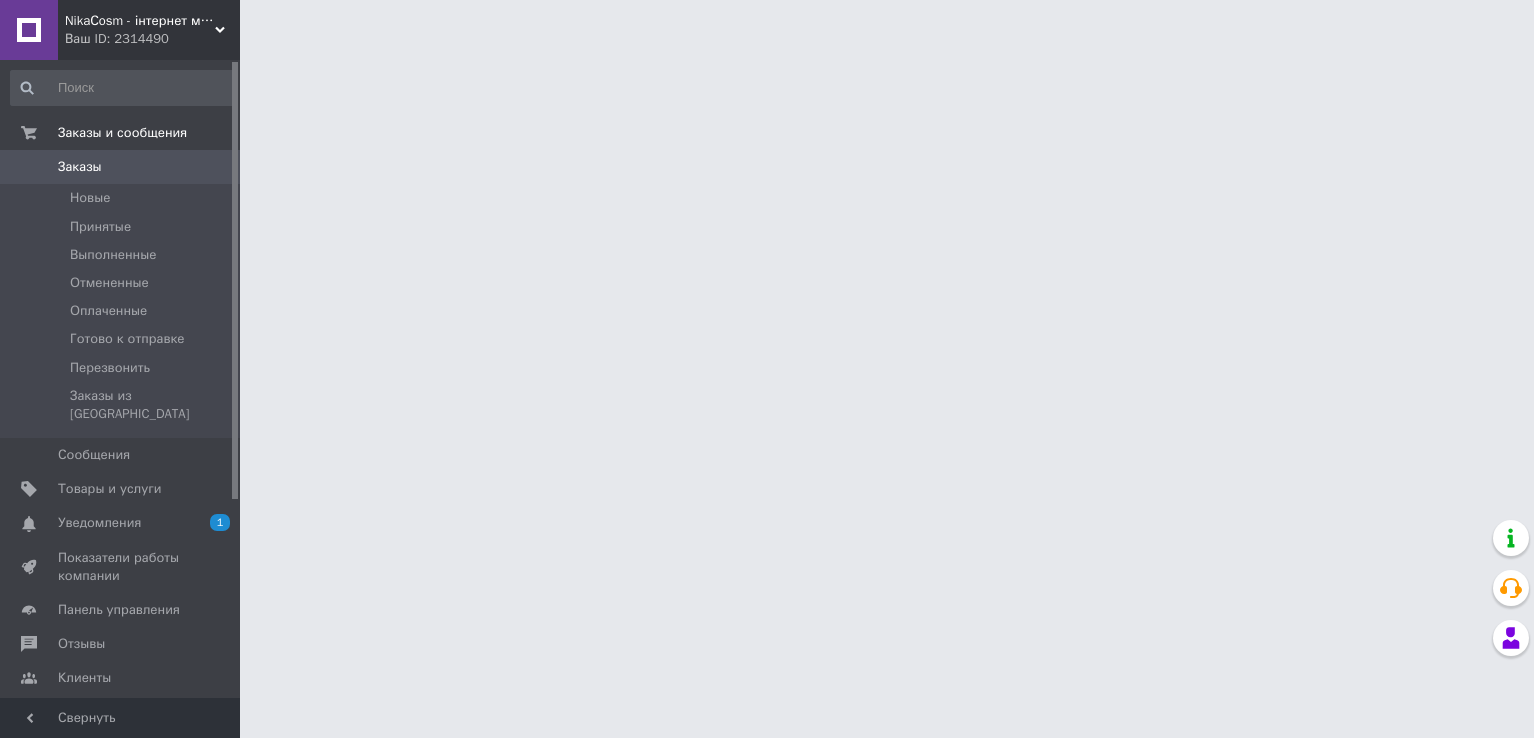 scroll, scrollTop: 0, scrollLeft: 0, axis: both 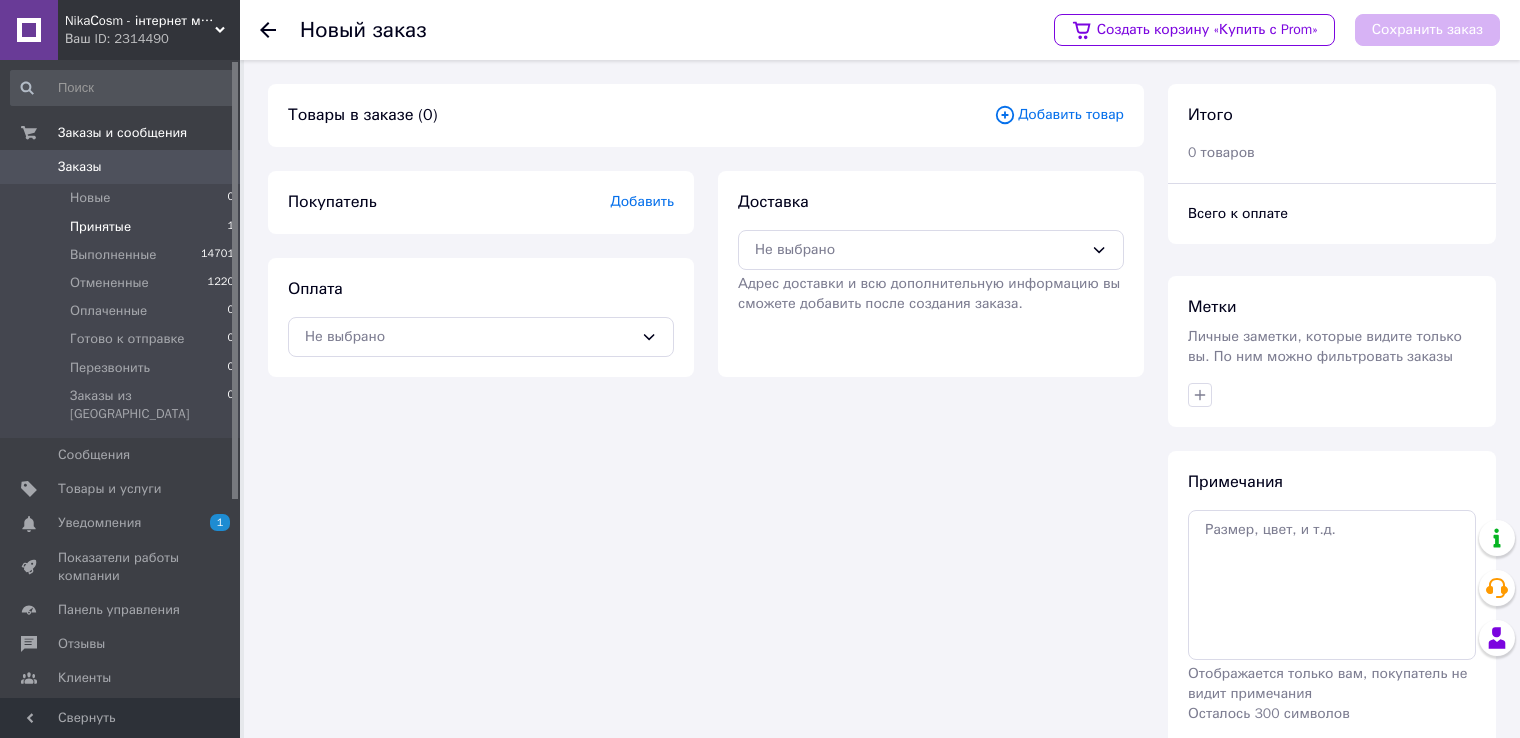 click on "Принятые" at bounding box center (100, 227) 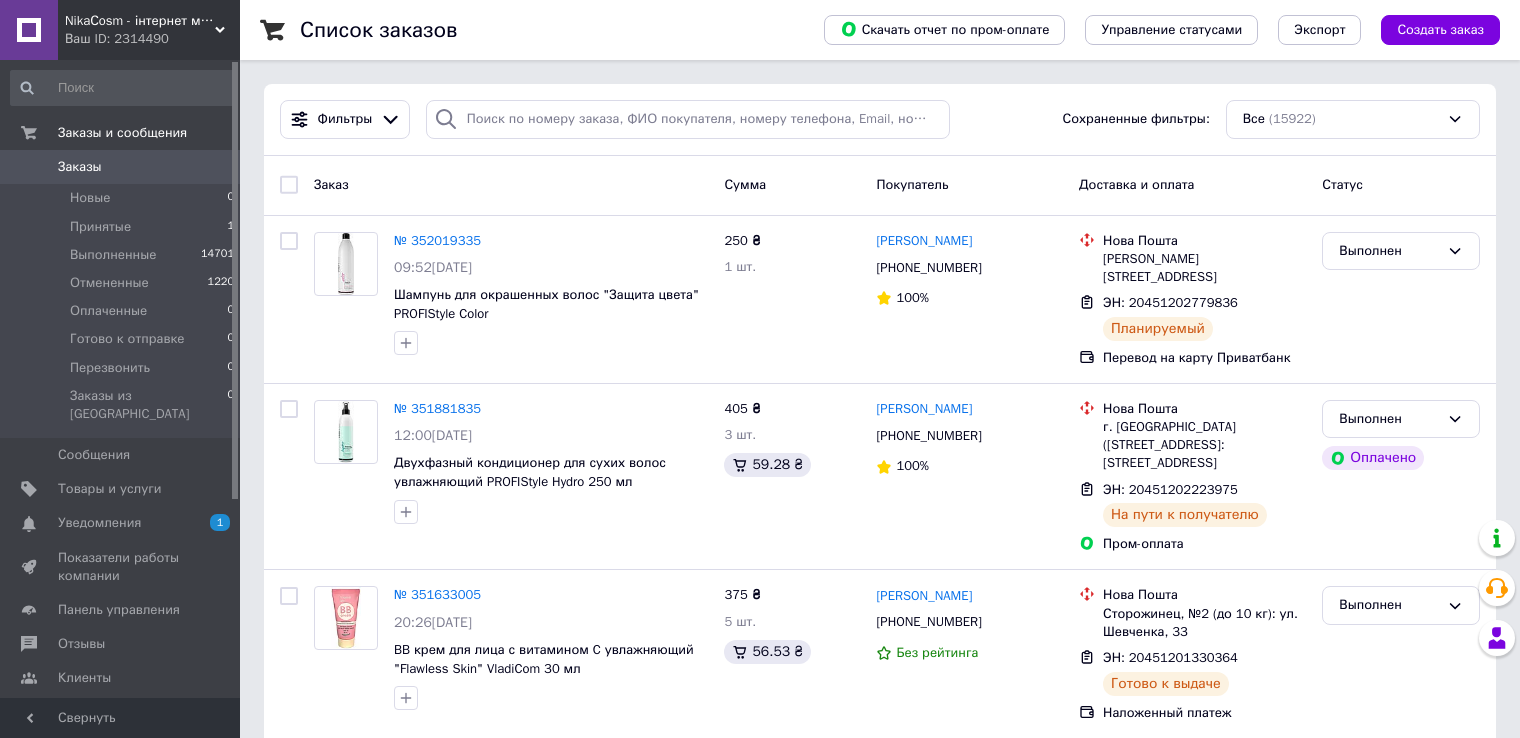 click on "Создать заказ" at bounding box center (1440, 30) 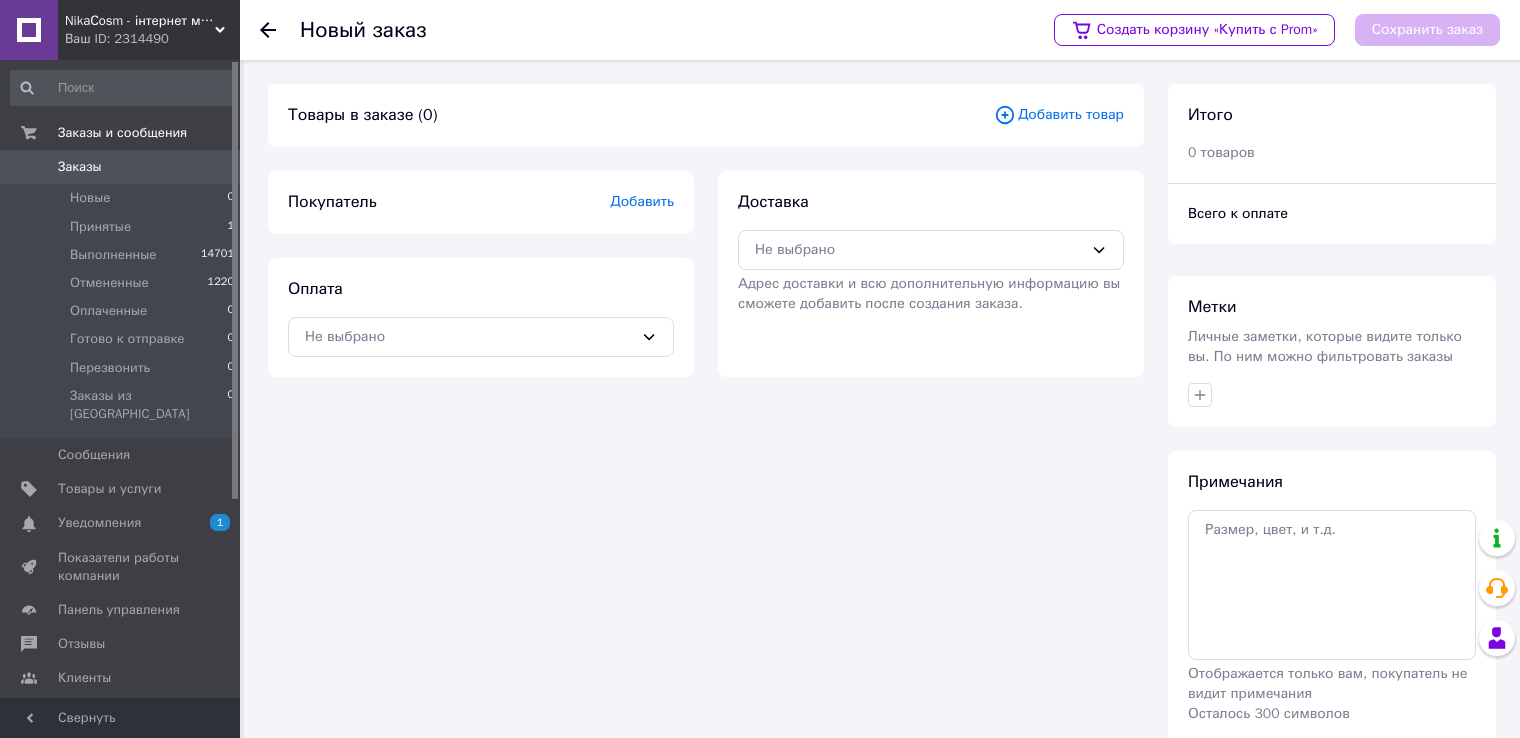 click on "Добавить" at bounding box center (642, 201) 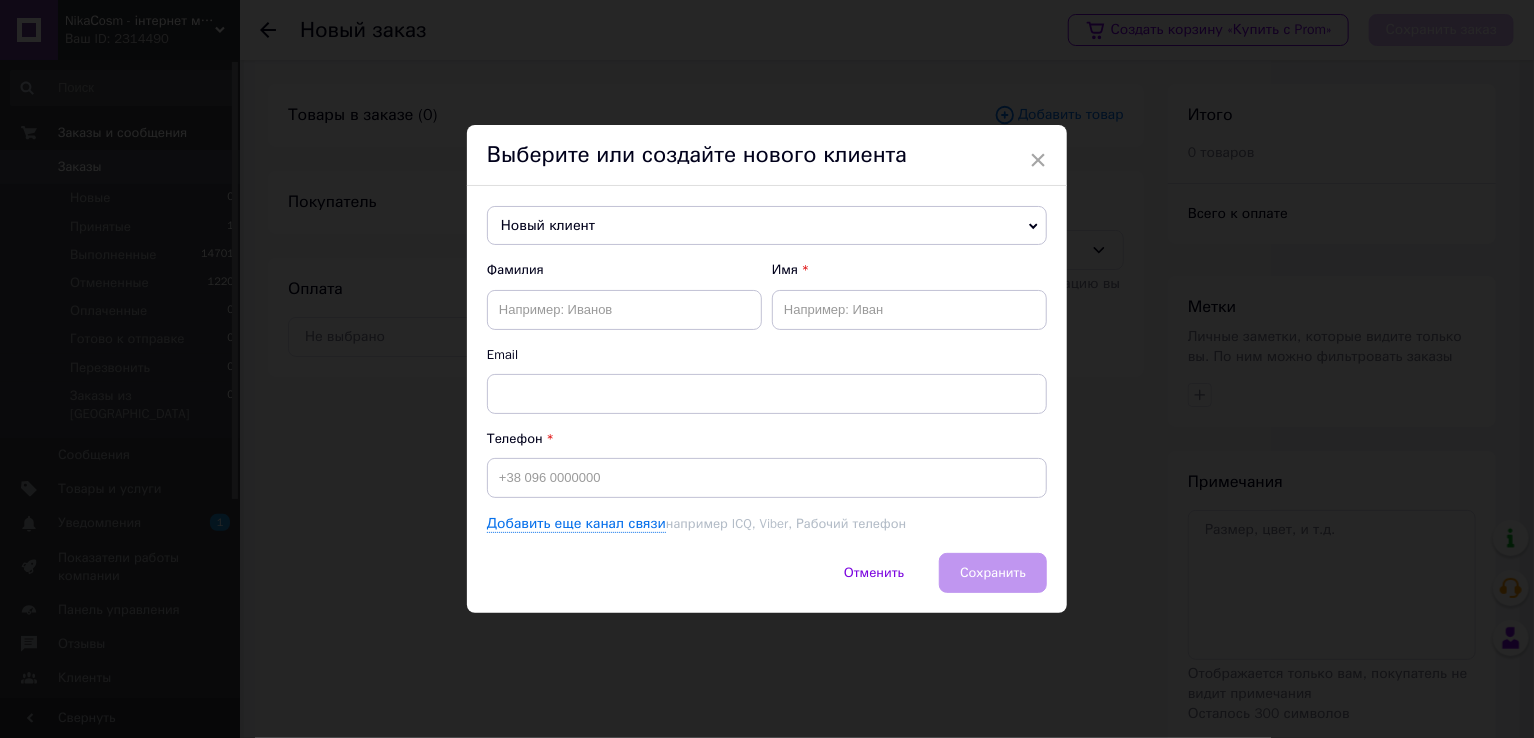 click on "Новый клиент" at bounding box center [767, 226] 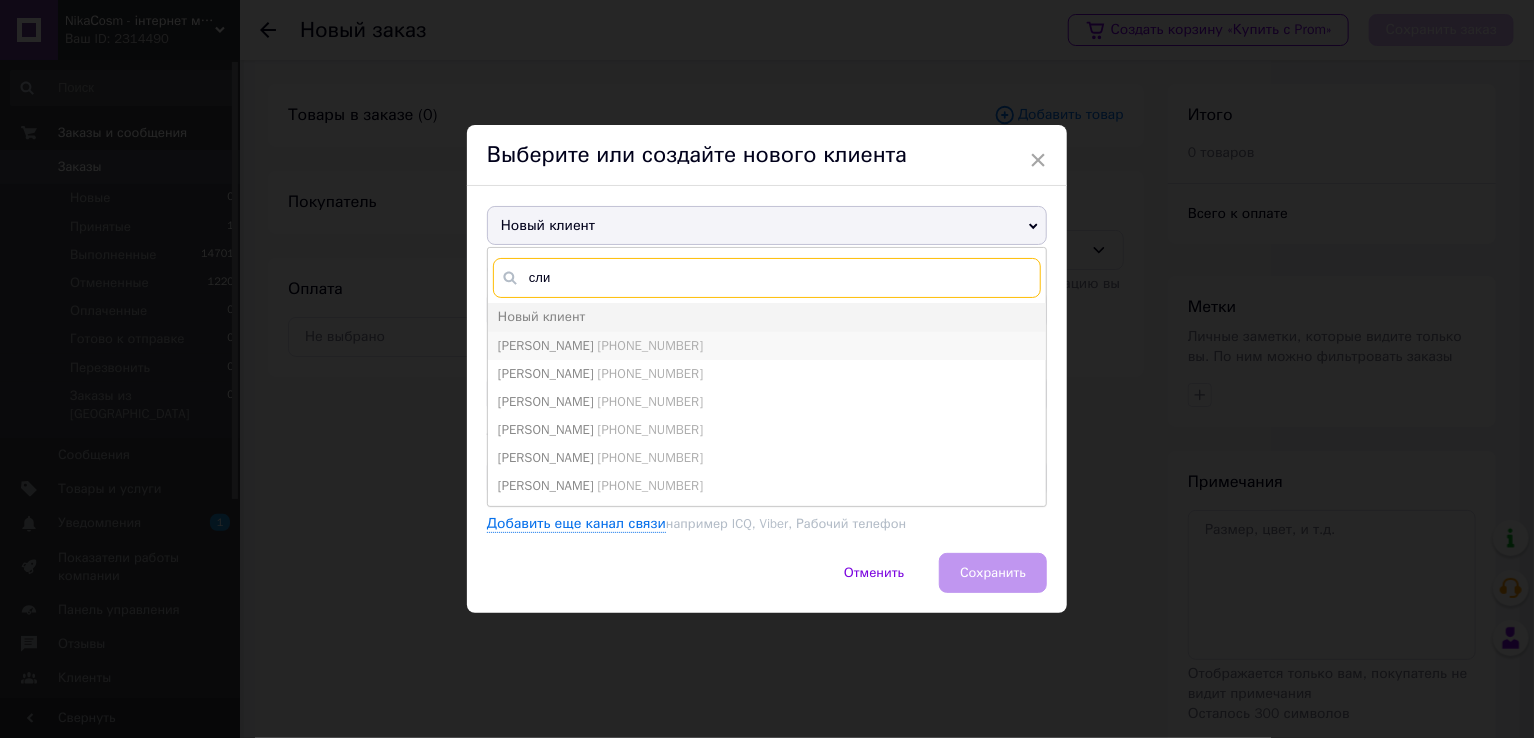 type on "сли" 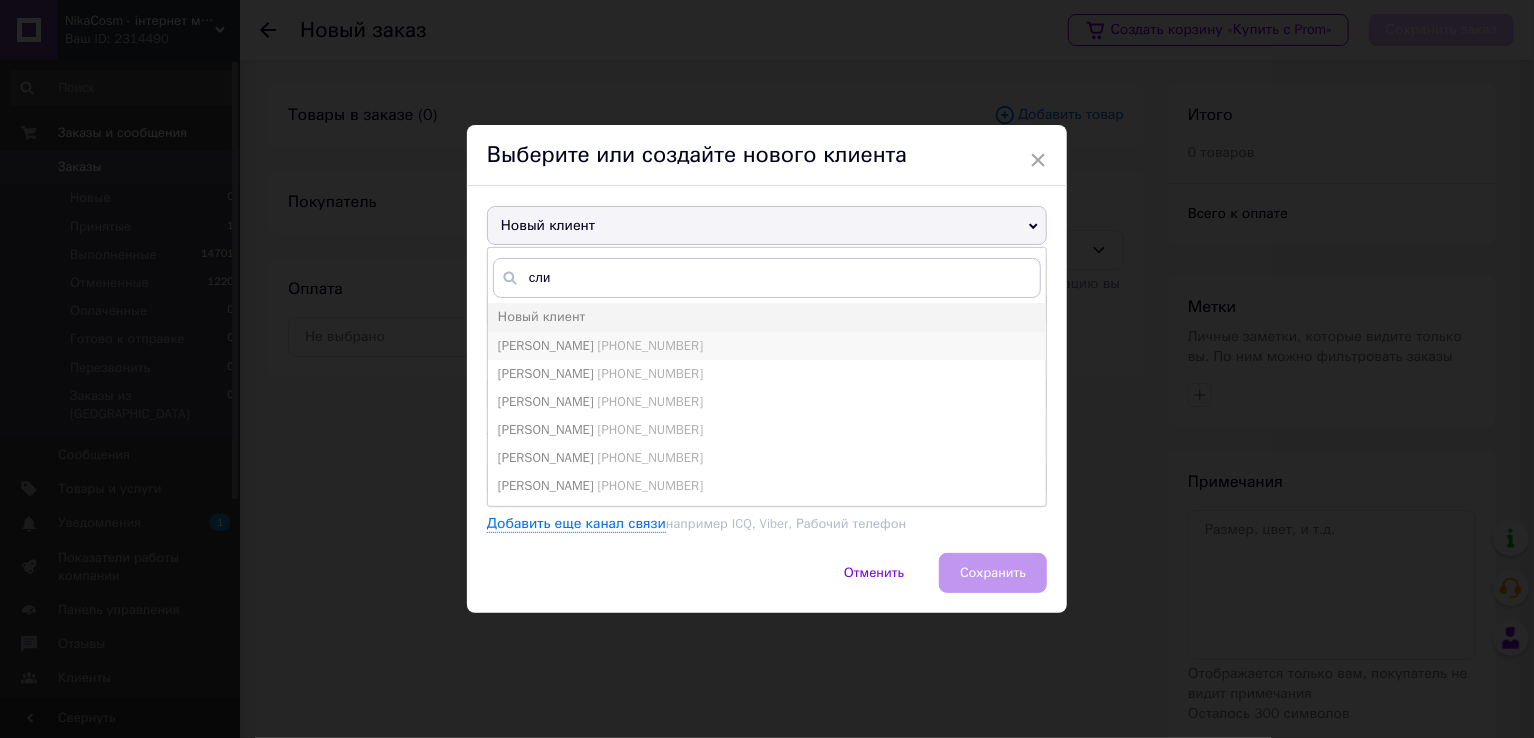 click on "[PHONE_NUMBER]" at bounding box center [650, 345] 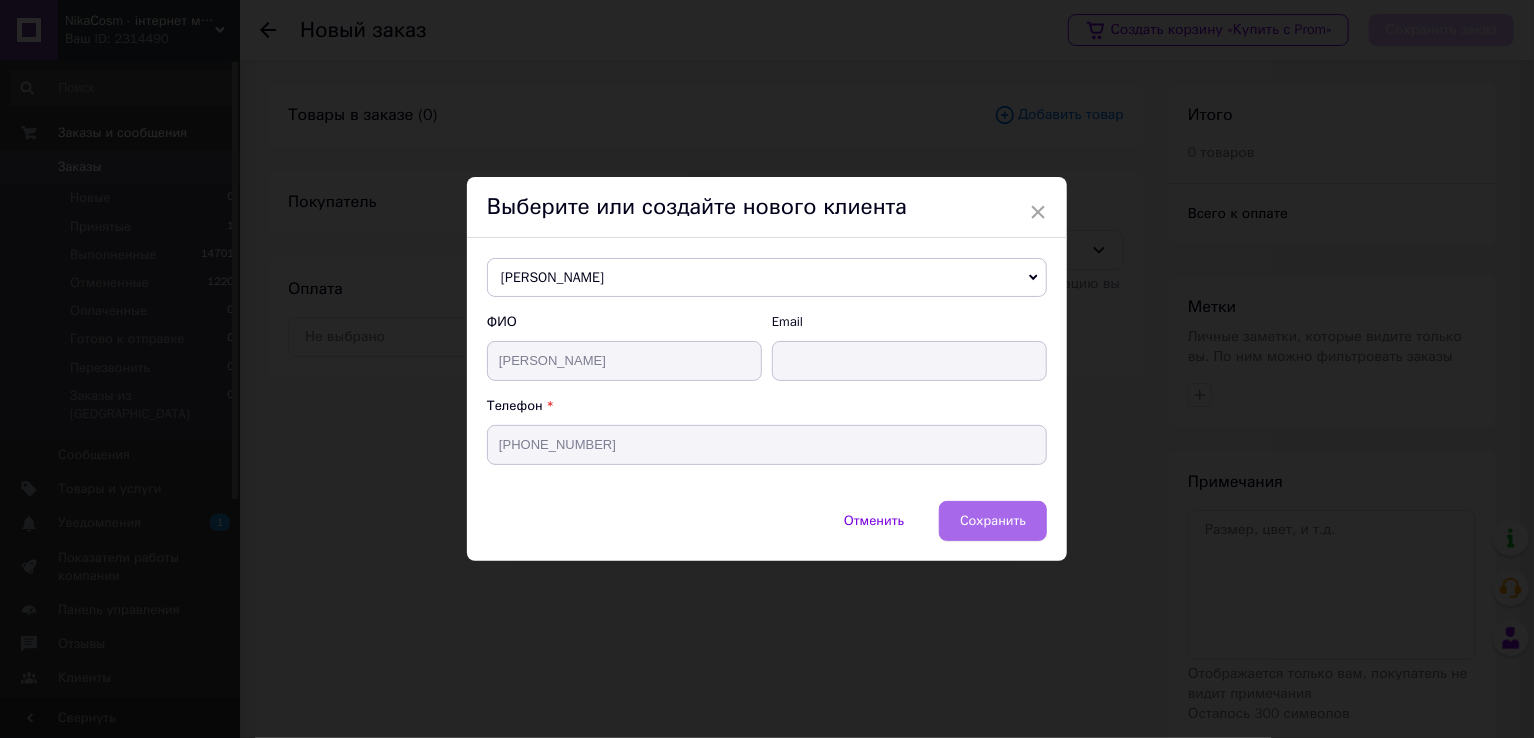 click on "Сохранить" at bounding box center [993, 520] 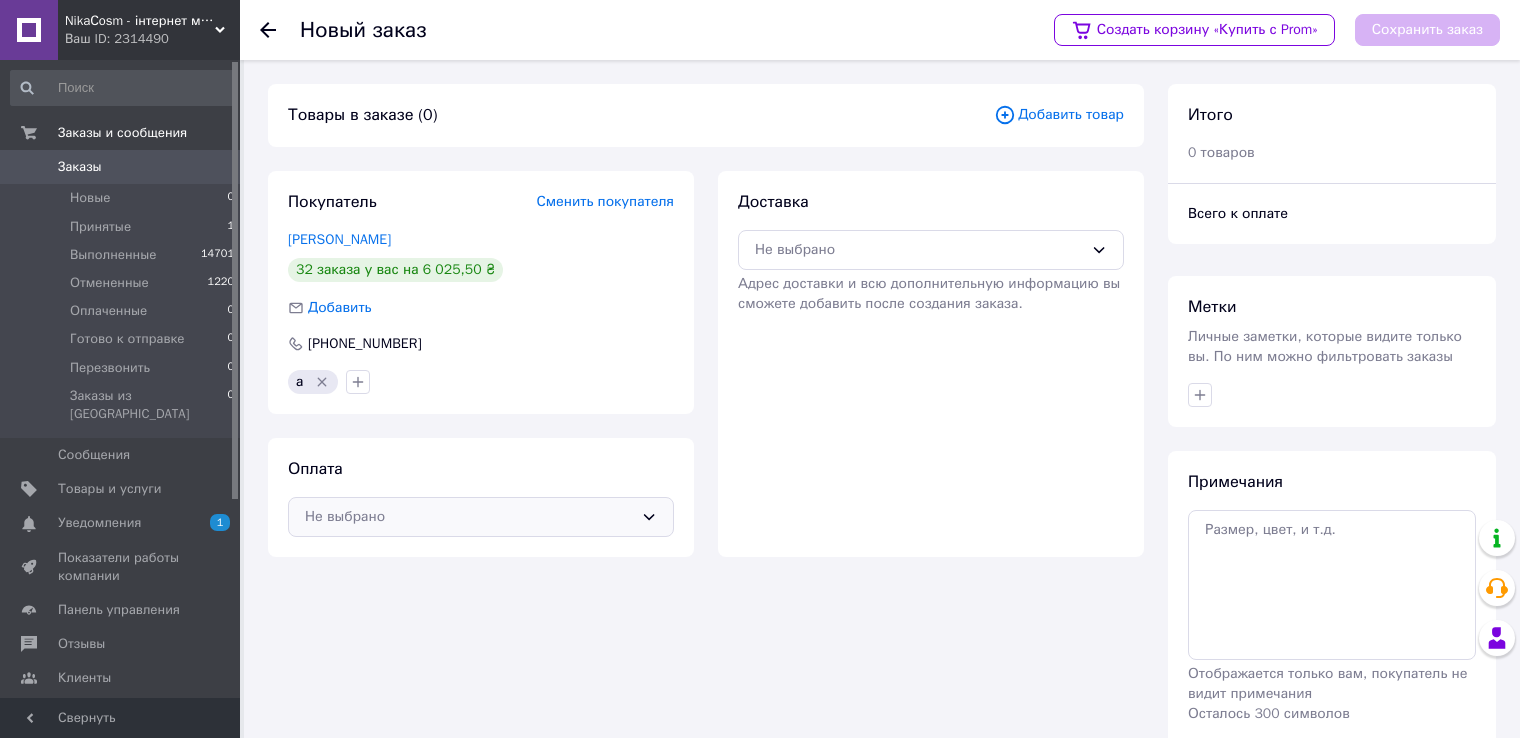 click 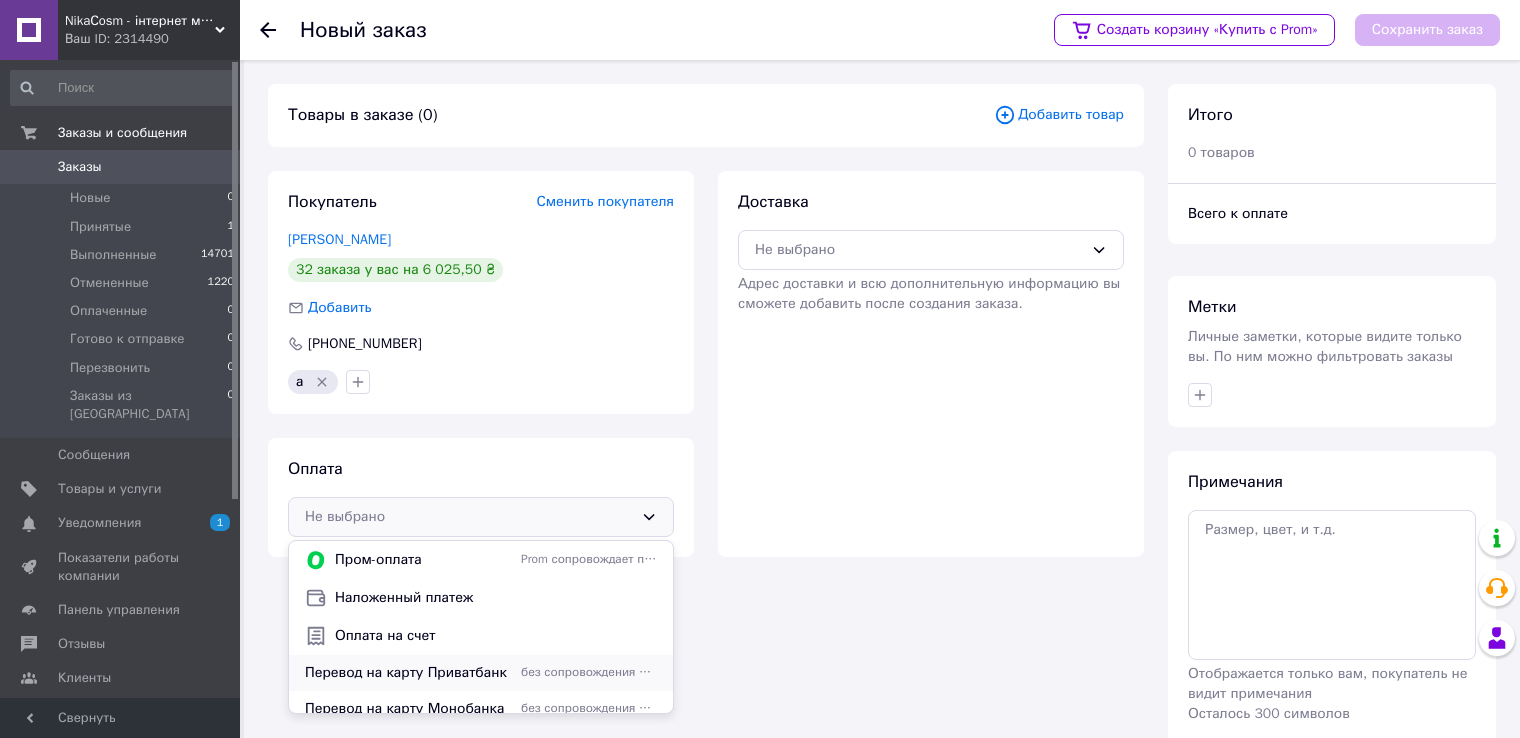 click on "Перевод на карту Приватбанк" at bounding box center (409, 673) 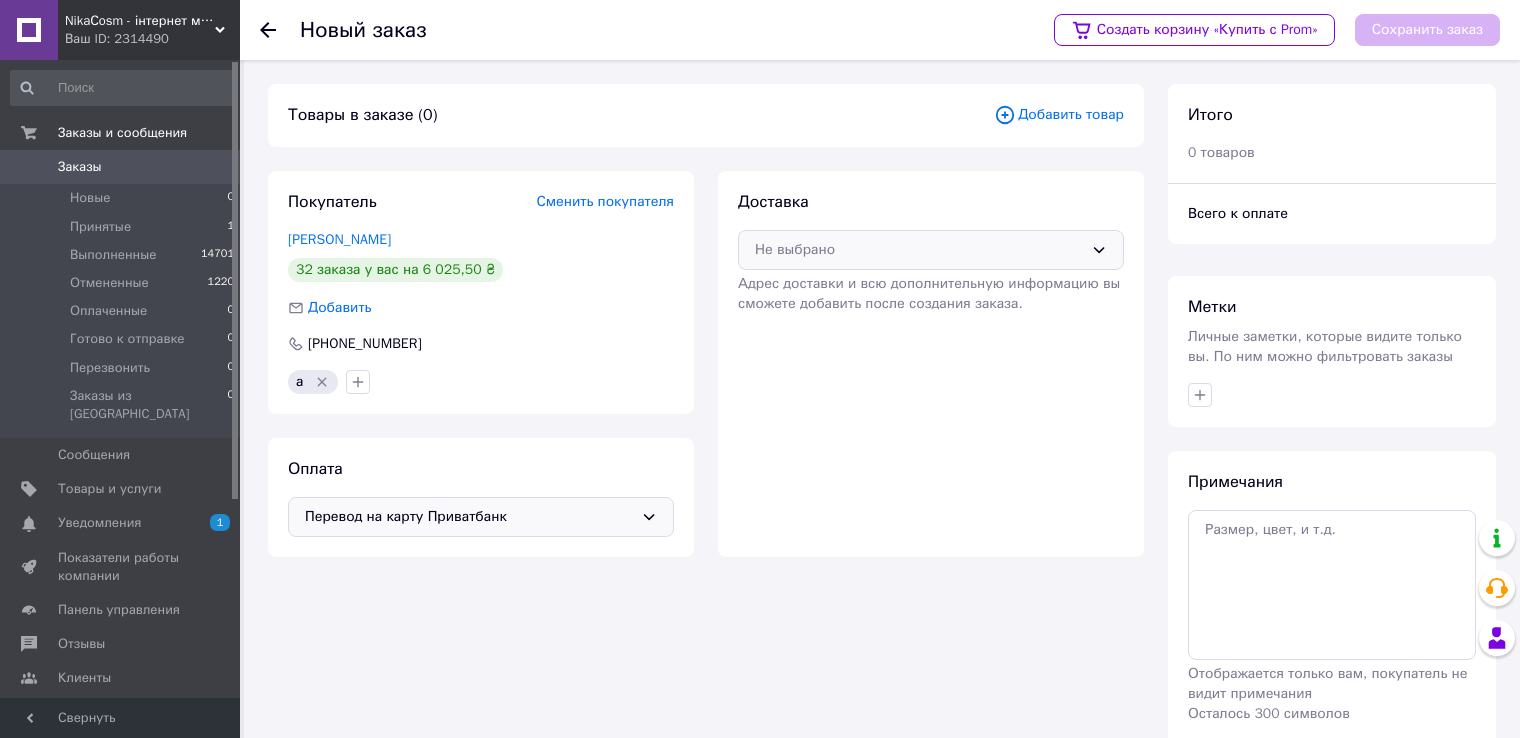 drag, startPoint x: 1100, startPoint y: 245, endPoint x: 1086, endPoint y: 261, distance: 21.260292 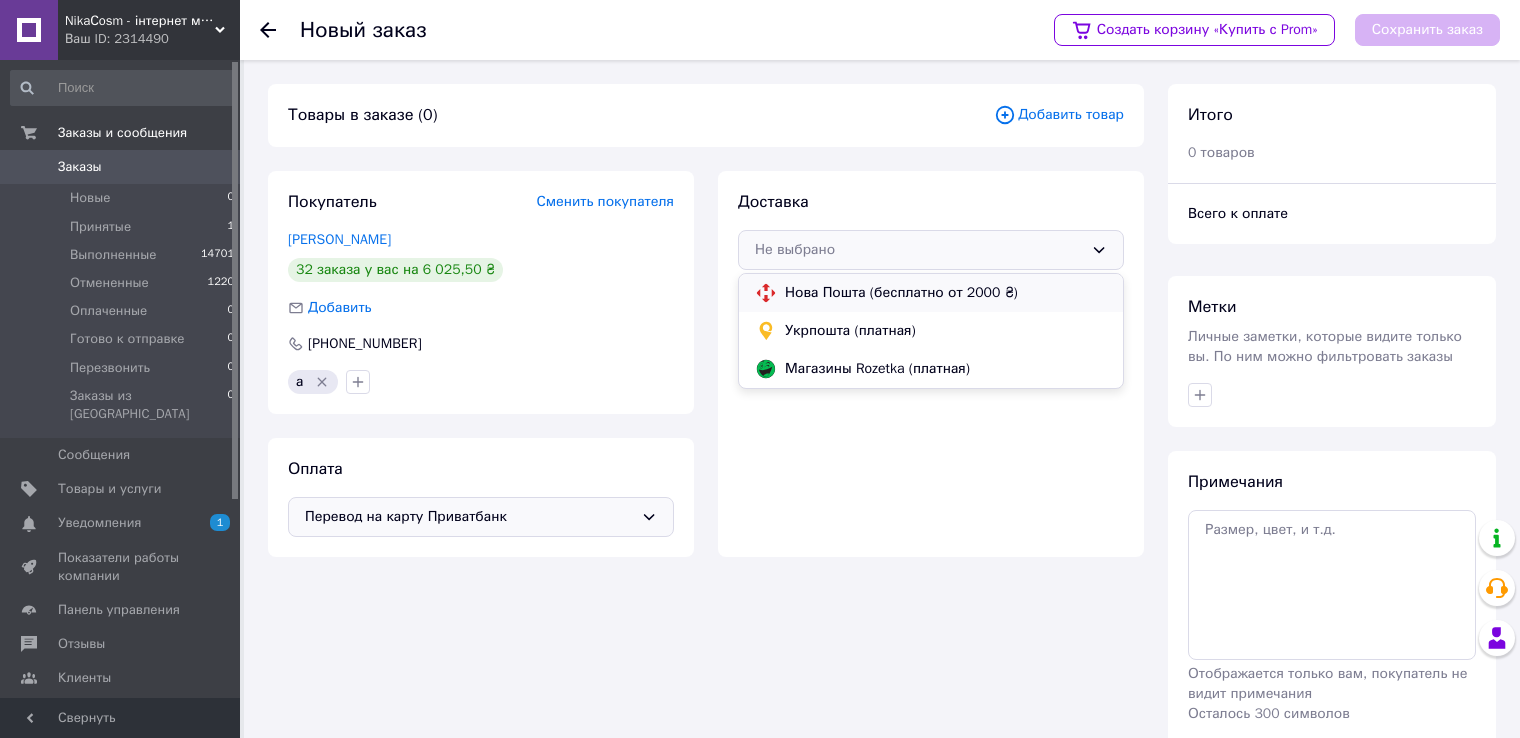click on "Нова Пошта (бесплатно от 2000 ₴)" at bounding box center (946, 293) 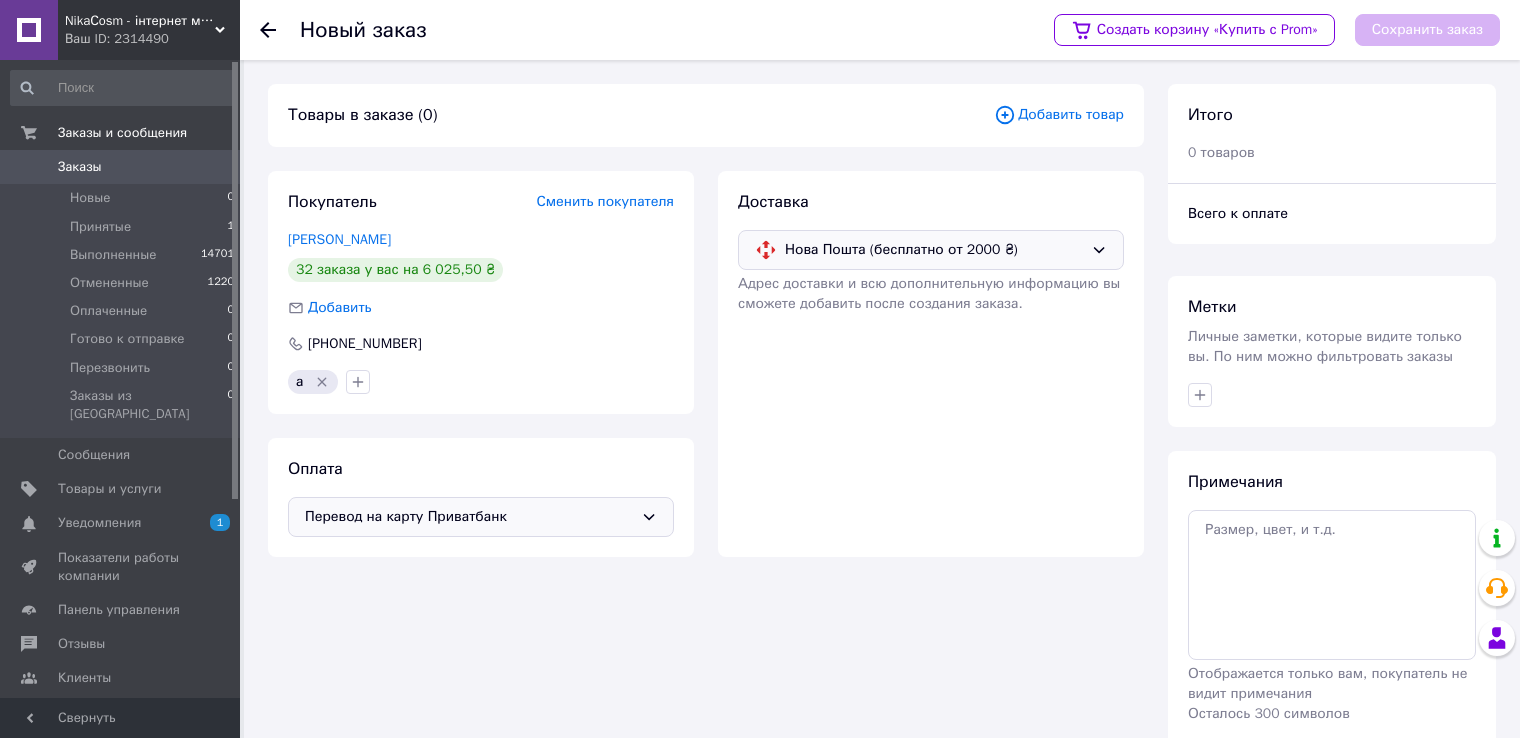 click on "Добавить товар" at bounding box center (1059, 115) 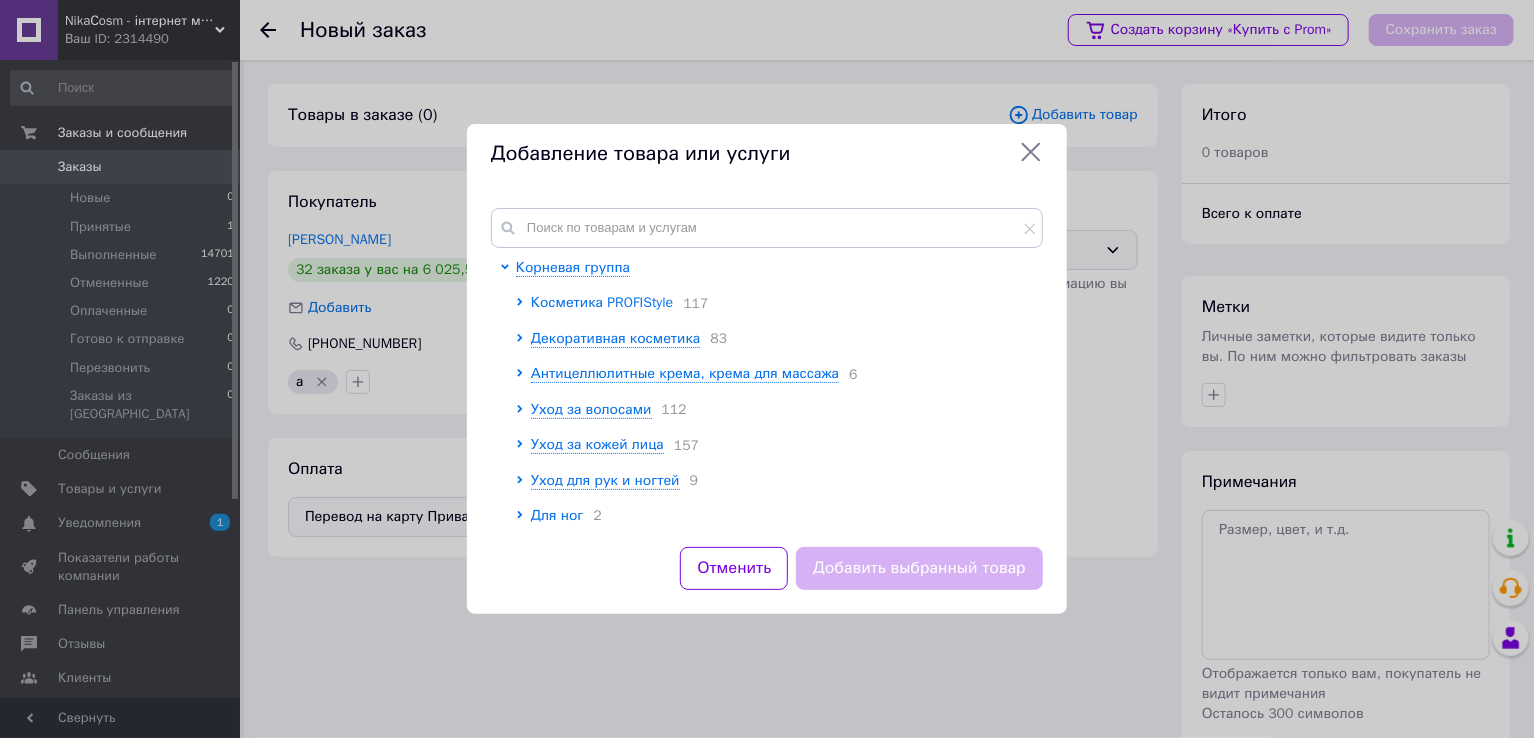 click on "Косметика PROFIStyle" at bounding box center [602, 302] 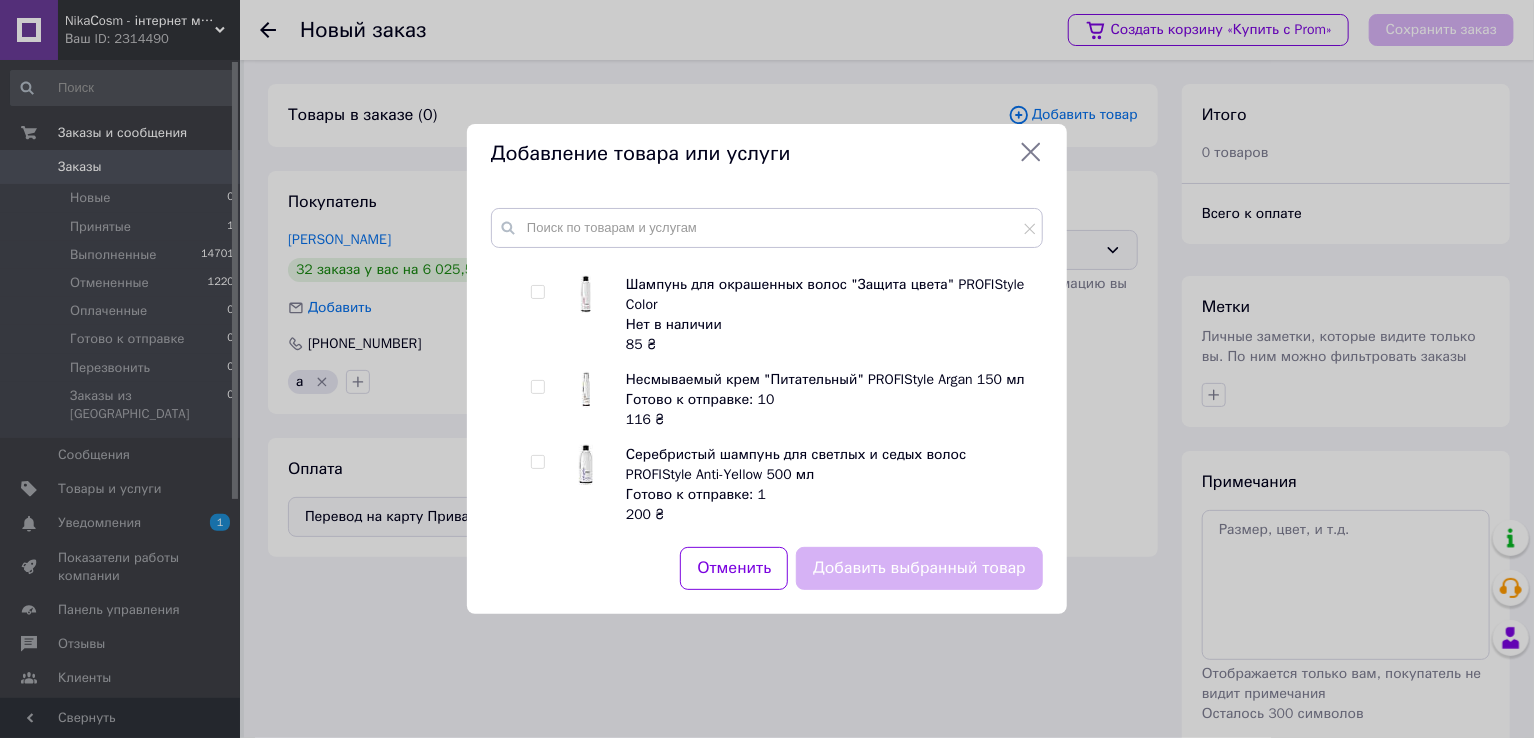 scroll, scrollTop: 4300, scrollLeft: 0, axis: vertical 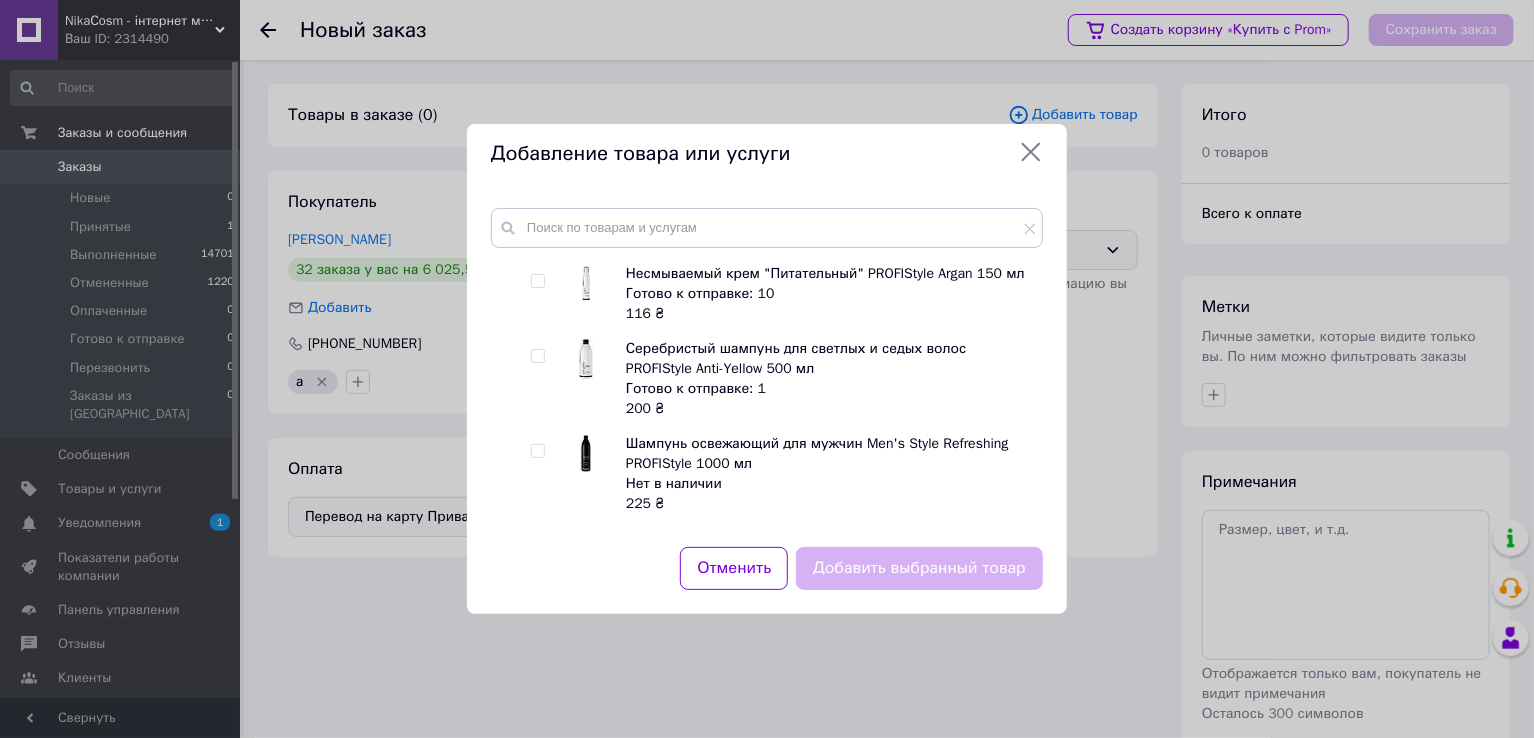 click at bounding box center (537, 451) 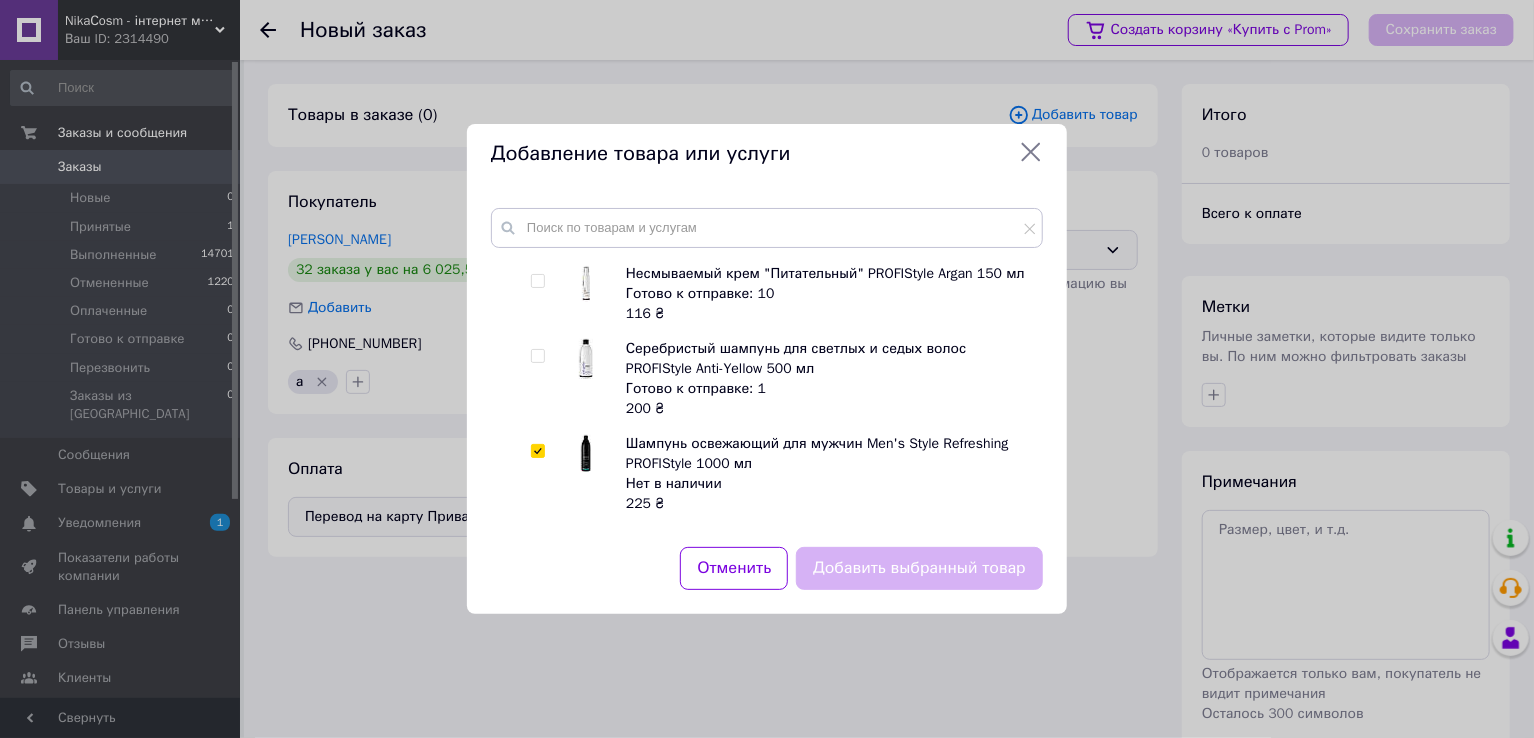 checkbox on "true" 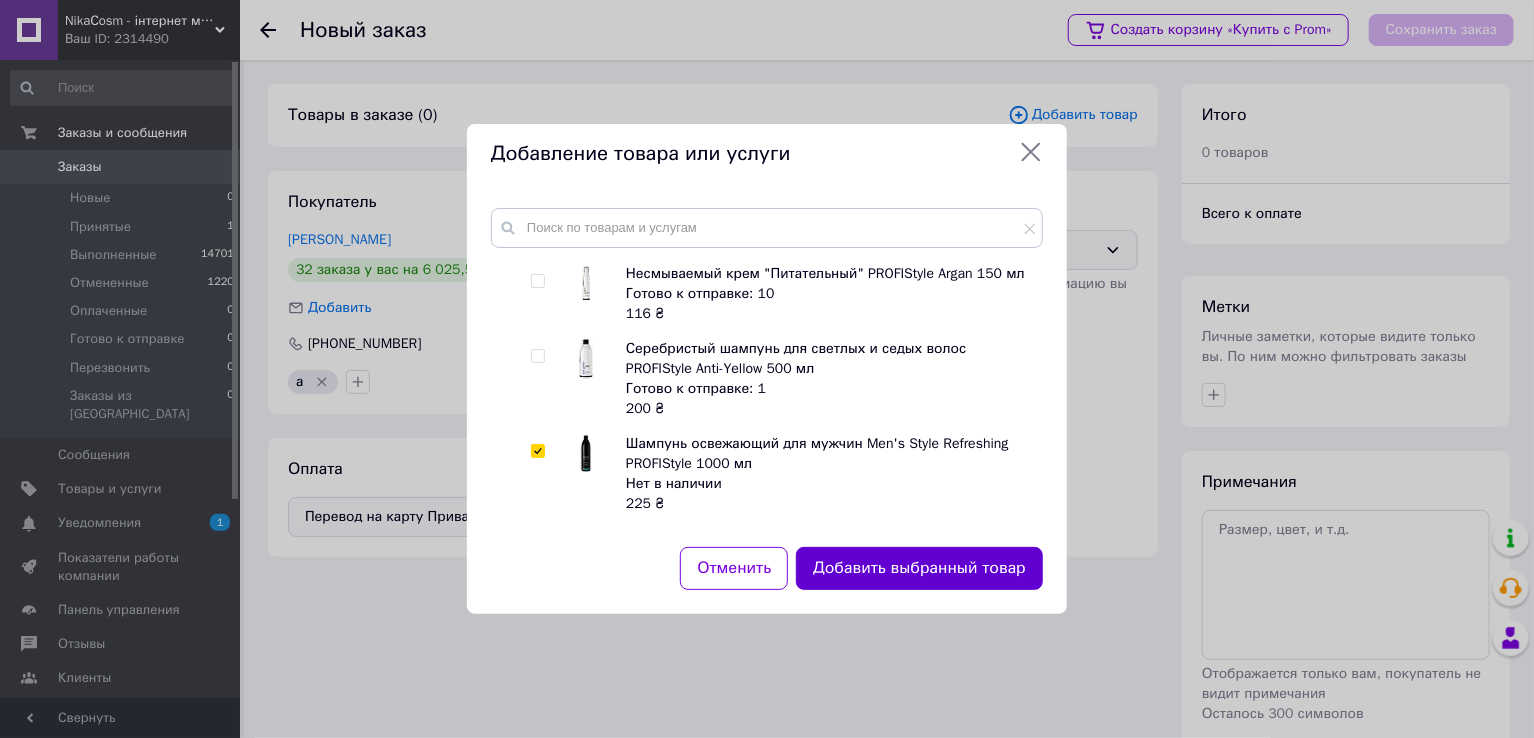 click on "Добавить выбранный товар" at bounding box center [919, 568] 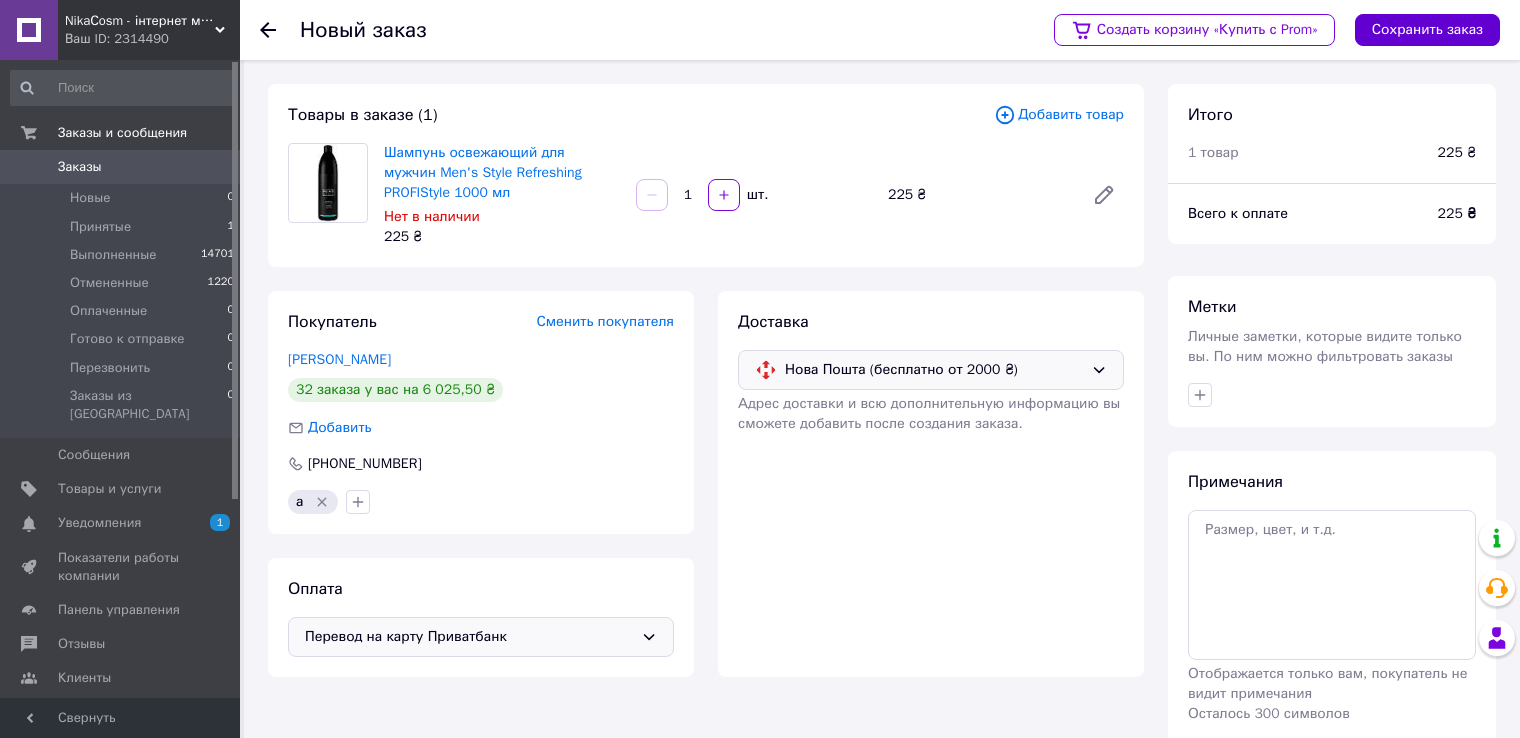click on "Сохранить заказ" at bounding box center (1427, 30) 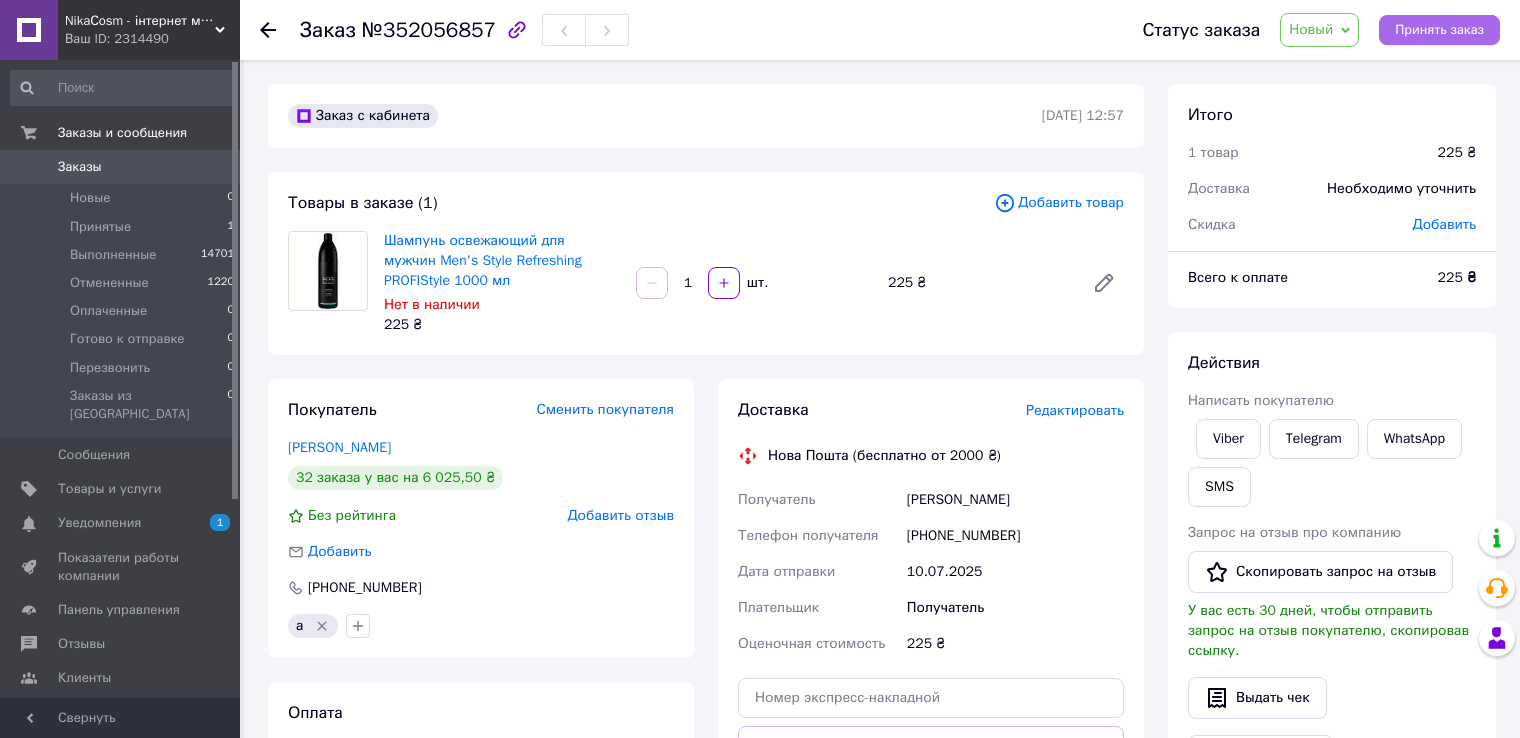 click on "Принять заказ" at bounding box center (1439, 30) 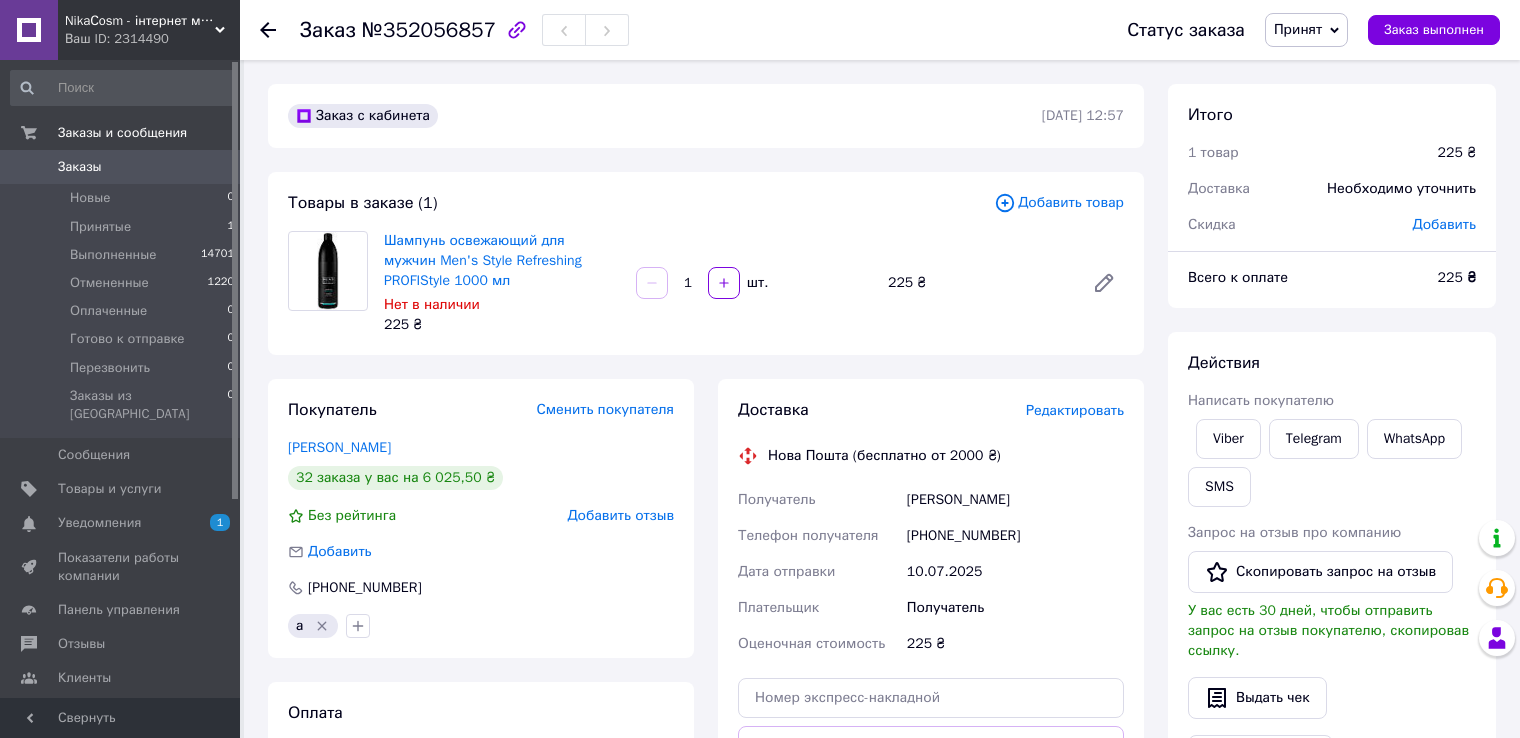 click on "Редактировать" at bounding box center (1075, 410) 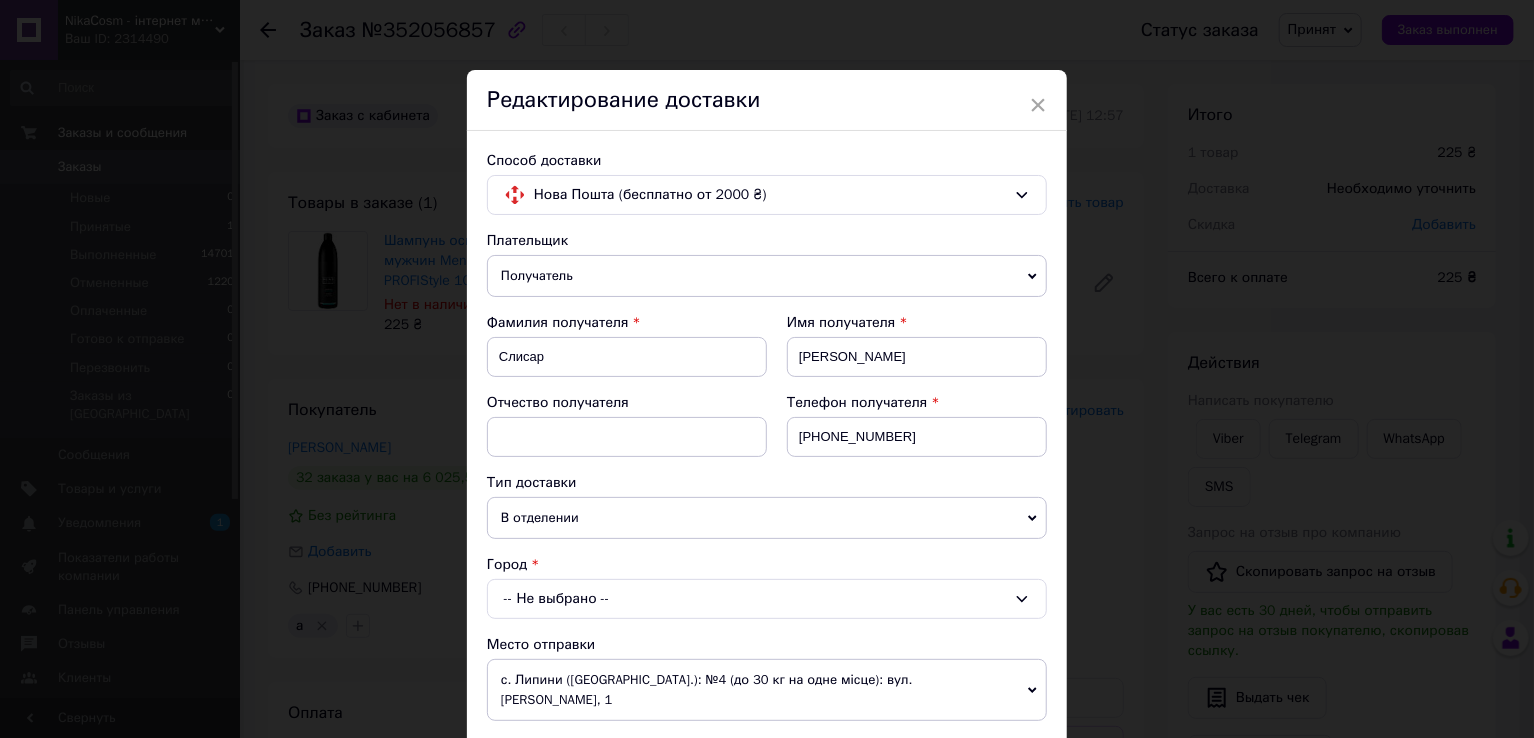 click 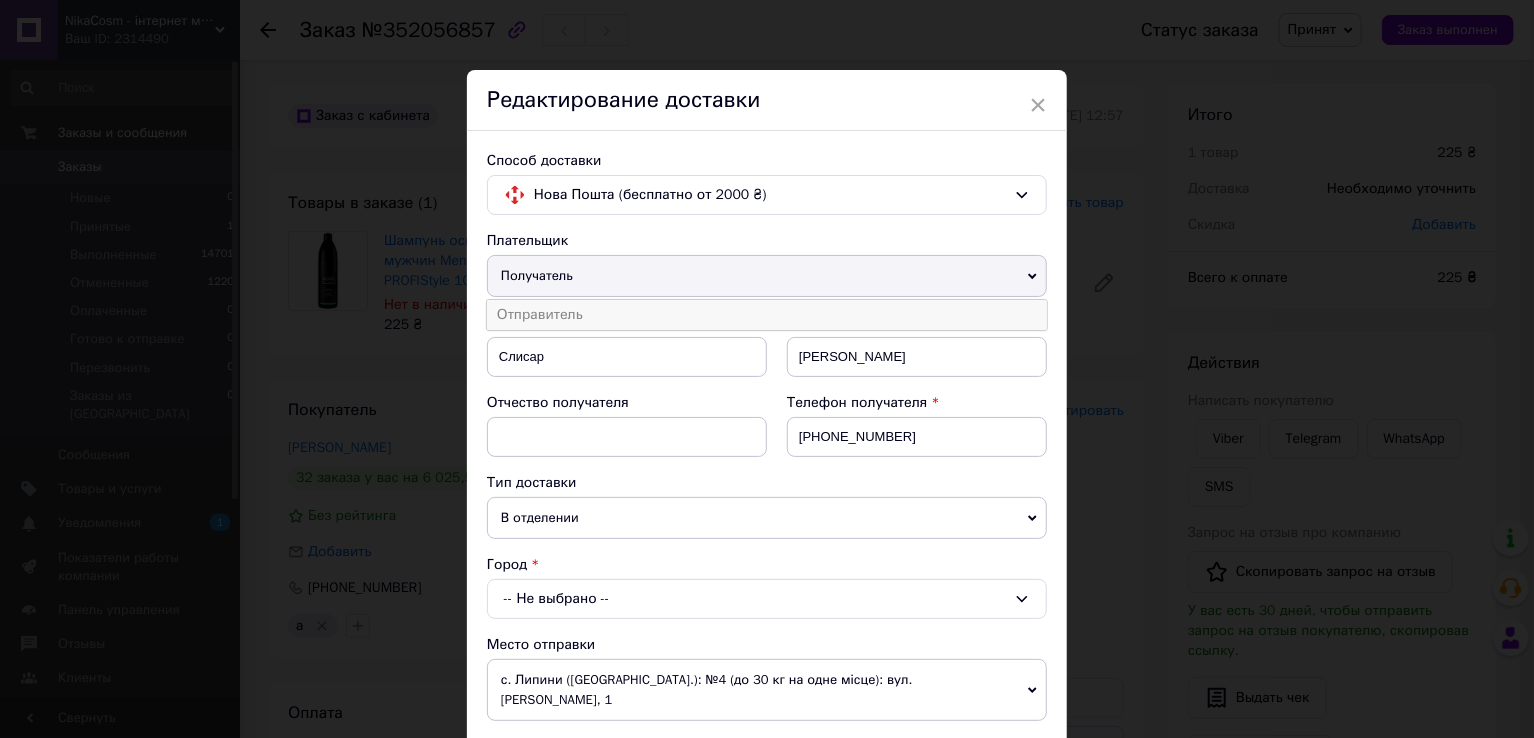 click on "Отправитель" at bounding box center (767, 315) 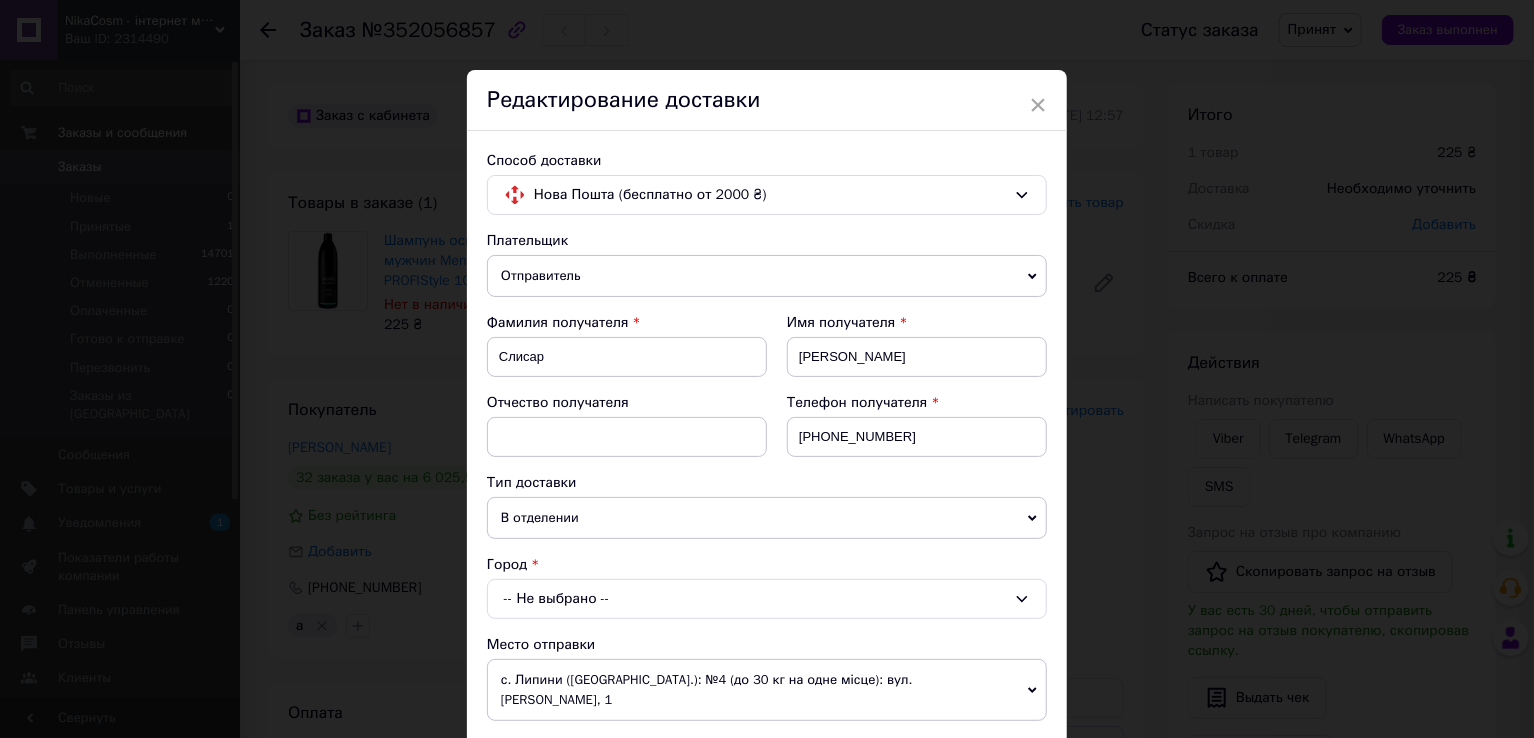 click 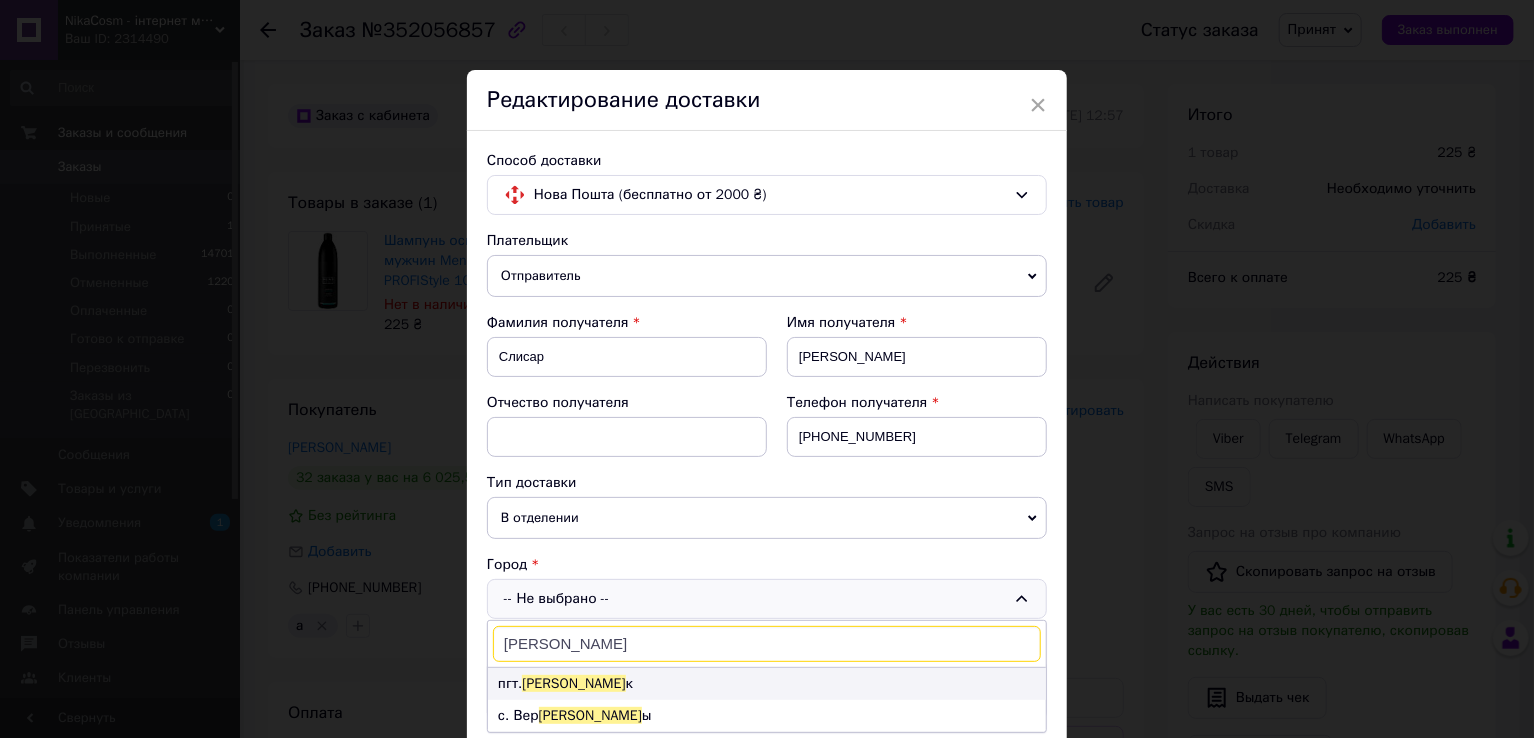 type on "[PERSON_NAME]" 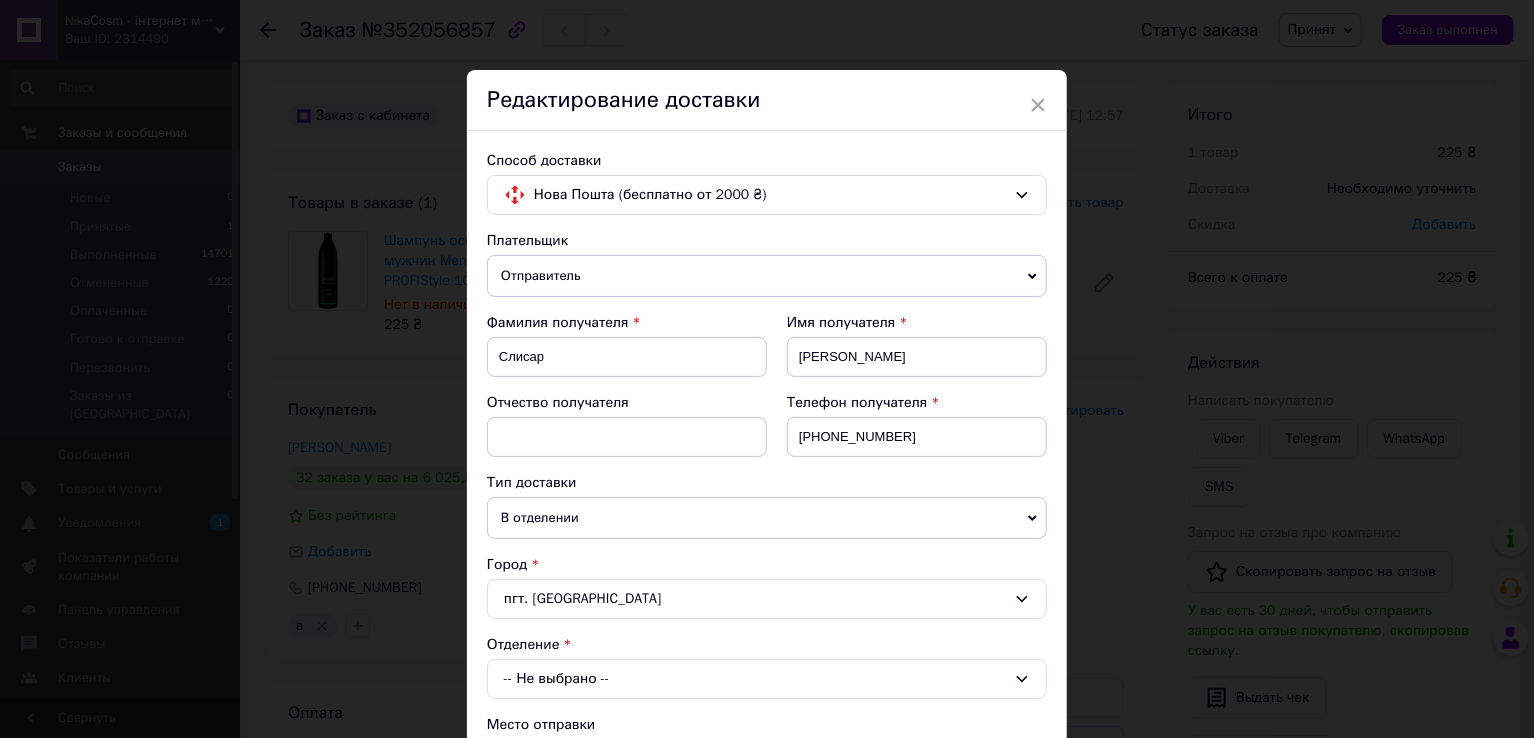 click 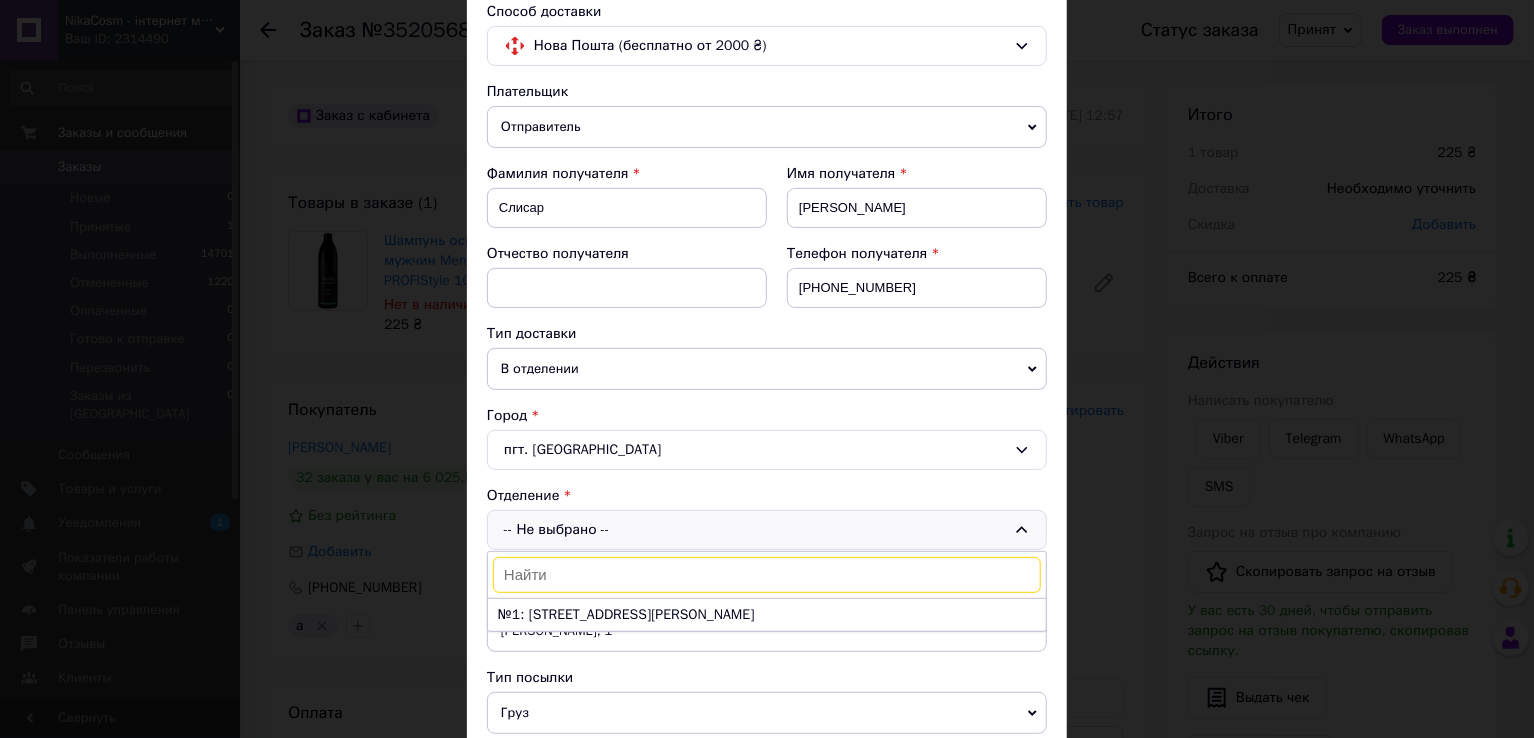 scroll, scrollTop: 200, scrollLeft: 0, axis: vertical 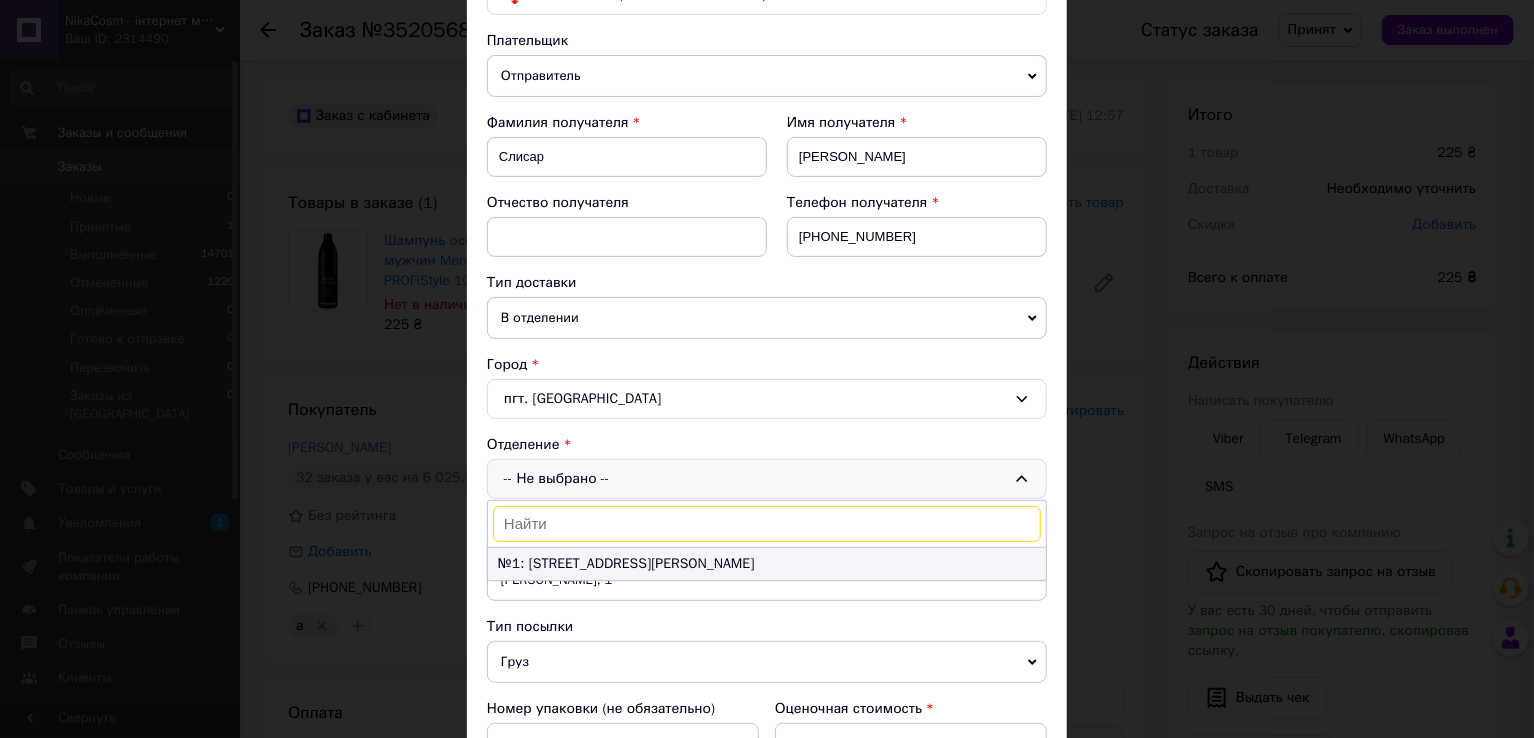 click on "№1: [STREET_ADDRESS][PERSON_NAME]" at bounding box center (767, 564) 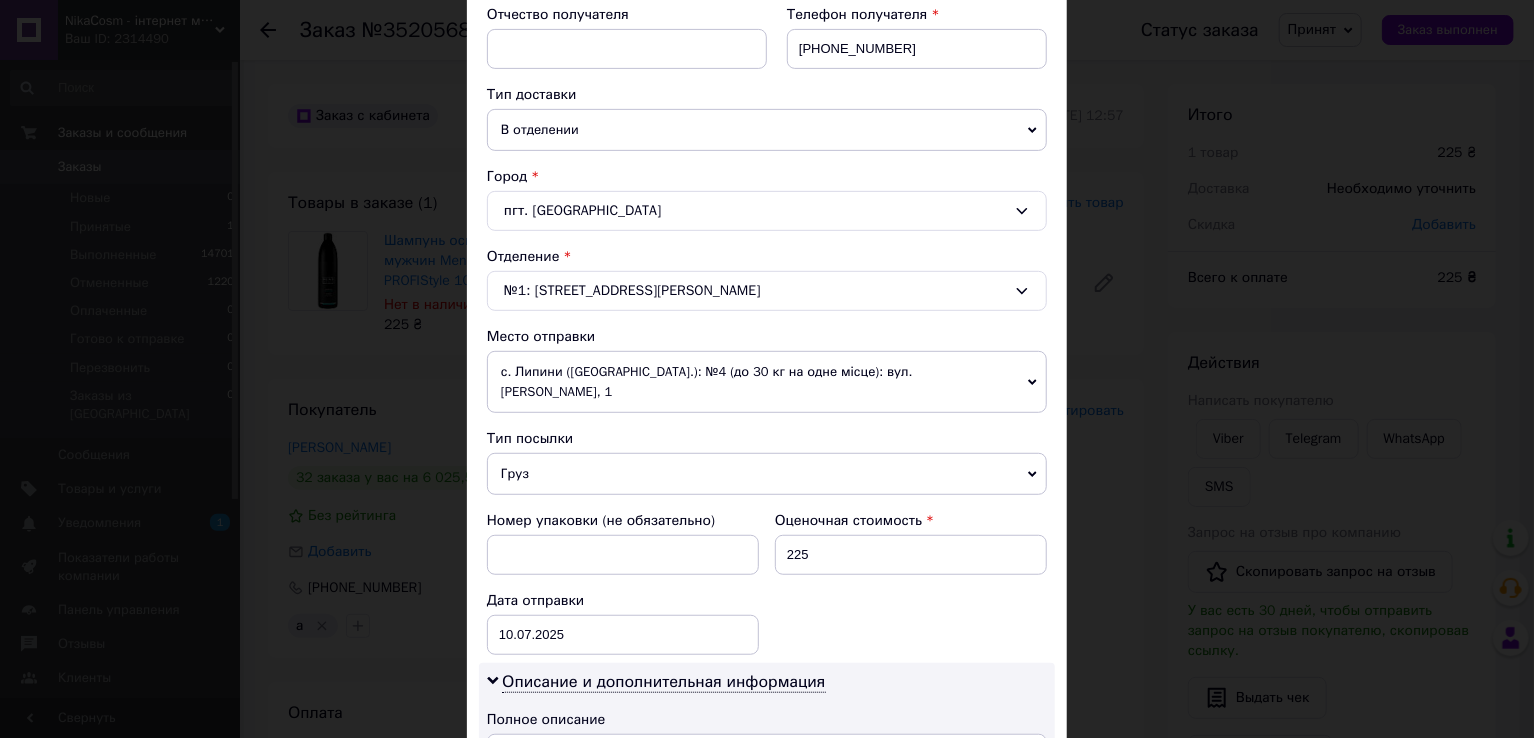 scroll, scrollTop: 400, scrollLeft: 0, axis: vertical 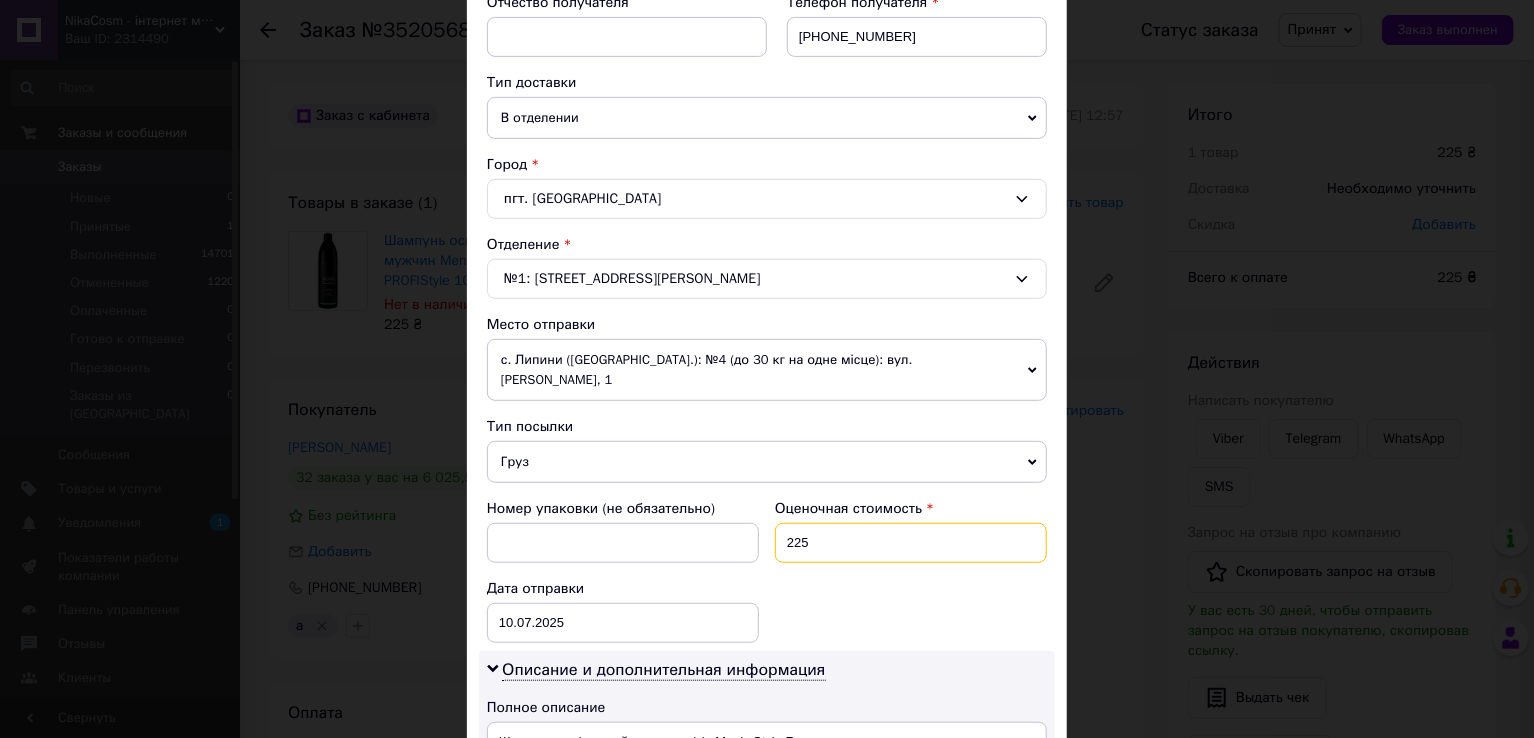 drag, startPoint x: 808, startPoint y: 518, endPoint x: 840, endPoint y: 516, distance: 32.06244 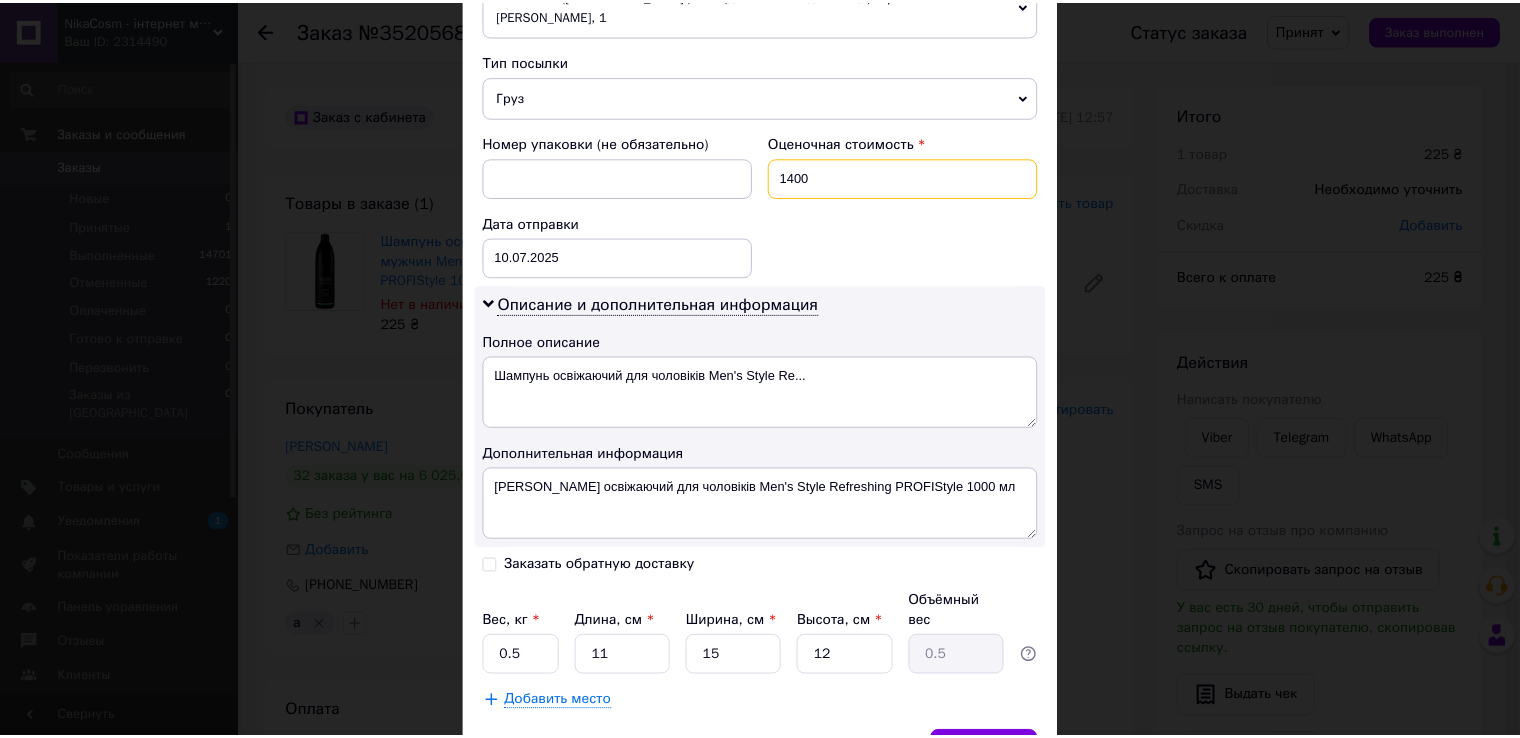 scroll, scrollTop: 843, scrollLeft: 0, axis: vertical 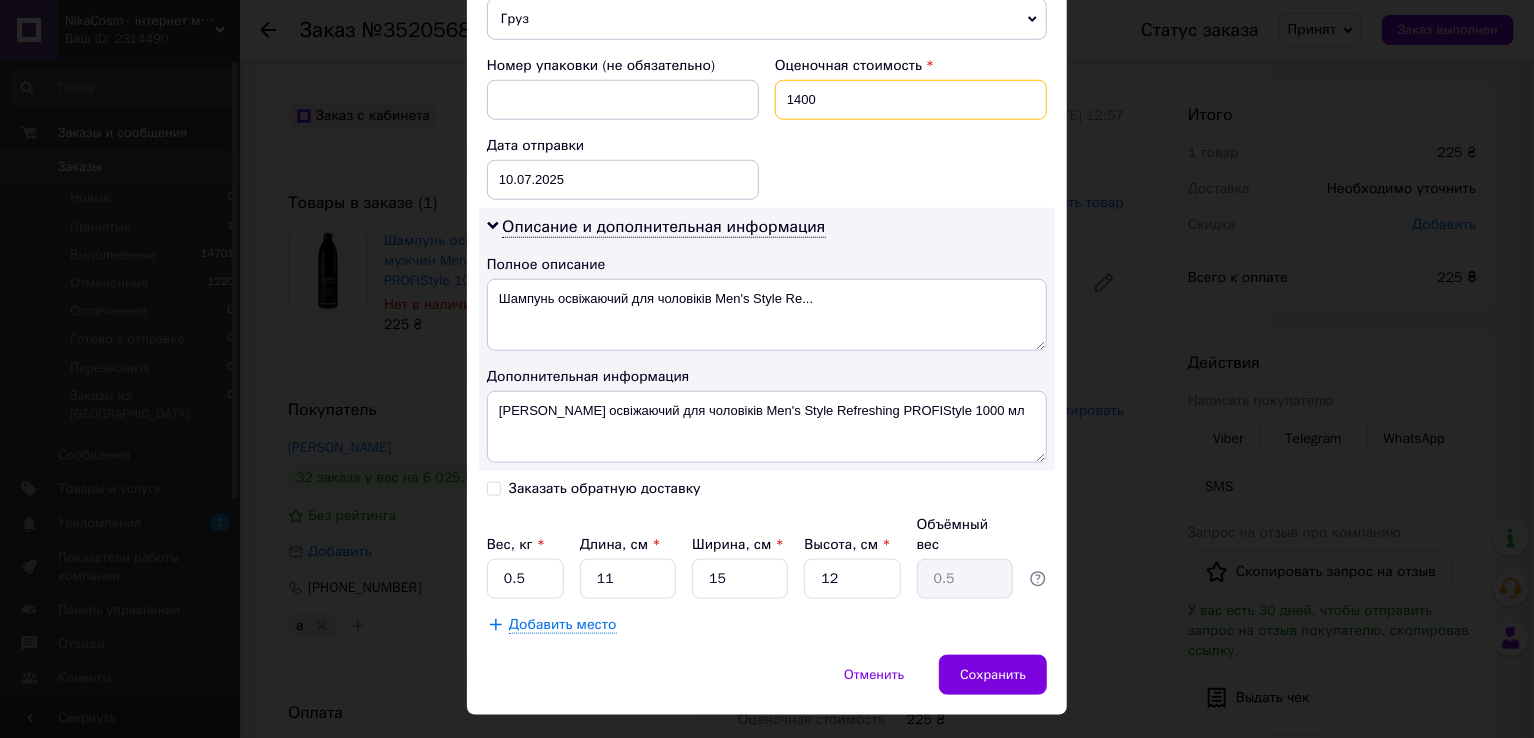type on "1400" 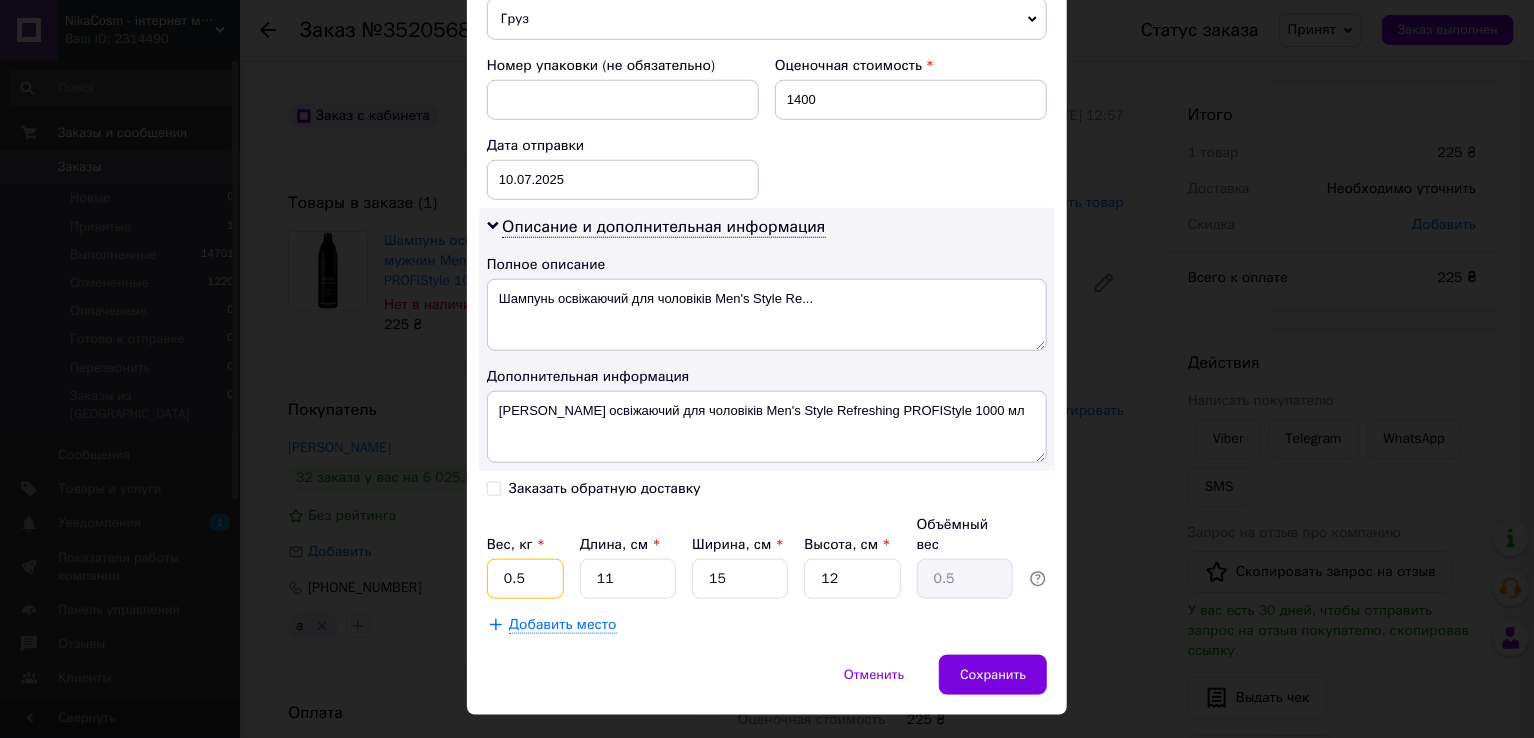 drag, startPoint x: 499, startPoint y: 531, endPoint x: 559, endPoint y: 531, distance: 60 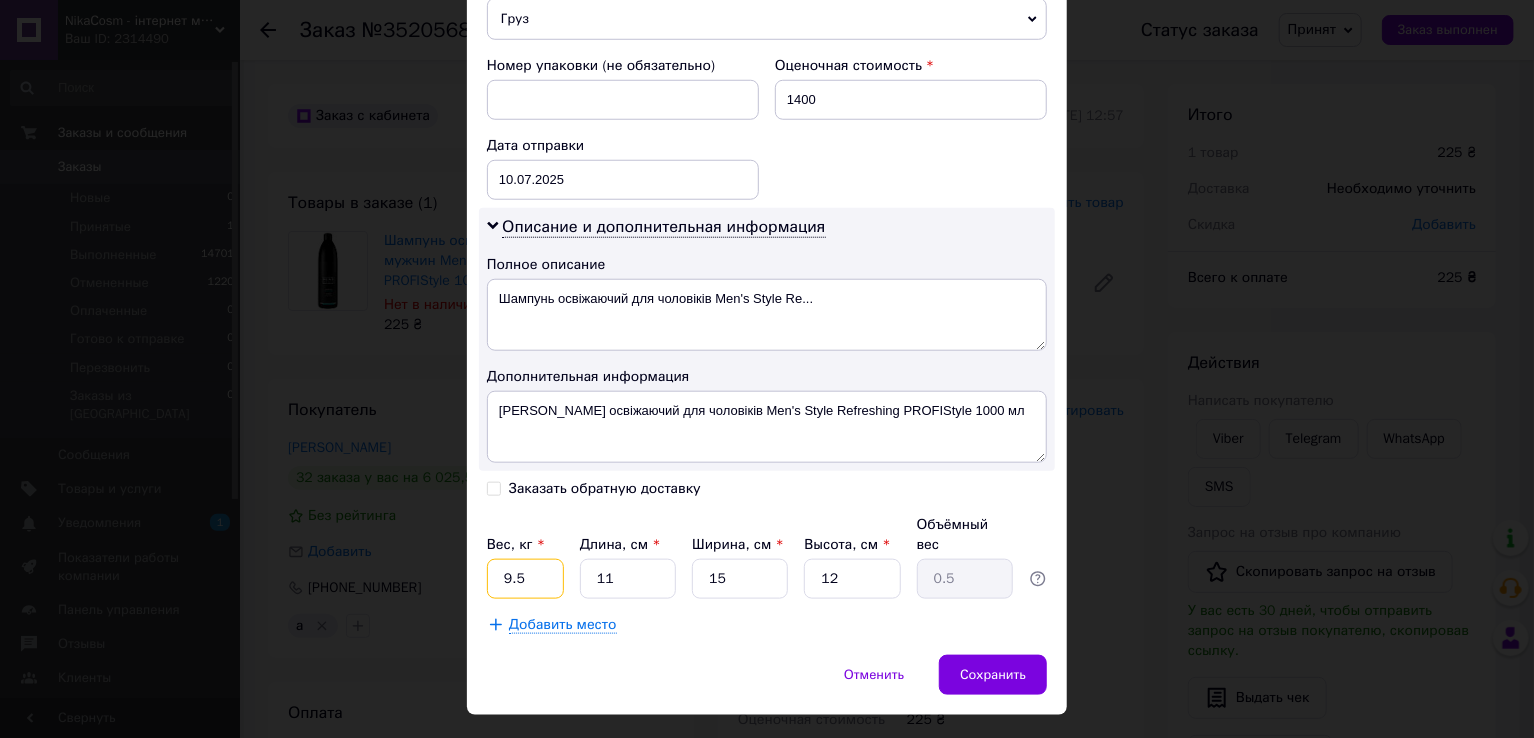 type on "9.5" 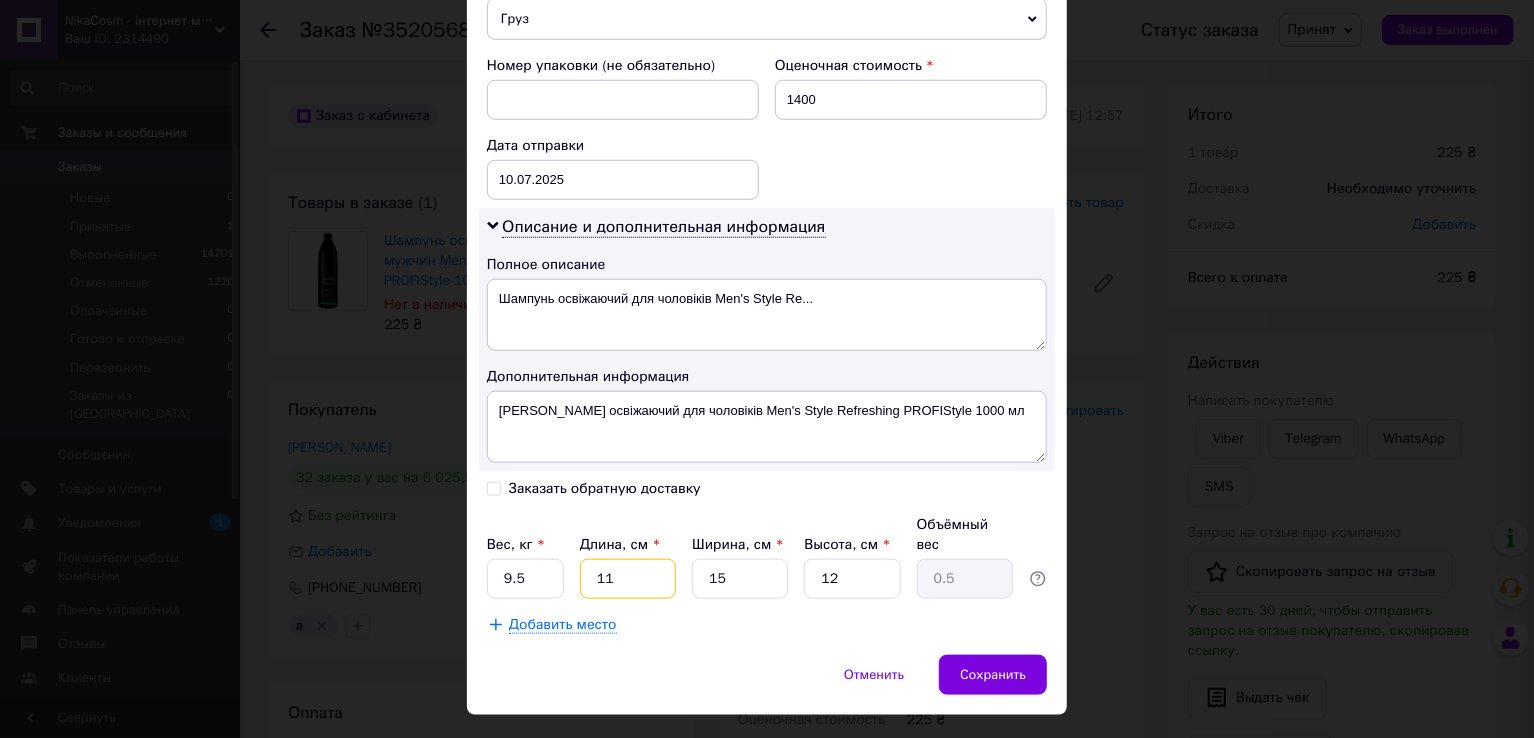 type on "2" 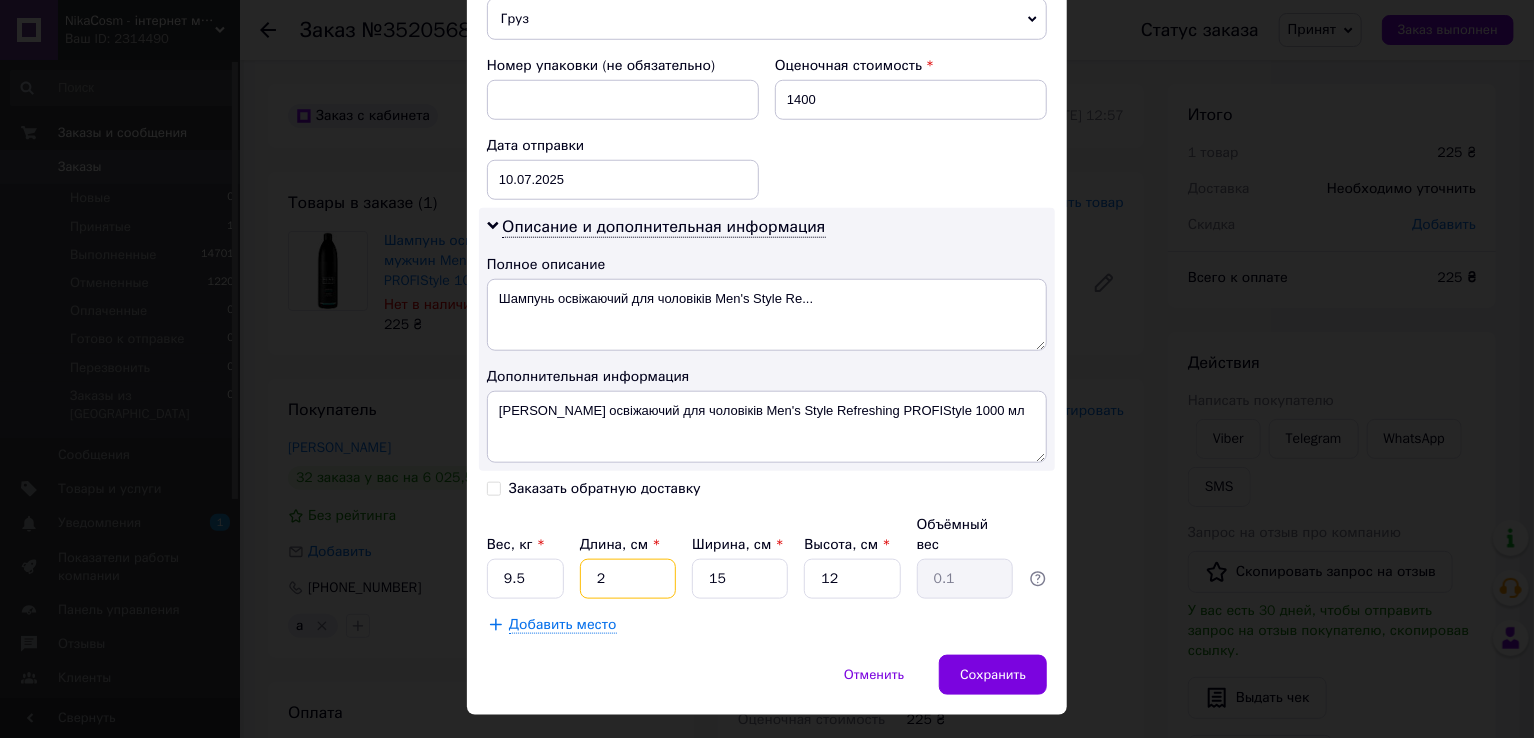 type on "25" 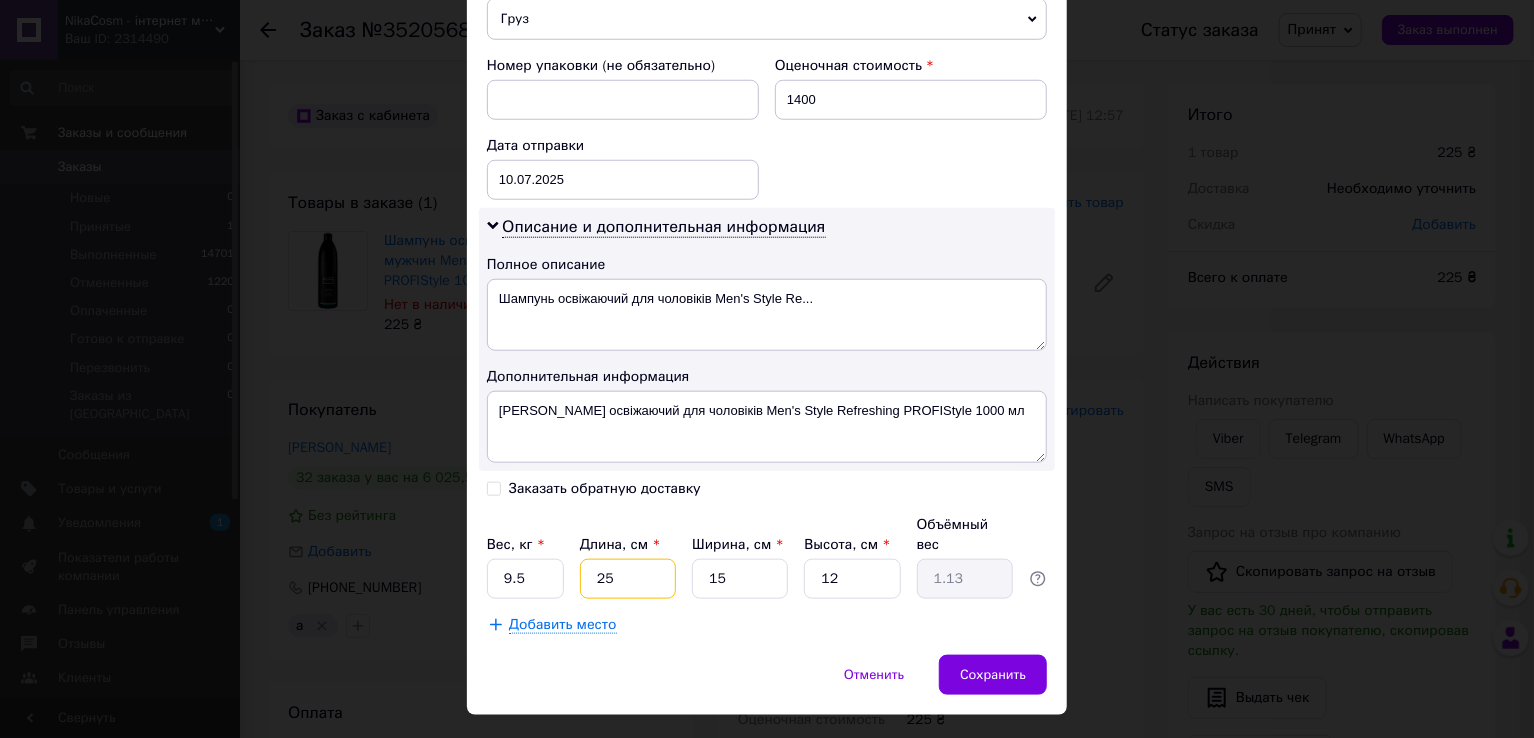 type on "25" 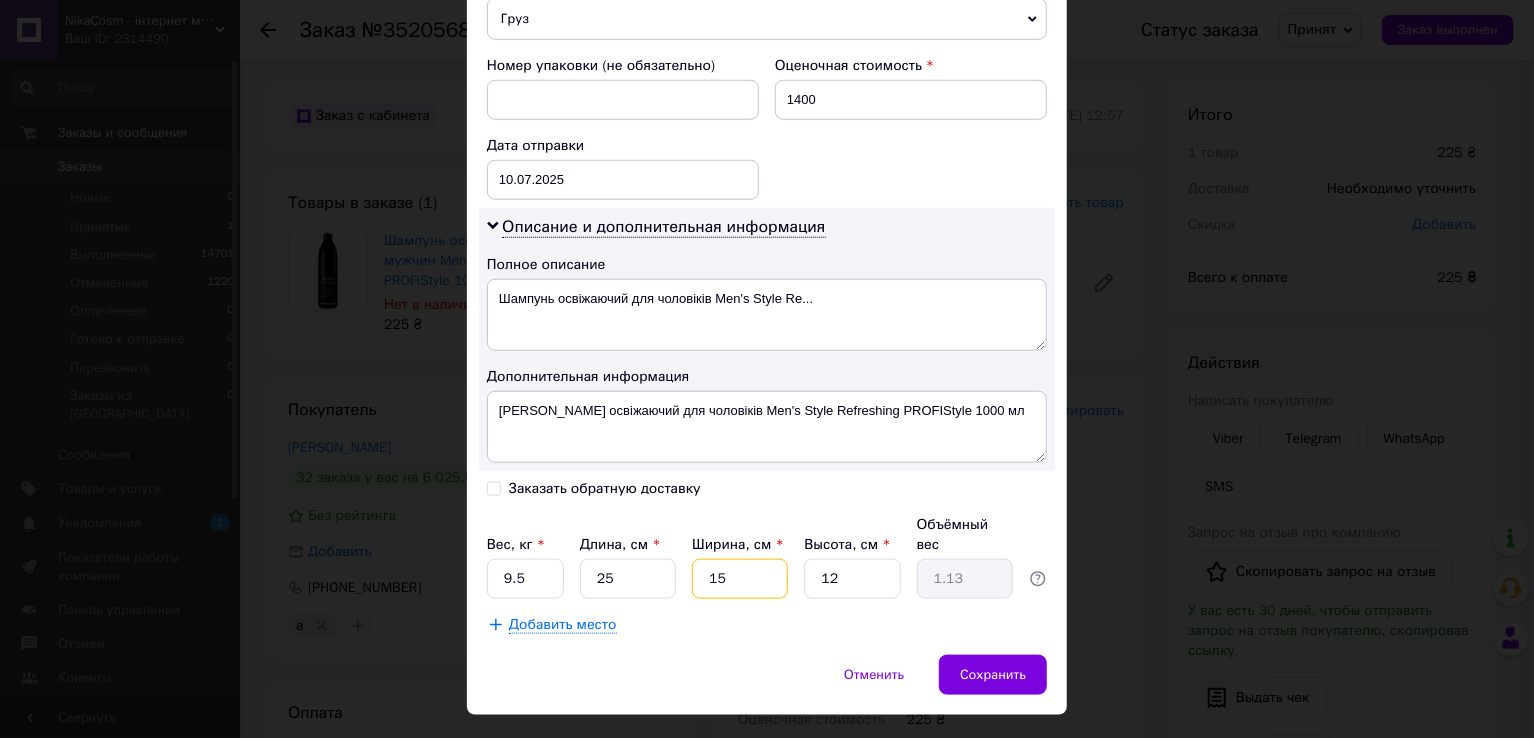 type on "2" 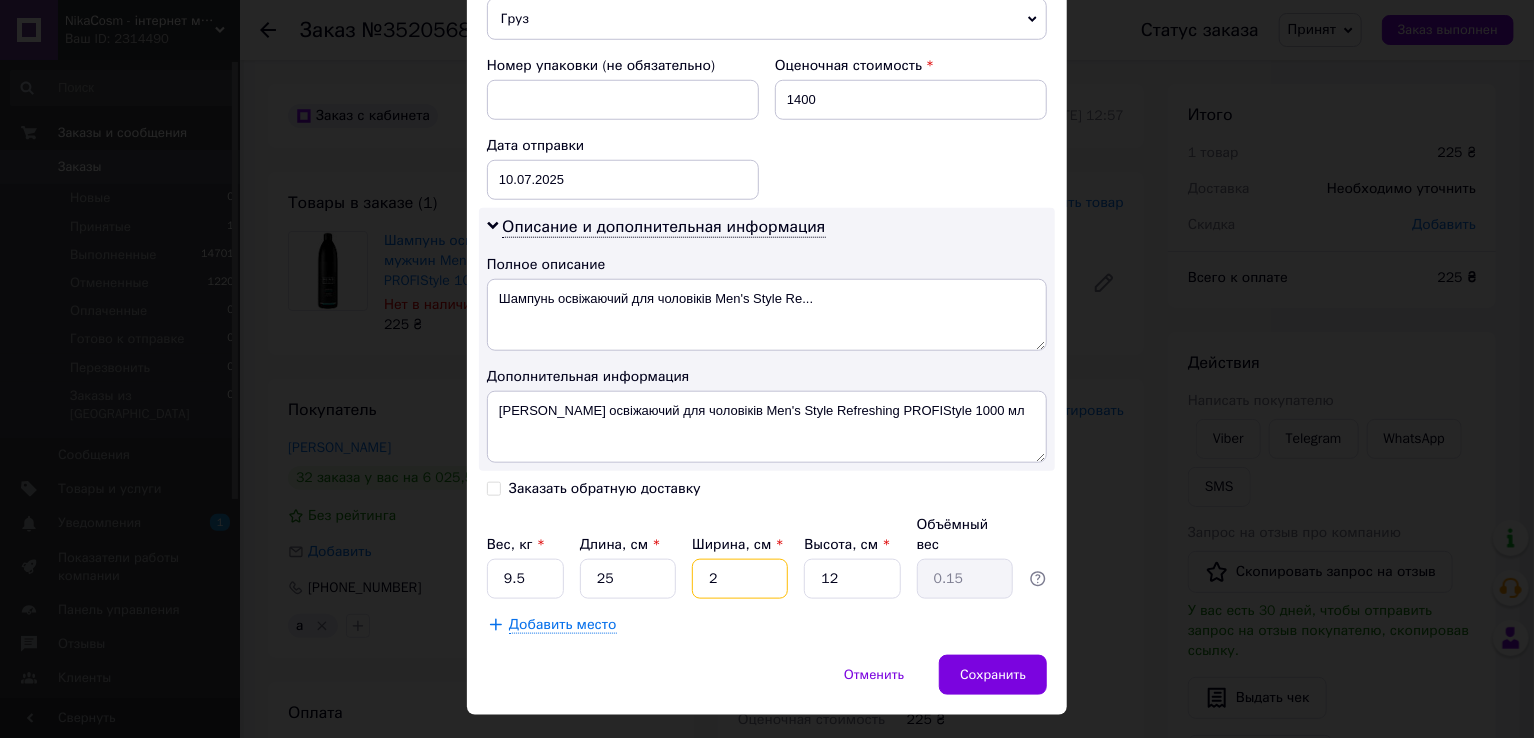 type on "25" 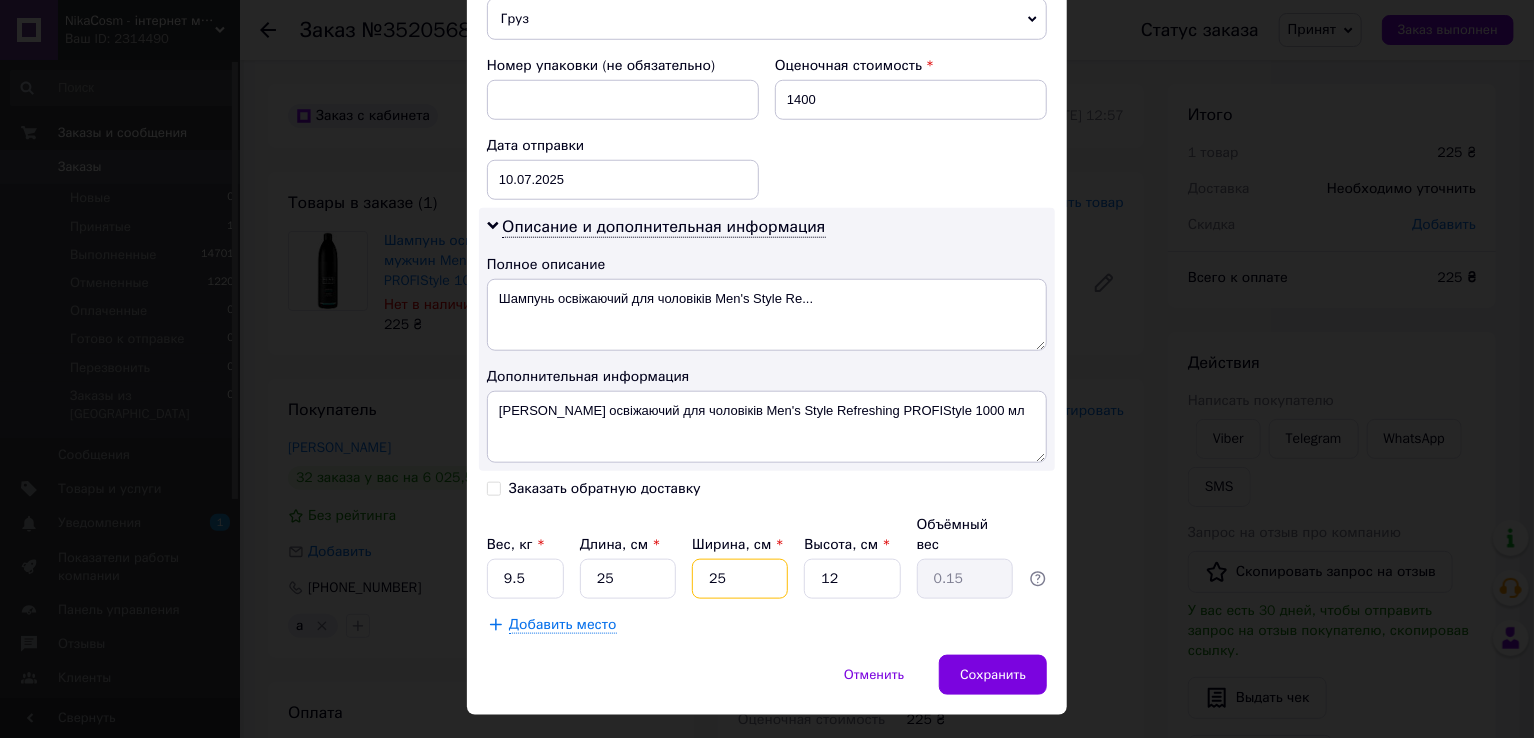 type on "1.88" 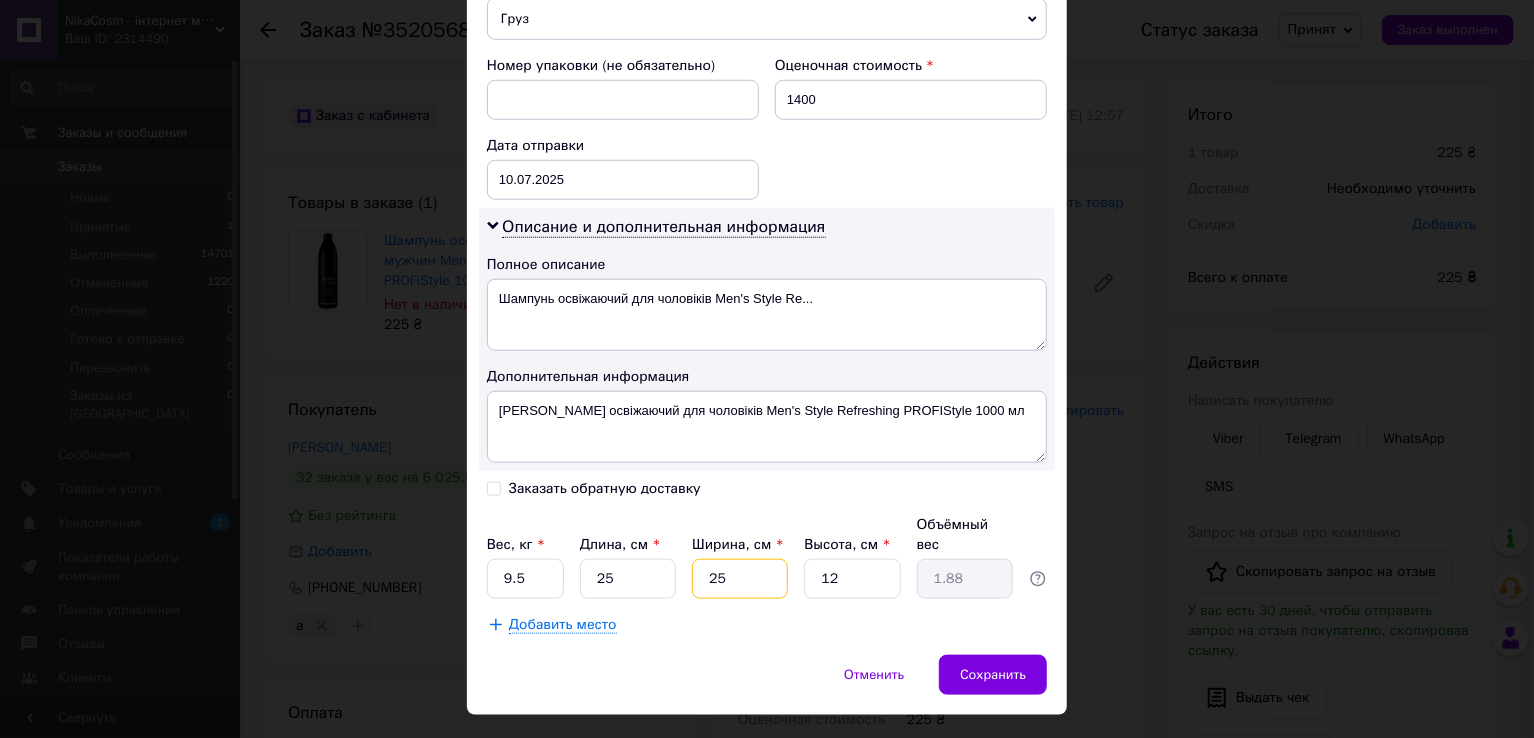 type on "25" 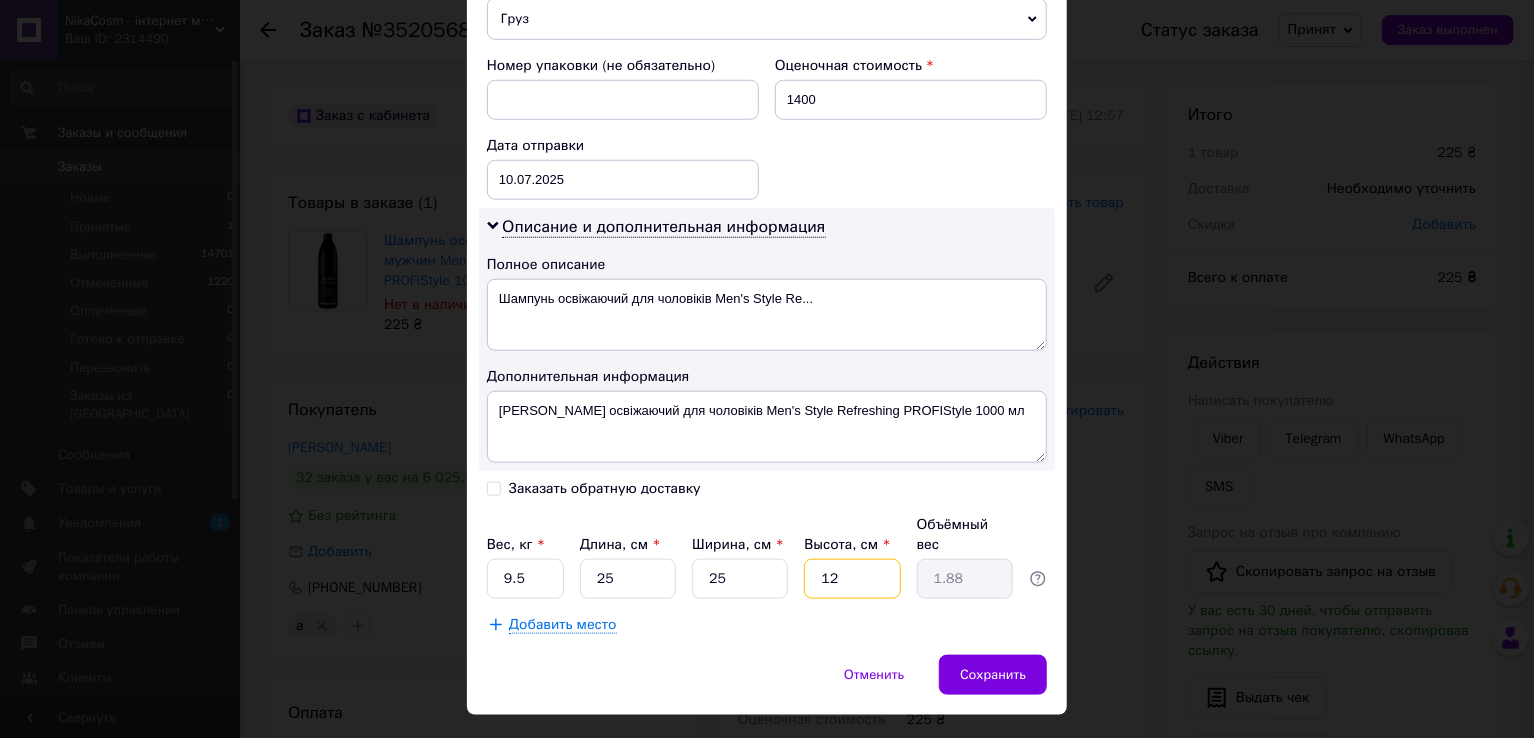 type on "3" 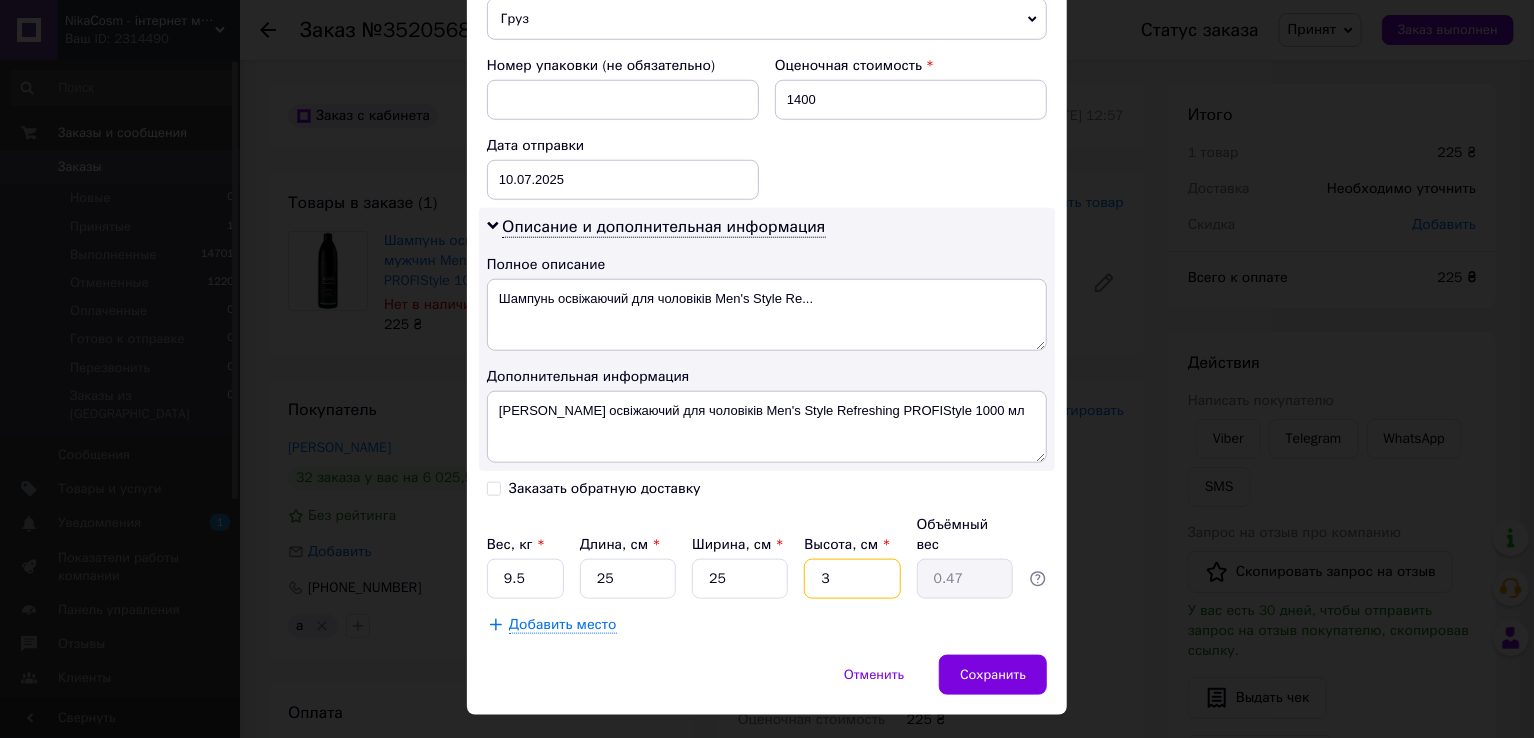 type on "30" 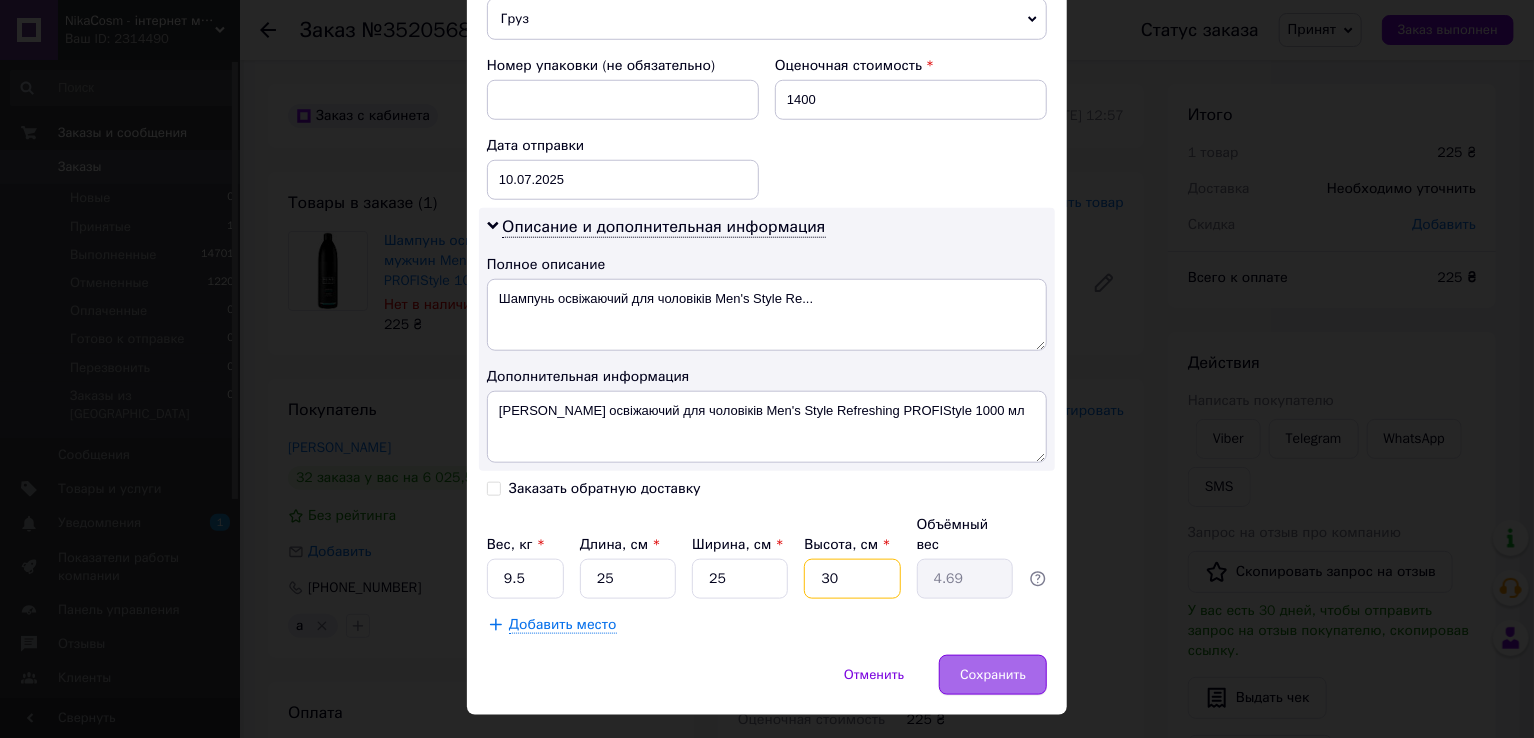 type on "30" 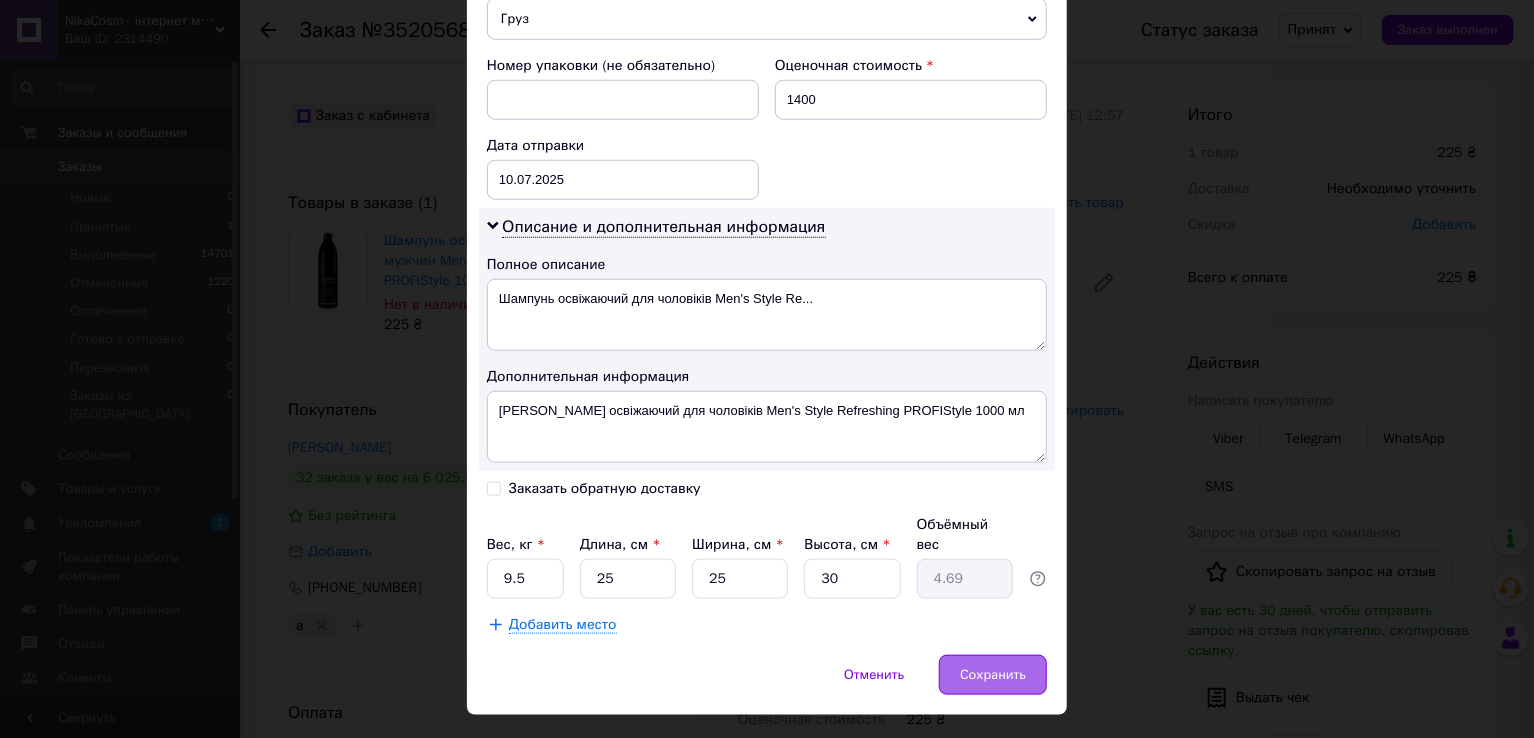 click on "Сохранить" at bounding box center [993, 675] 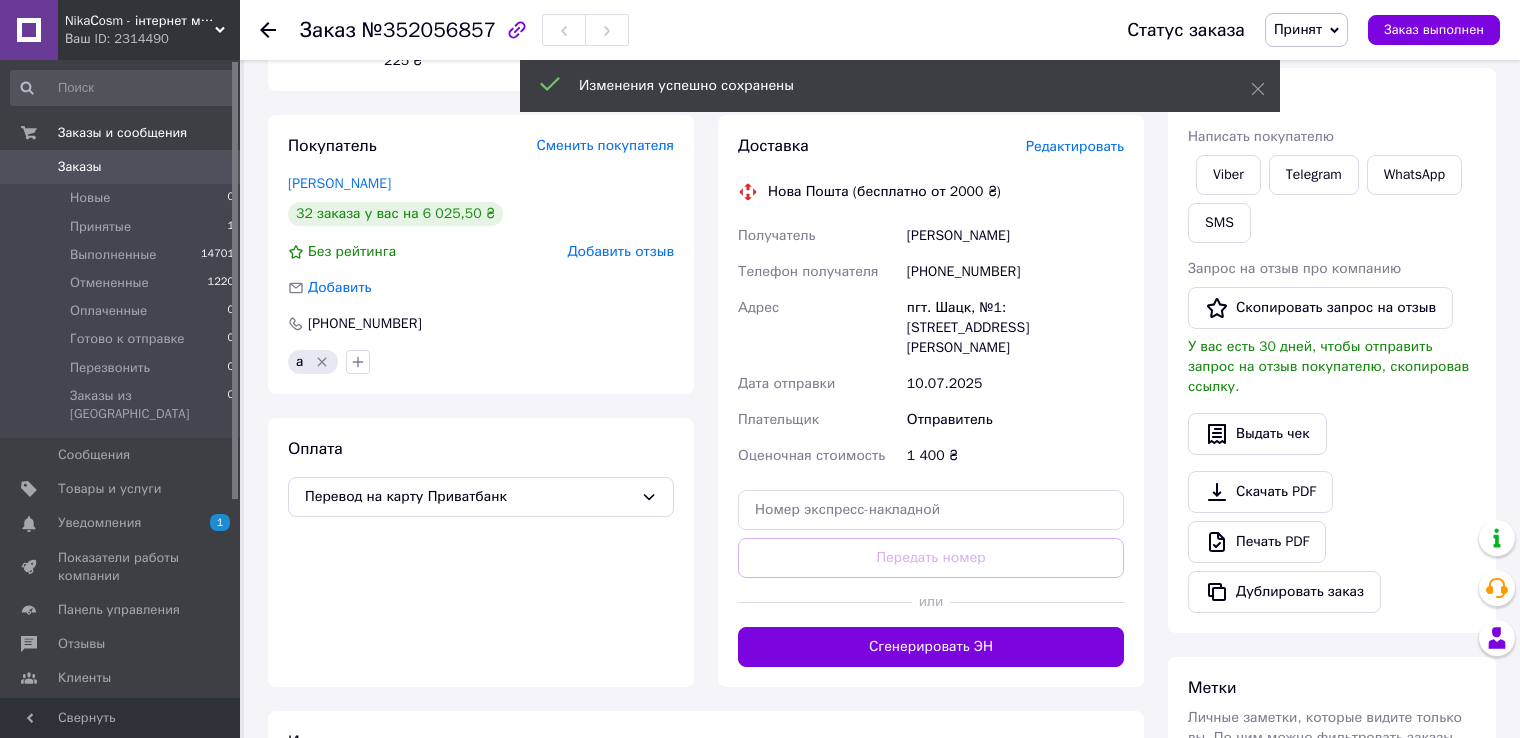 scroll, scrollTop: 500, scrollLeft: 0, axis: vertical 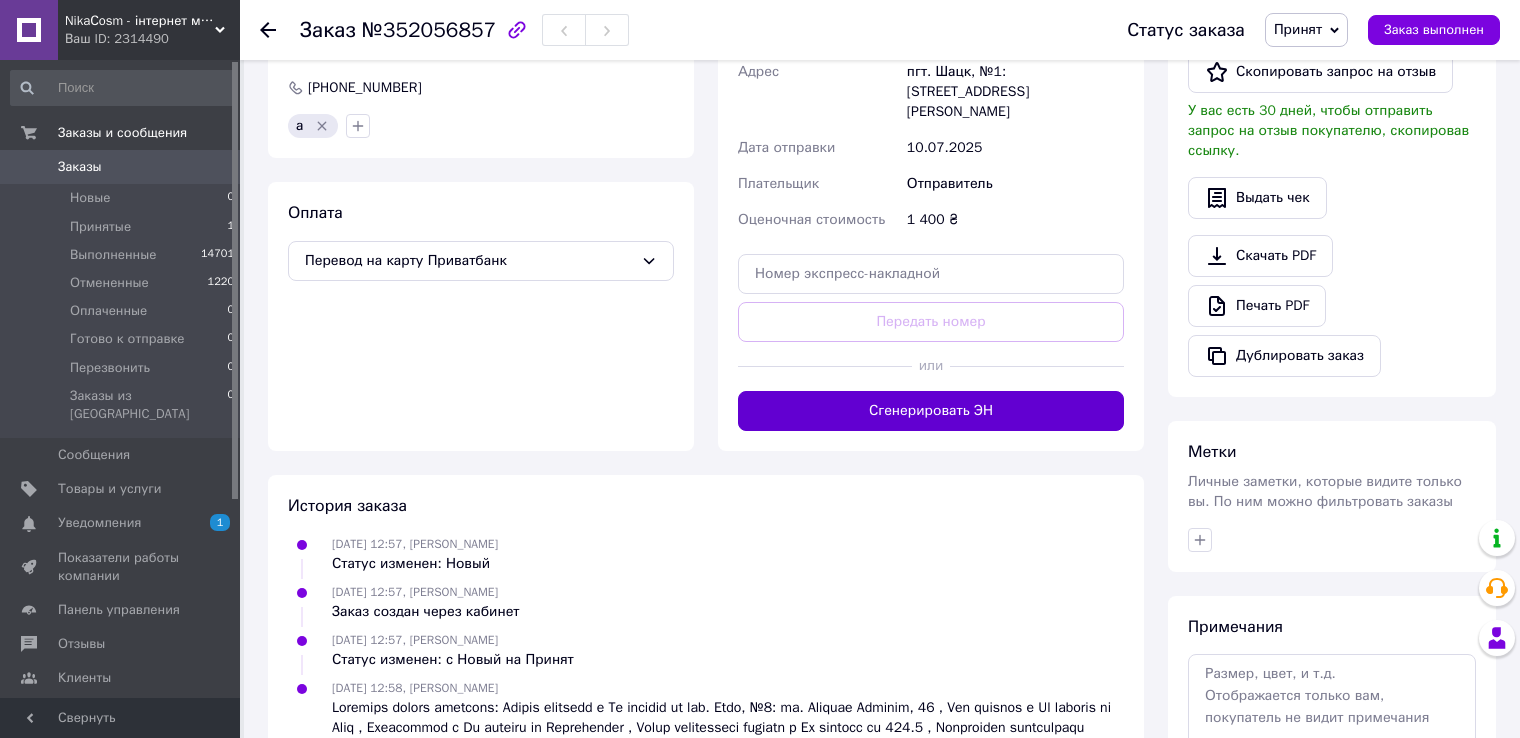 click on "Сгенерировать ЭН" at bounding box center (931, 411) 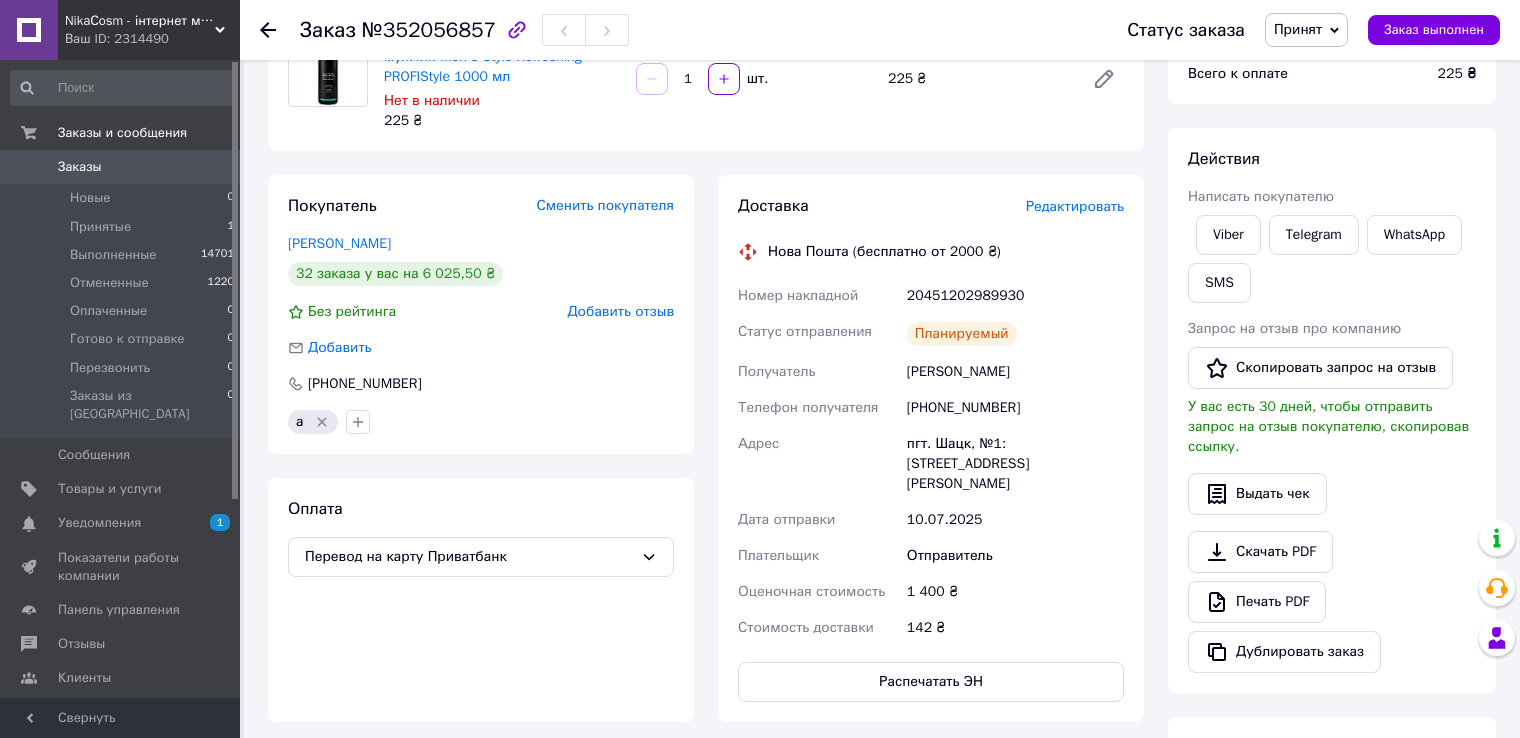 scroll, scrollTop: 200, scrollLeft: 0, axis: vertical 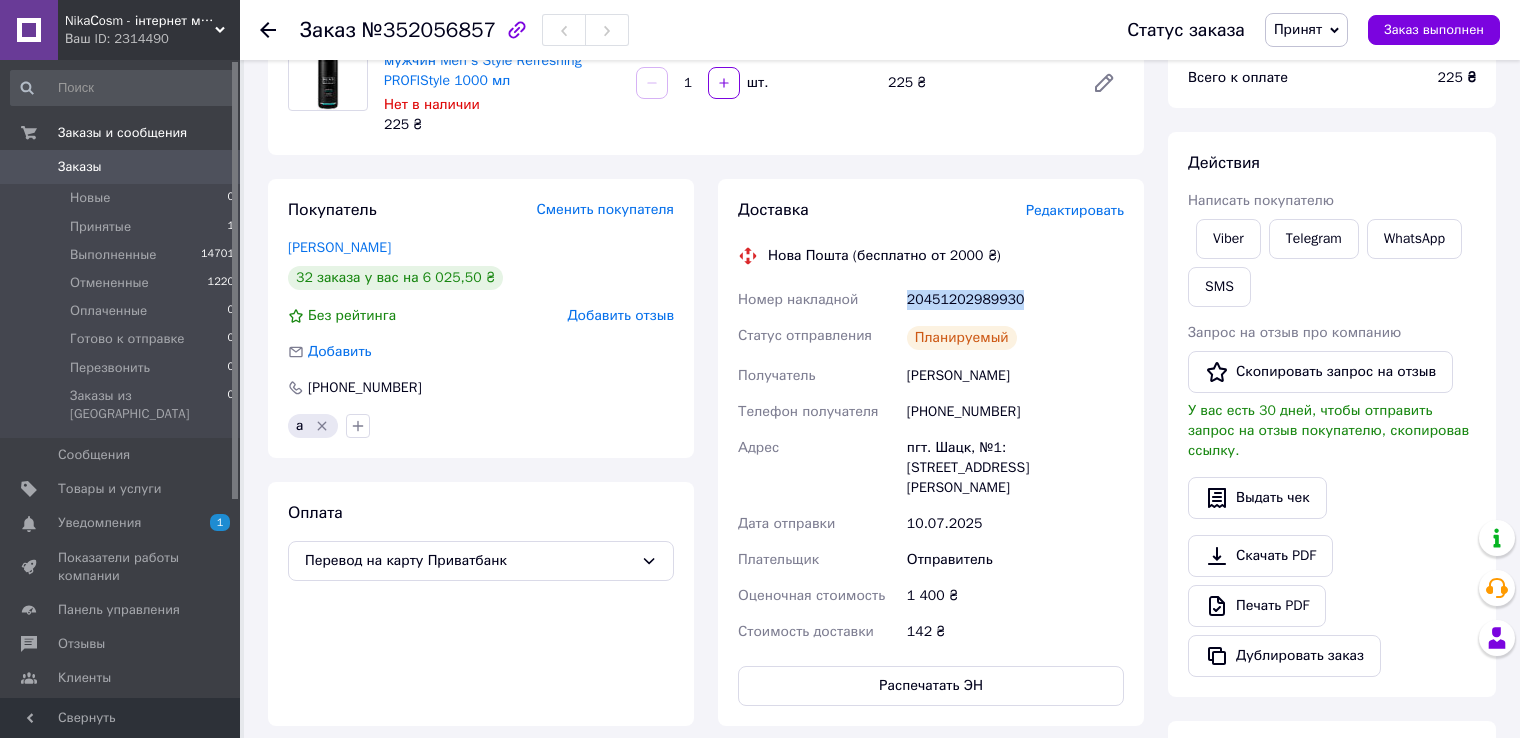 drag, startPoint x: 903, startPoint y: 301, endPoint x: 1013, endPoint y: 309, distance: 110.29053 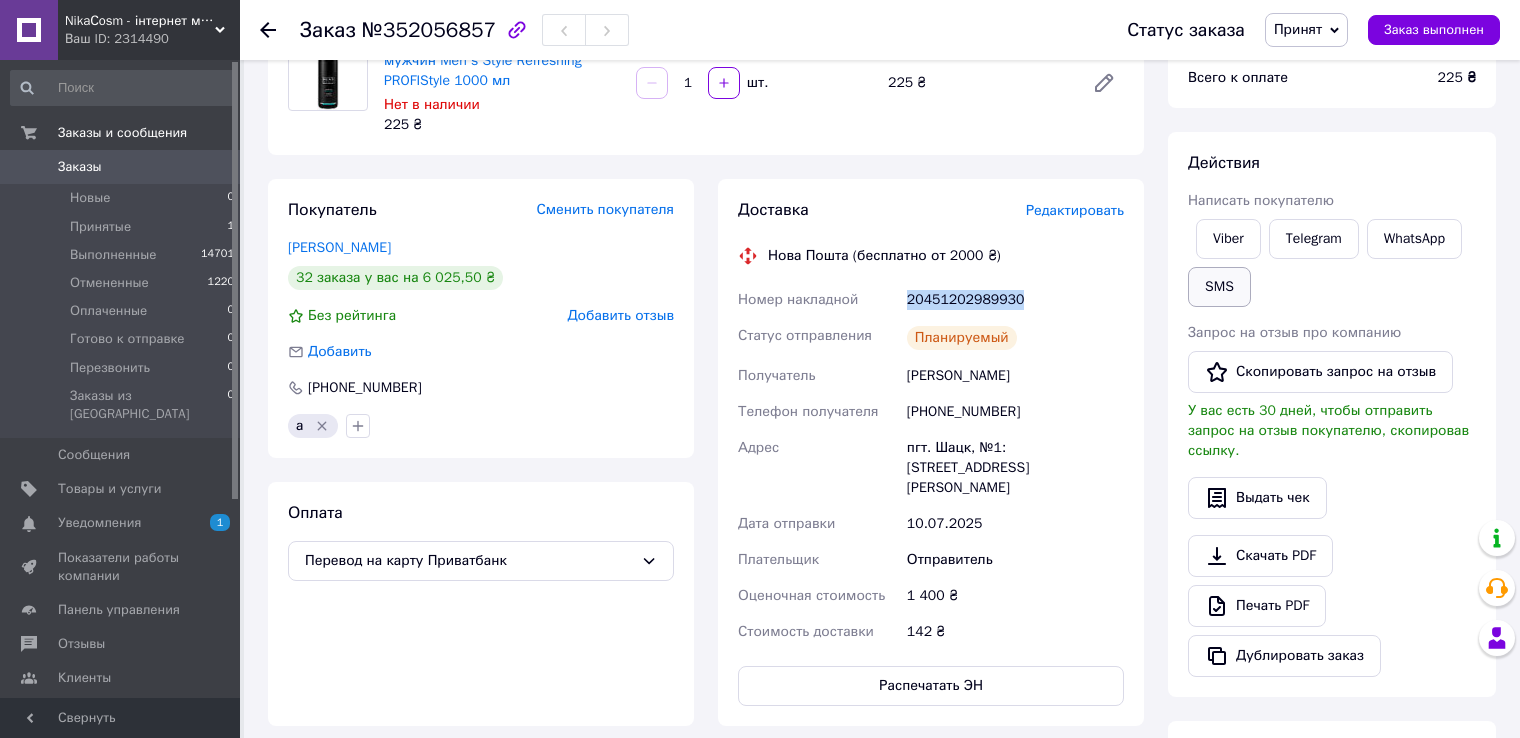click on "SMS" at bounding box center [1219, 287] 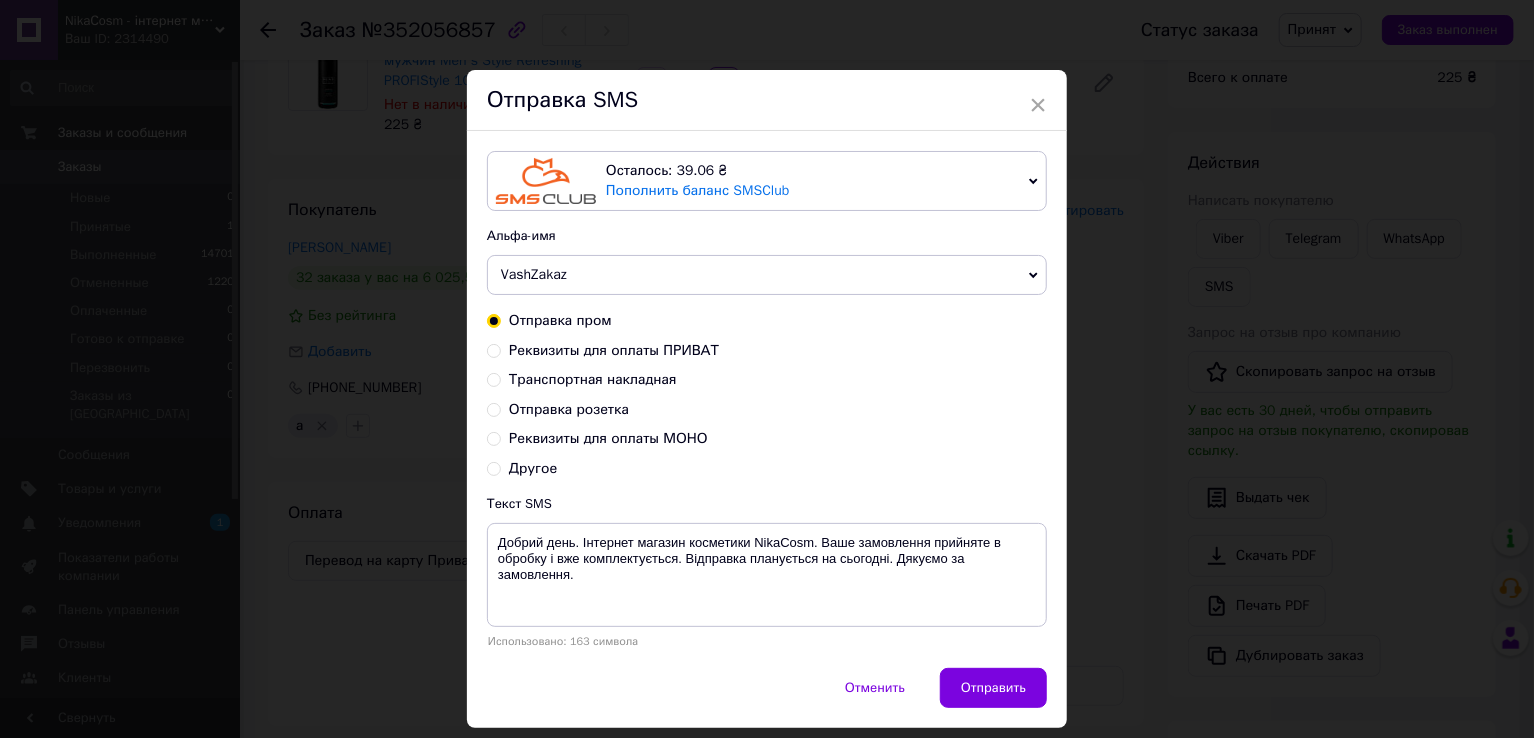 click on "Транспортная накладная" at bounding box center [494, 378] 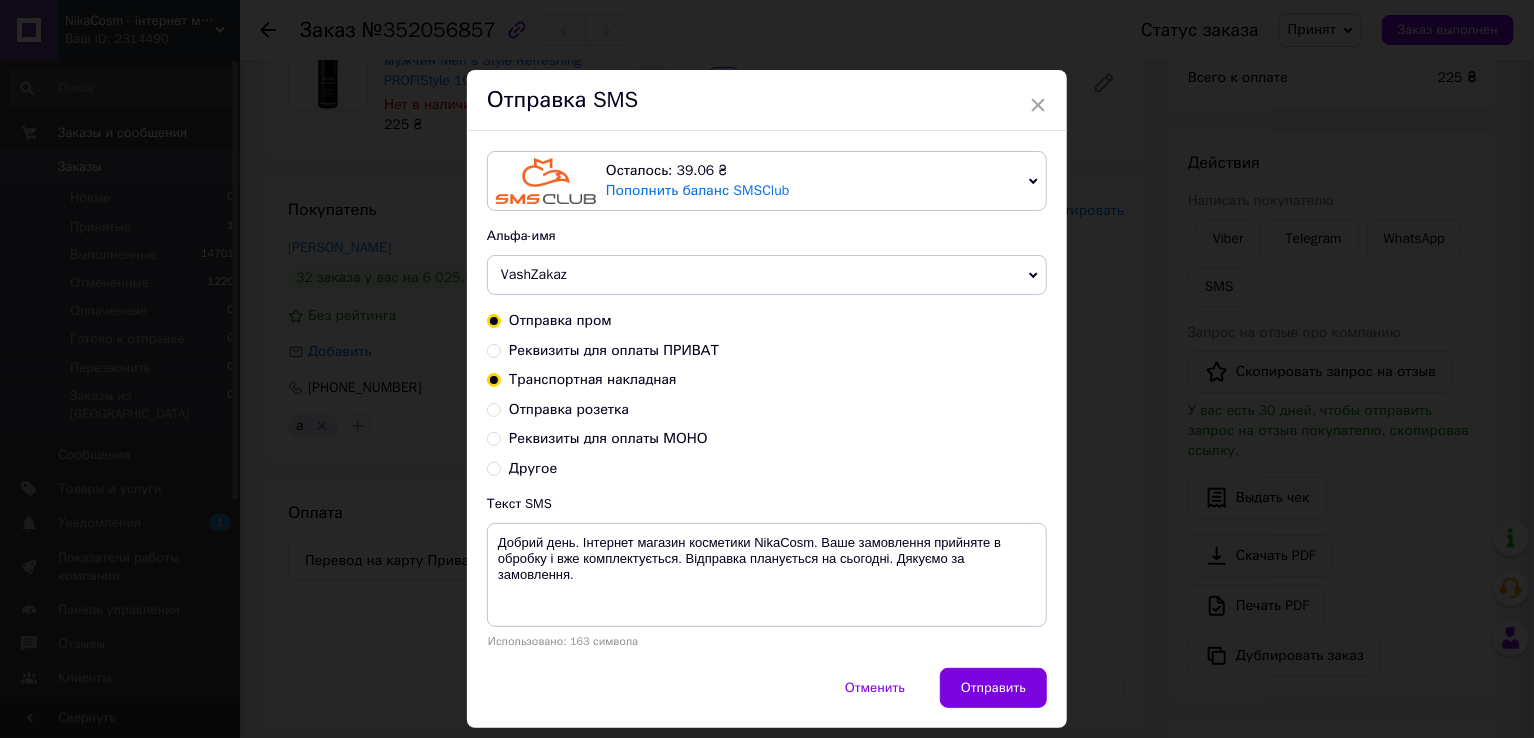 radio on "true" 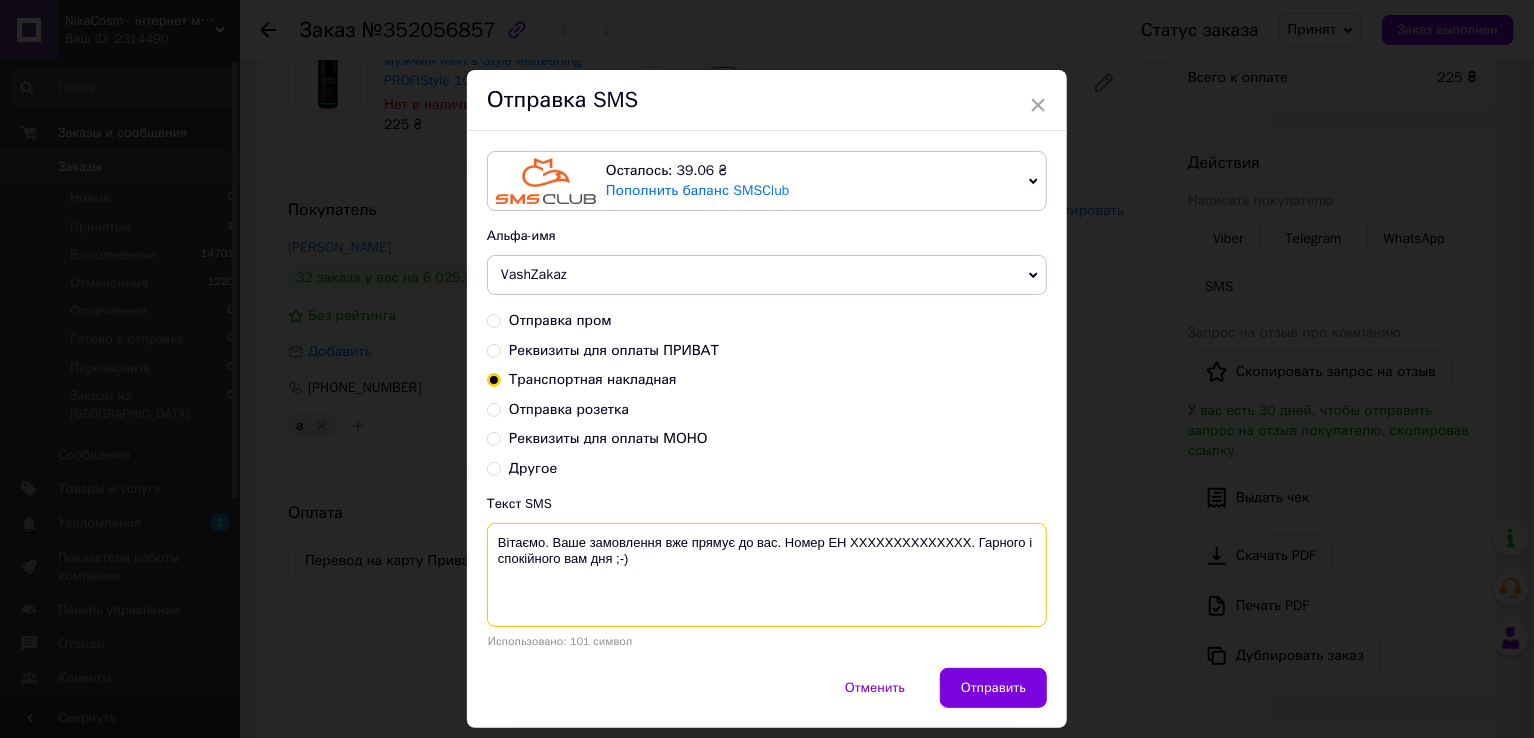 drag, startPoint x: 850, startPoint y: 540, endPoint x: 949, endPoint y: 561, distance: 101.20277 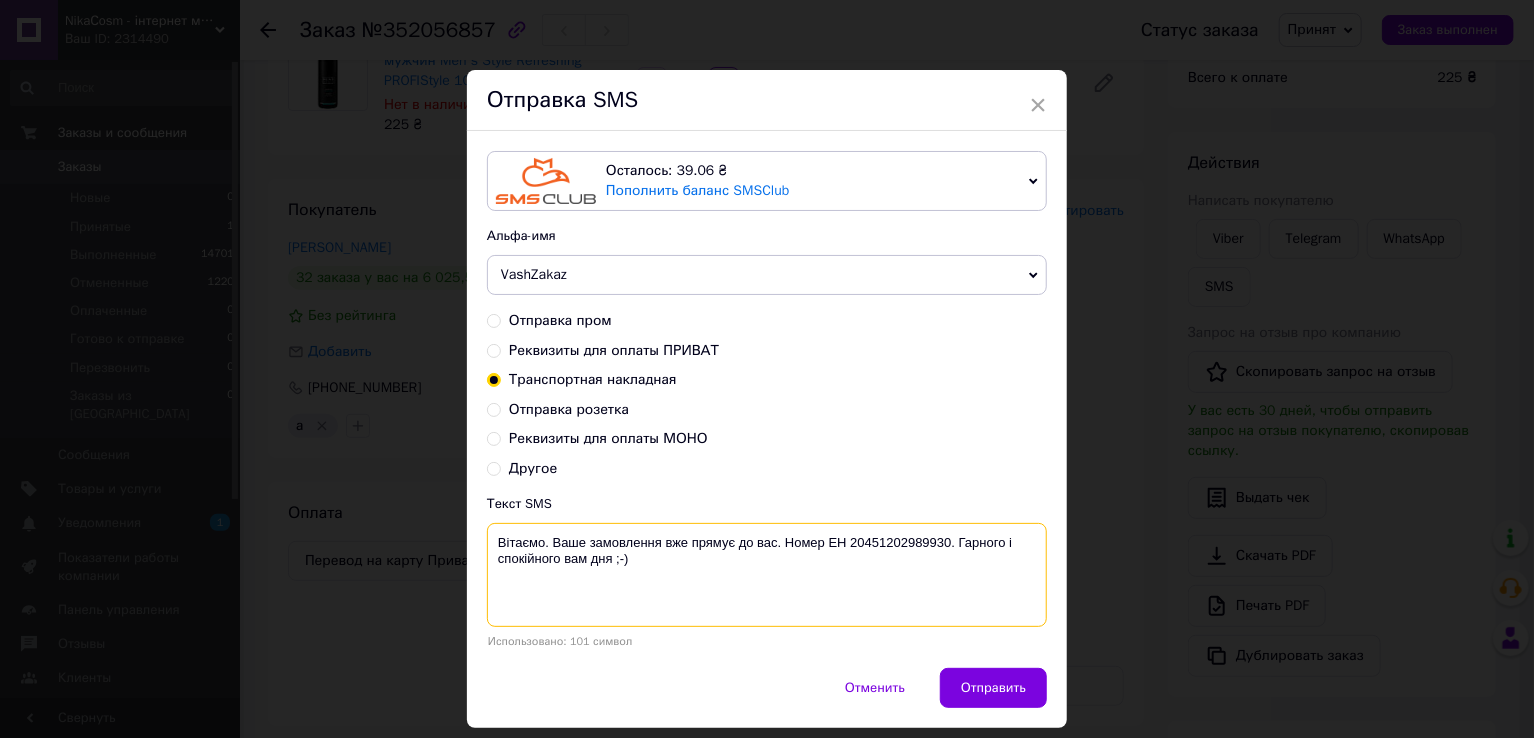 drag, startPoint x: 486, startPoint y: 538, endPoint x: 666, endPoint y: 579, distance: 184.6104 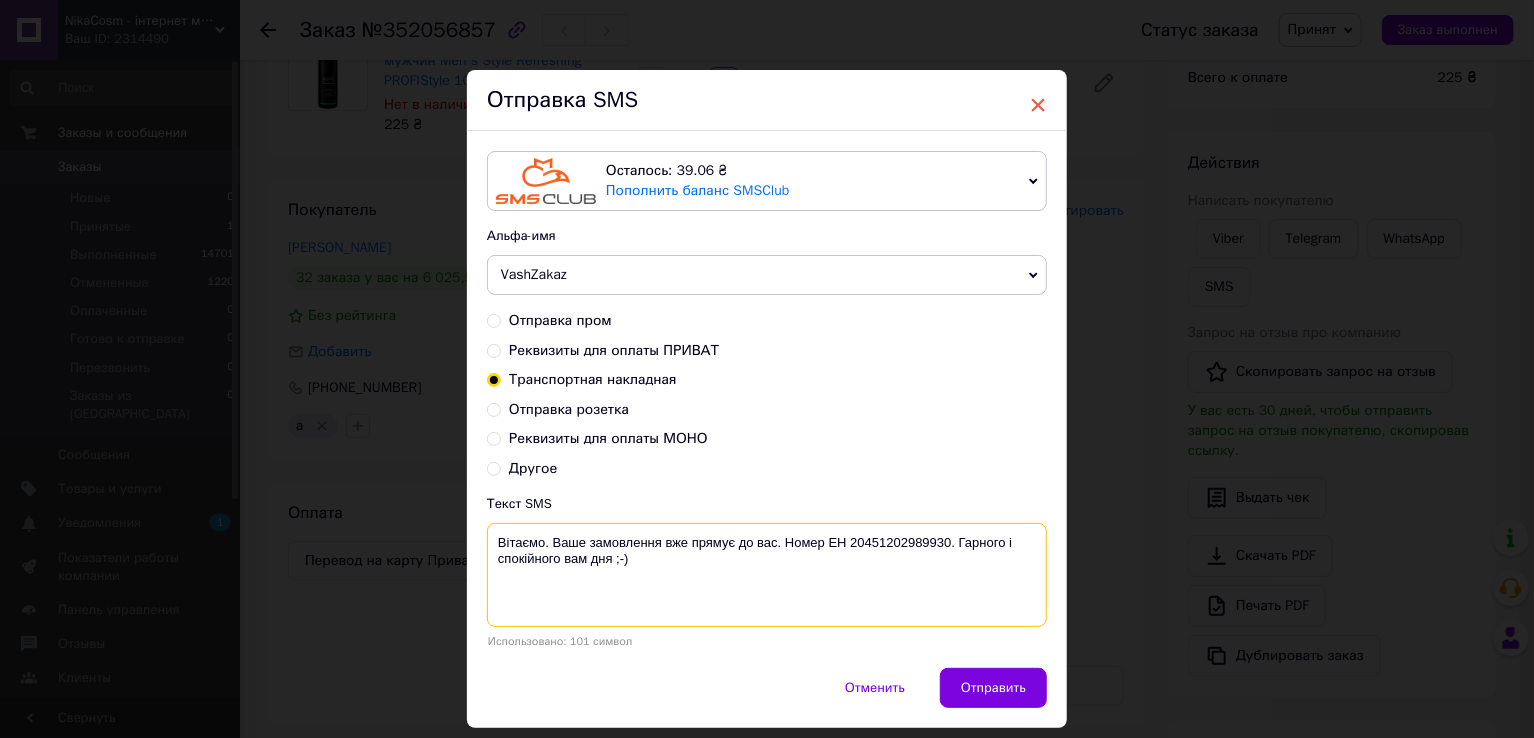 type on "Вітаємо. Ваше замовлення вже прямує до вас. Номер ЕН 20451202989930. Гарного і спокійного вам дня ;-)" 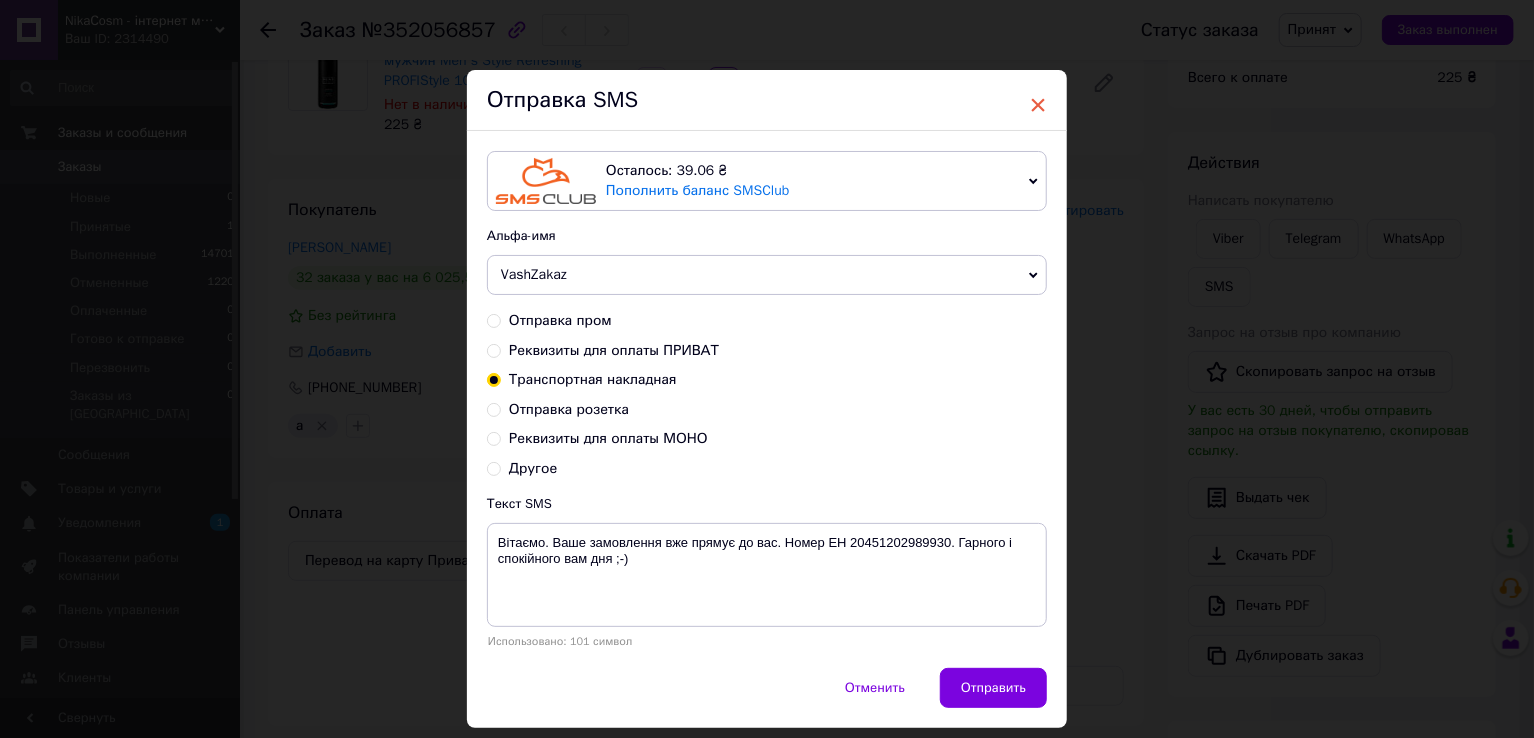 click on "×" at bounding box center (1038, 105) 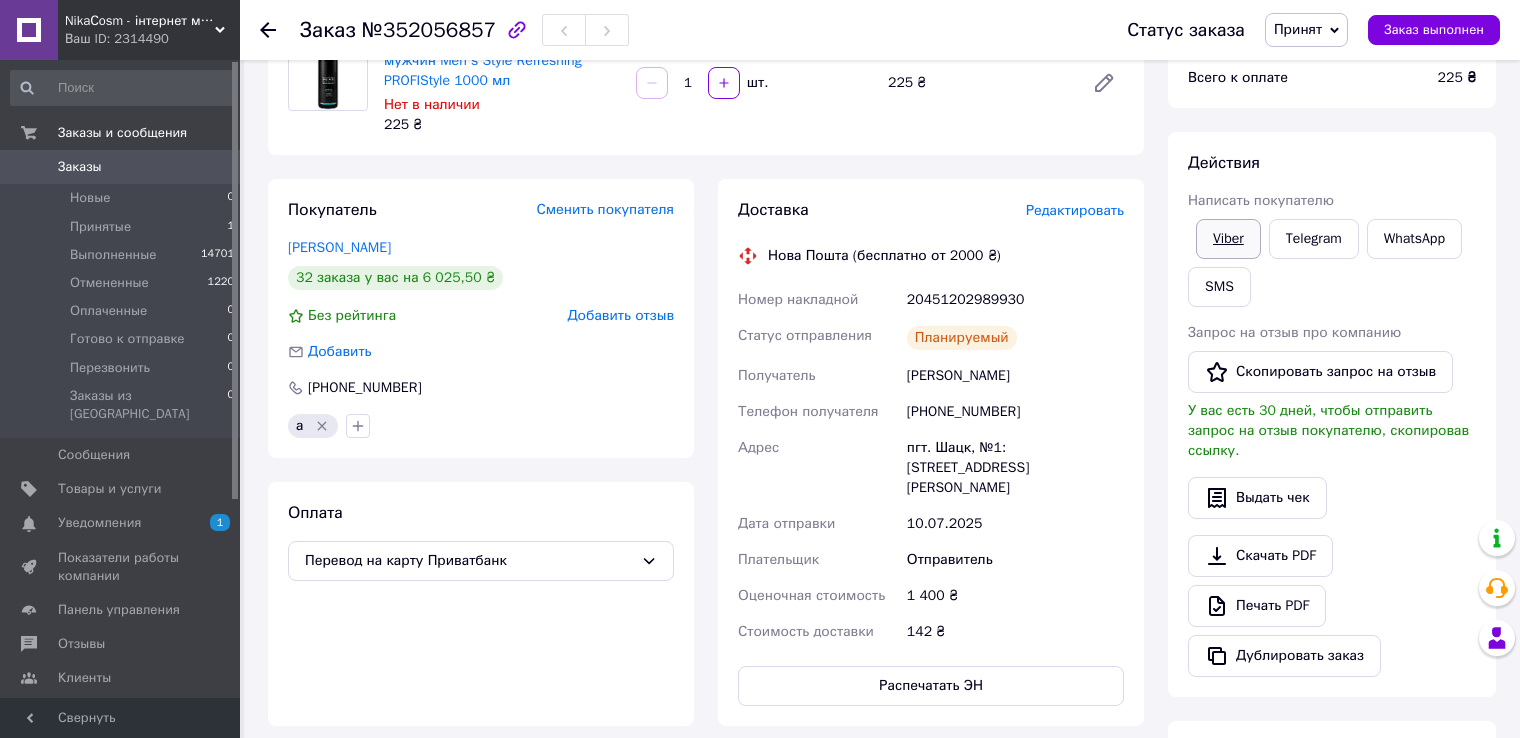 click on "Viber" at bounding box center (1228, 239) 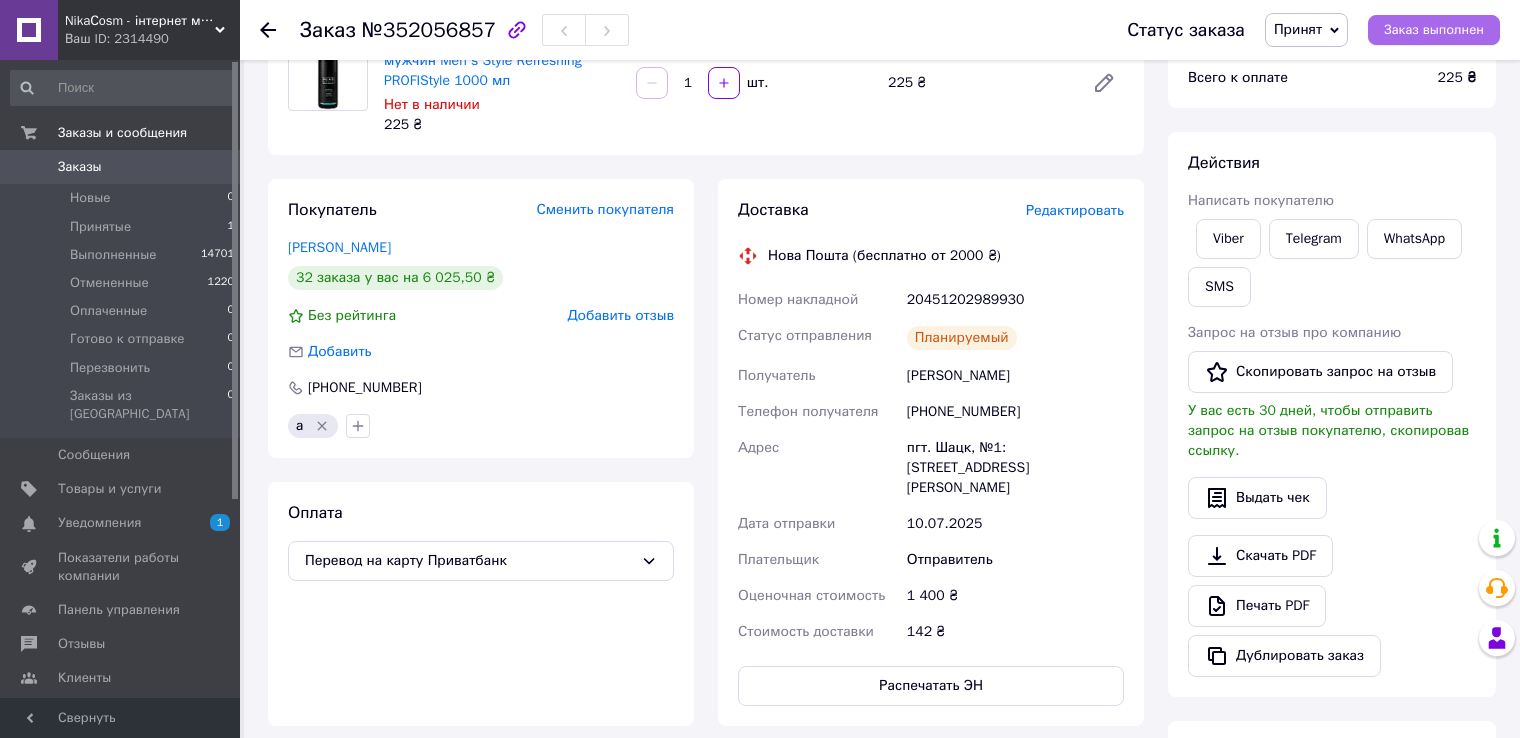 click on "Заказ выполнен" at bounding box center (1434, 30) 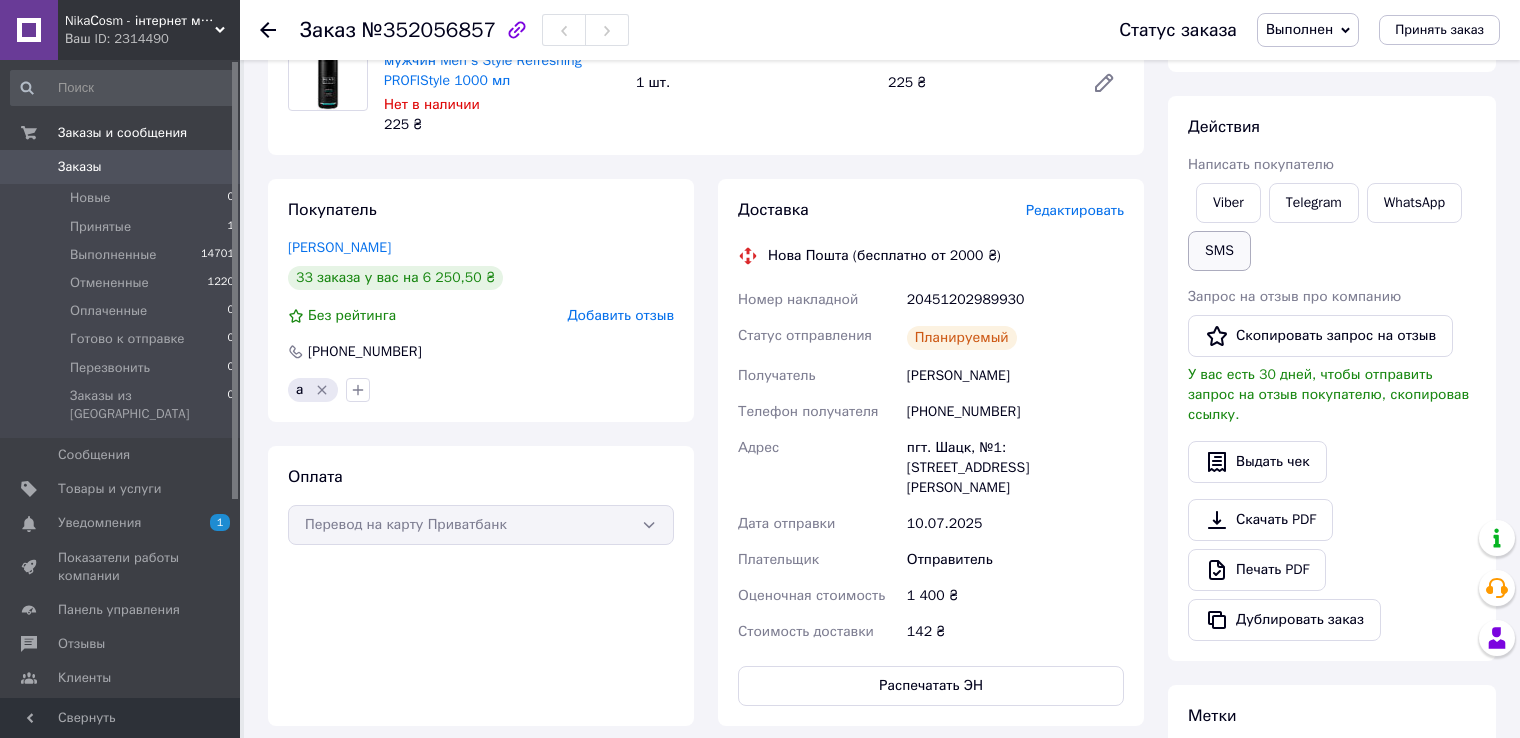 click on "SMS" at bounding box center (1219, 251) 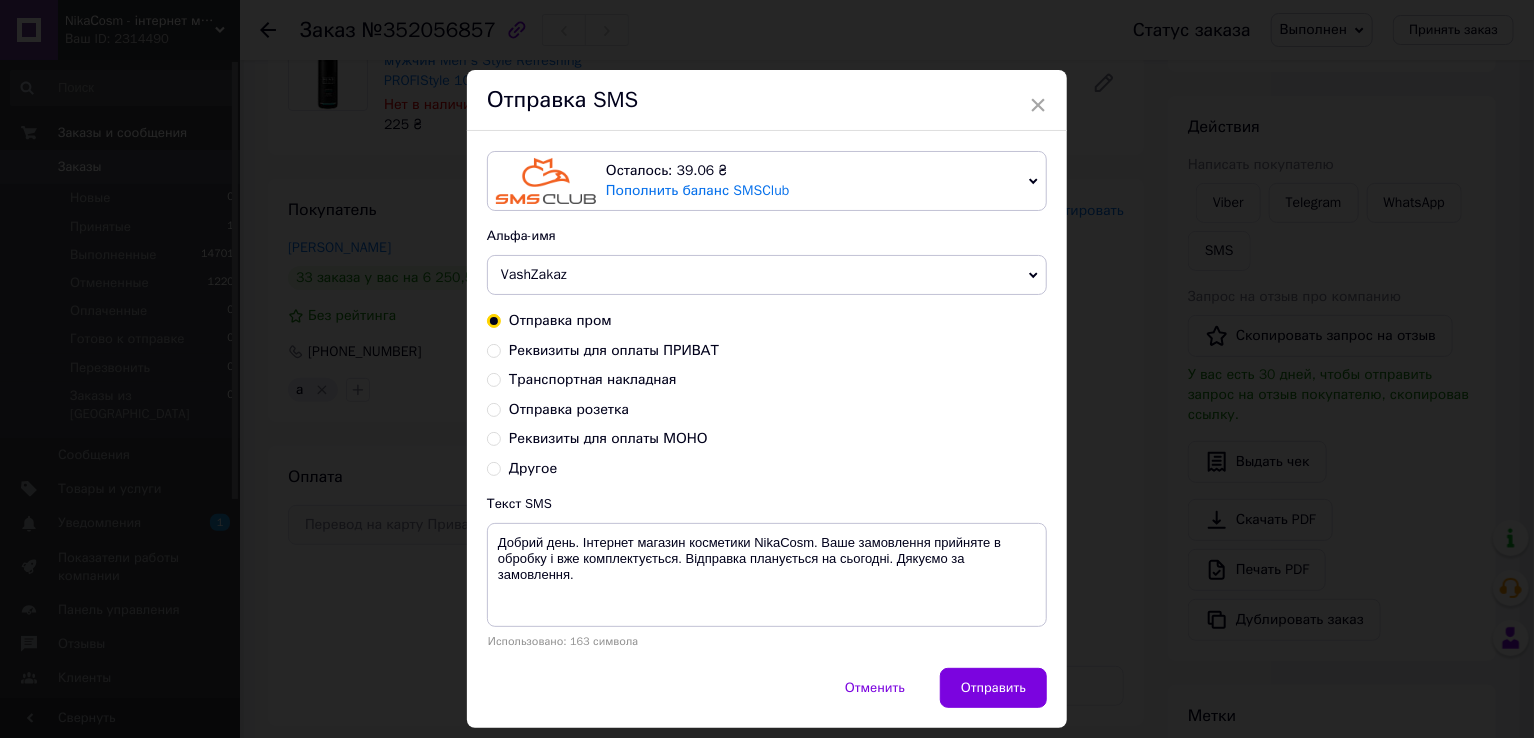 click on "Отправка розетка" at bounding box center (494, 408) 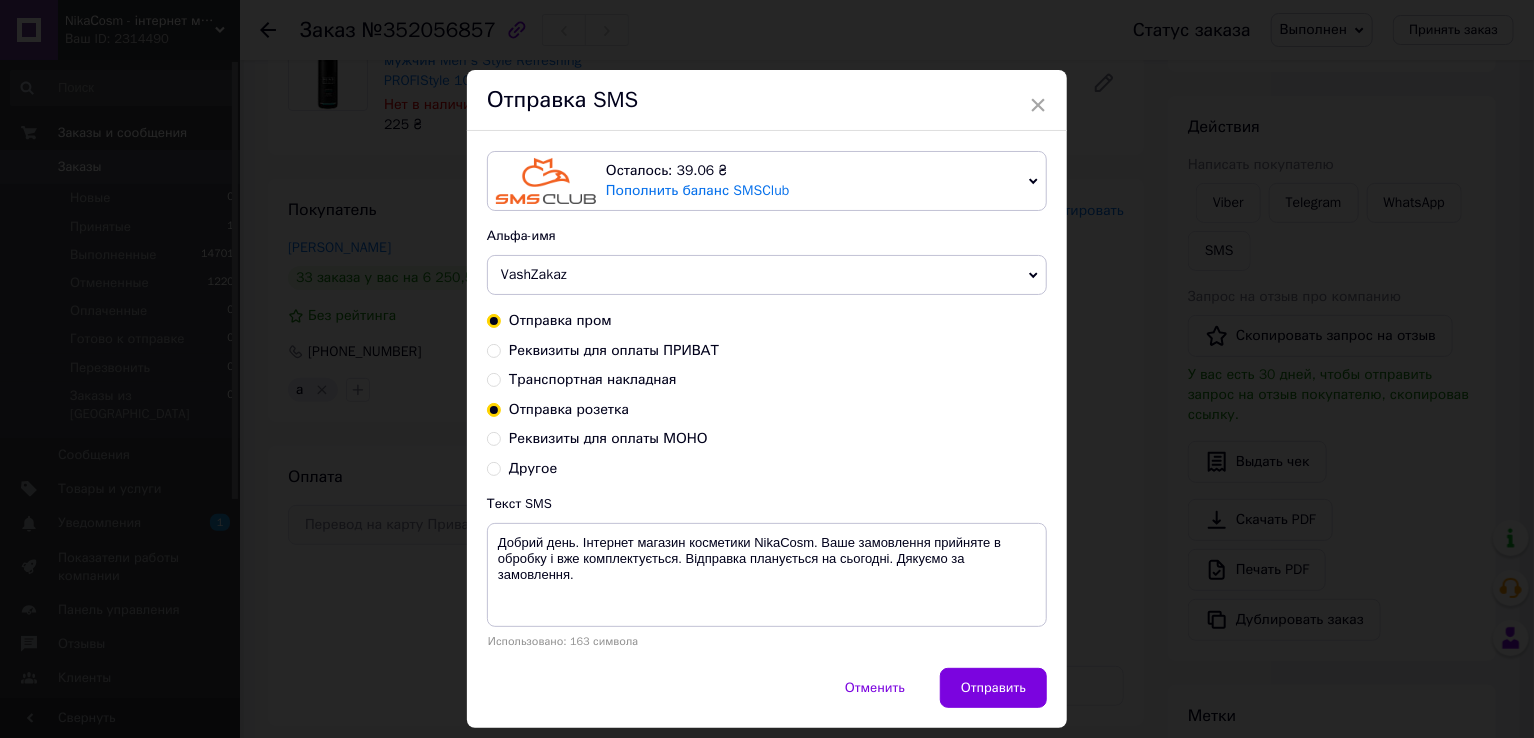radio on "true" 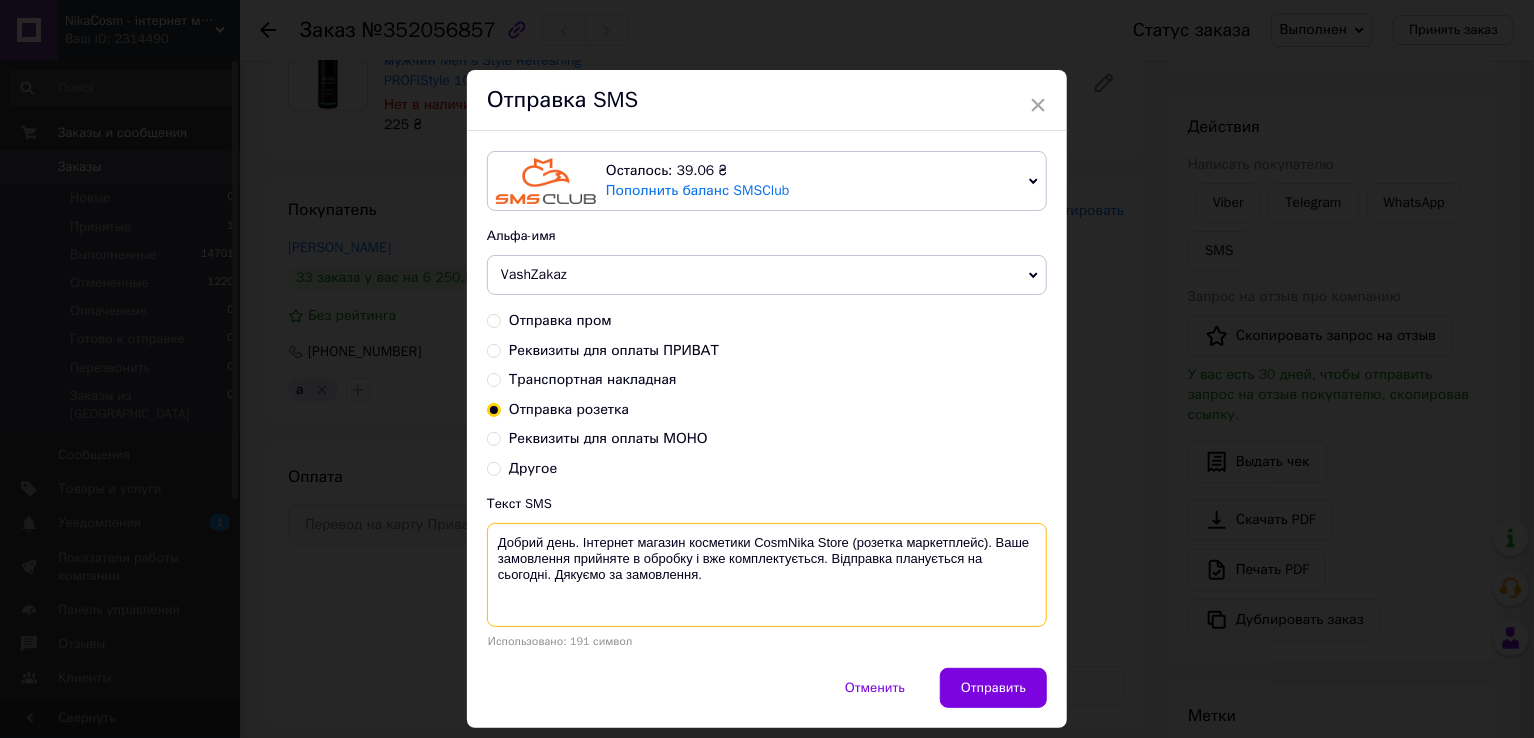 drag, startPoint x: 489, startPoint y: 539, endPoint x: 812, endPoint y: 595, distance: 327.81854 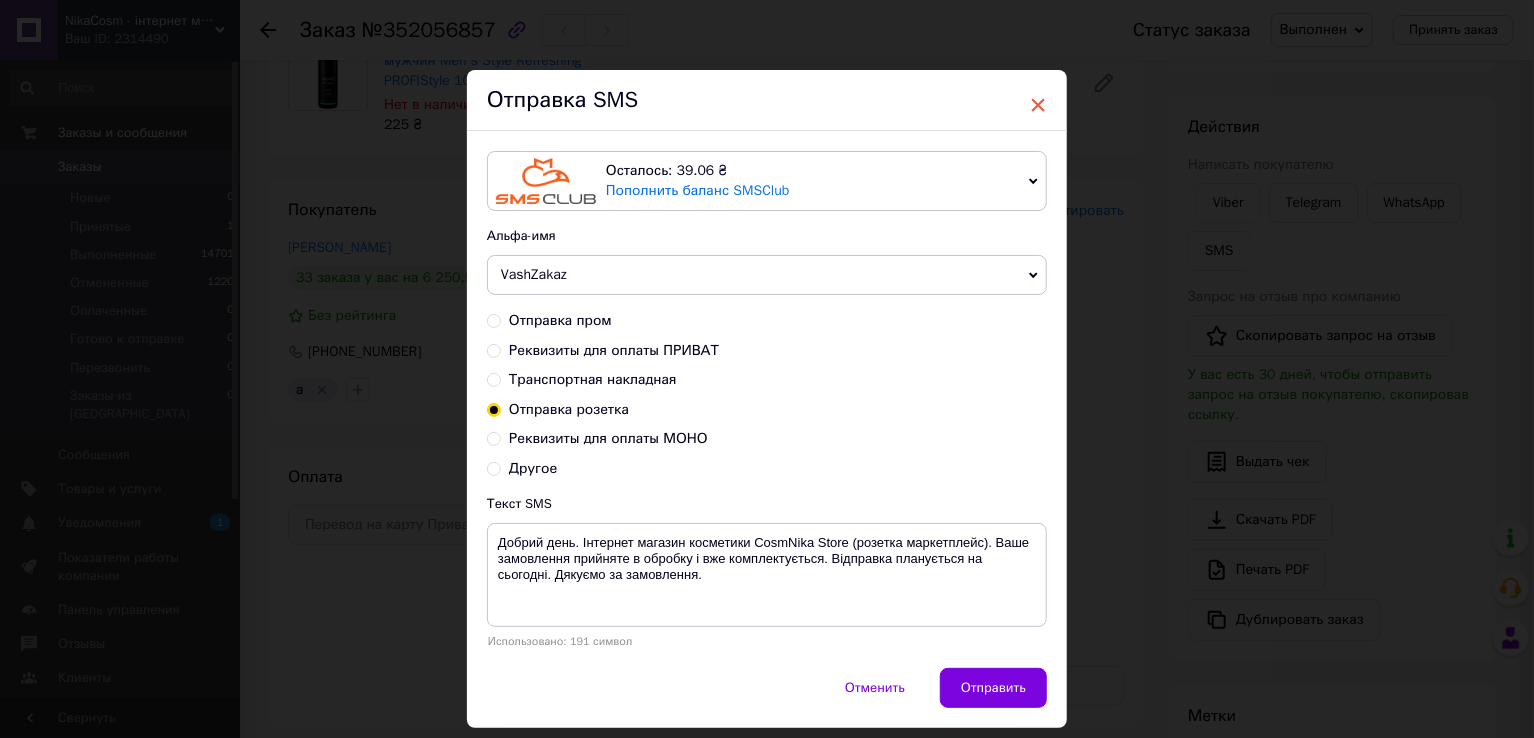 click on "×" at bounding box center [1038, 105] 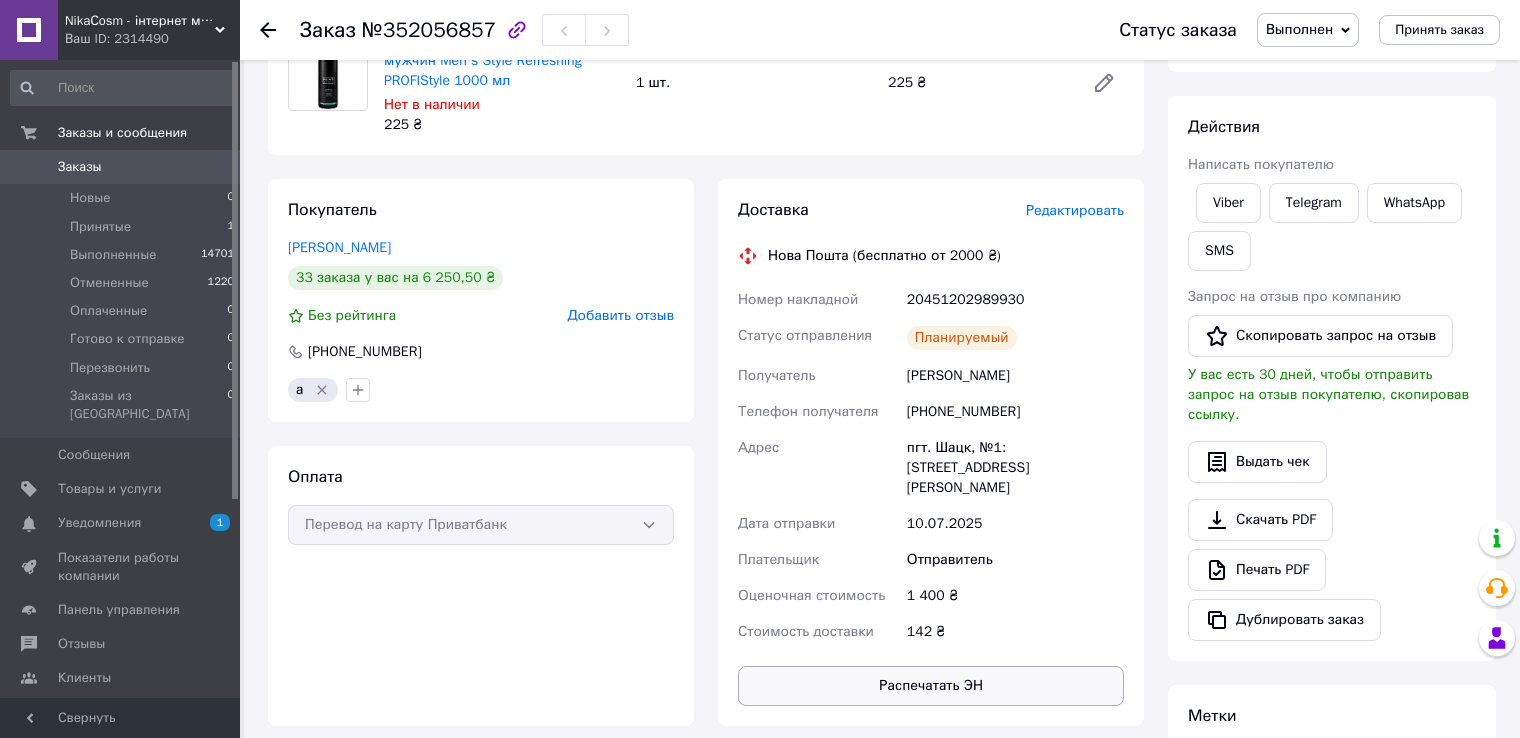 click on "Распечатать ЭН" at bounding box center (931, 686) 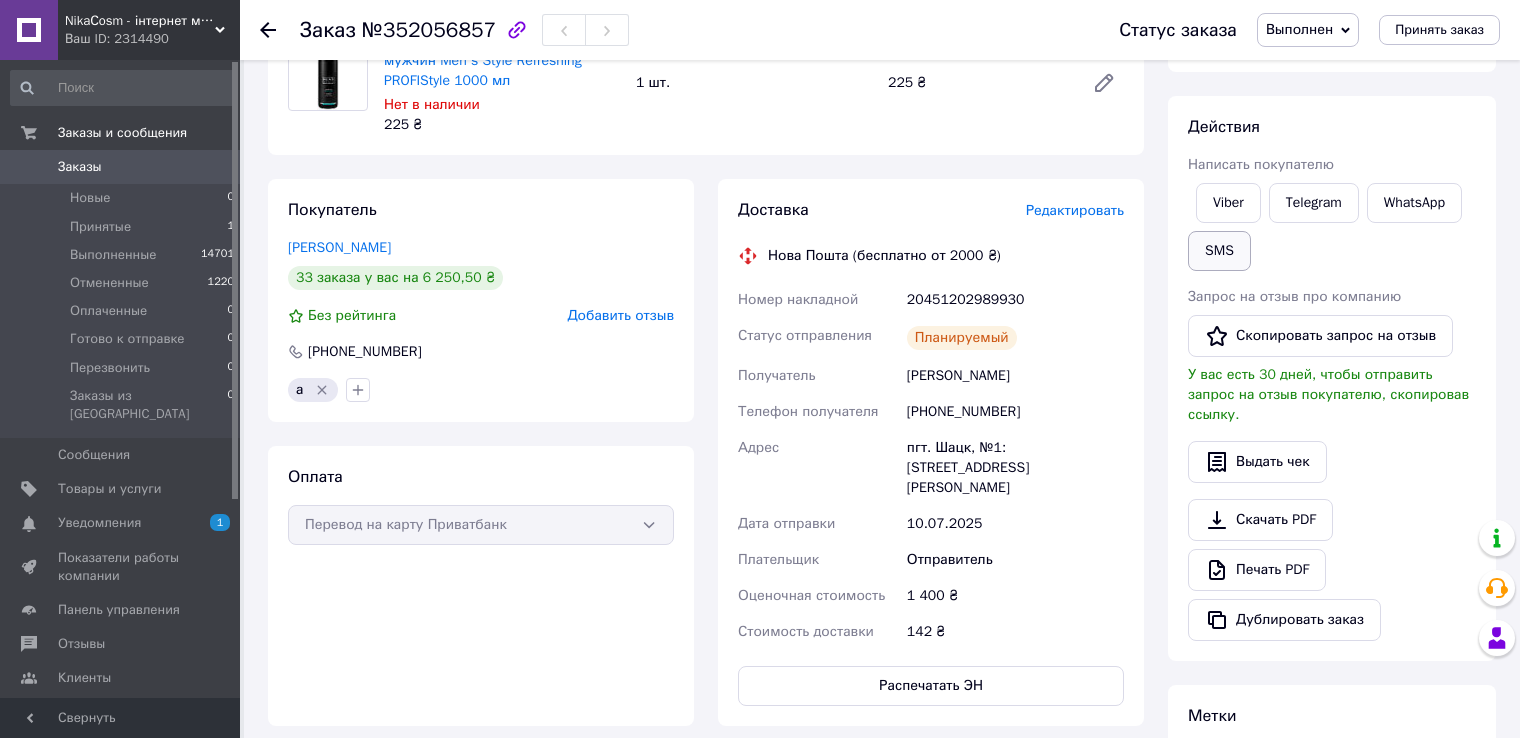 click on "SMS" at bounding box center [1219, 251] 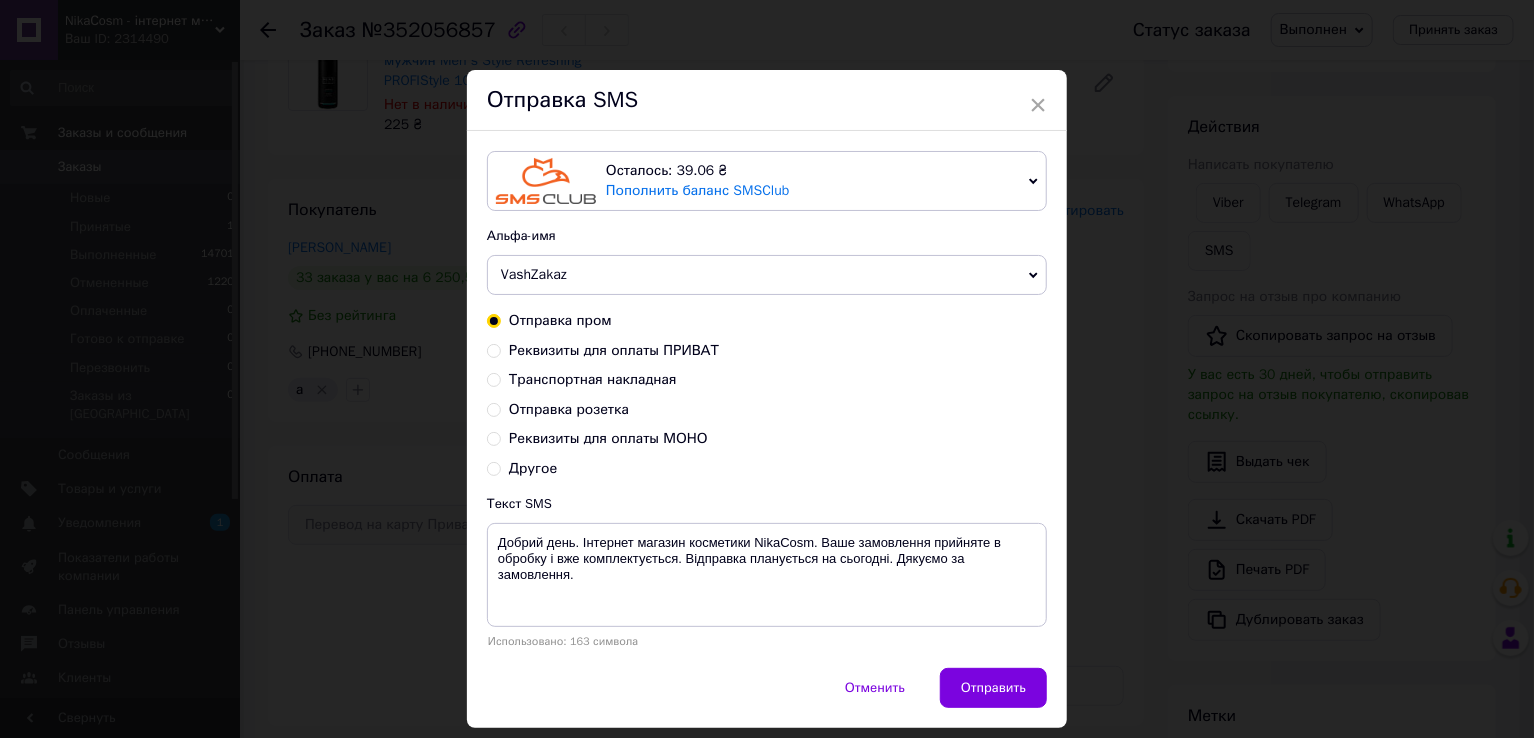 click on "Транспортная накладная" at bounding box center [593, 379] 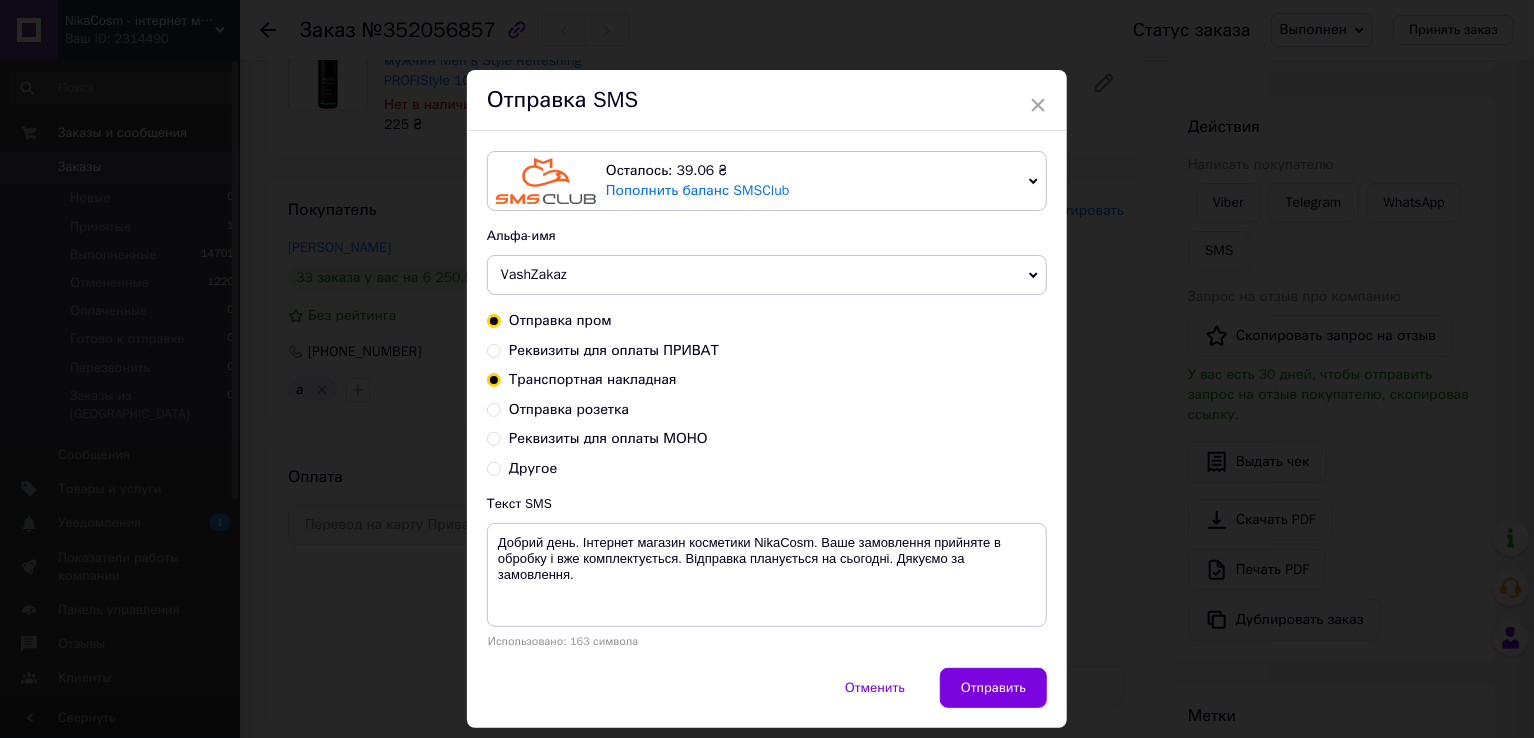 radio on "false" 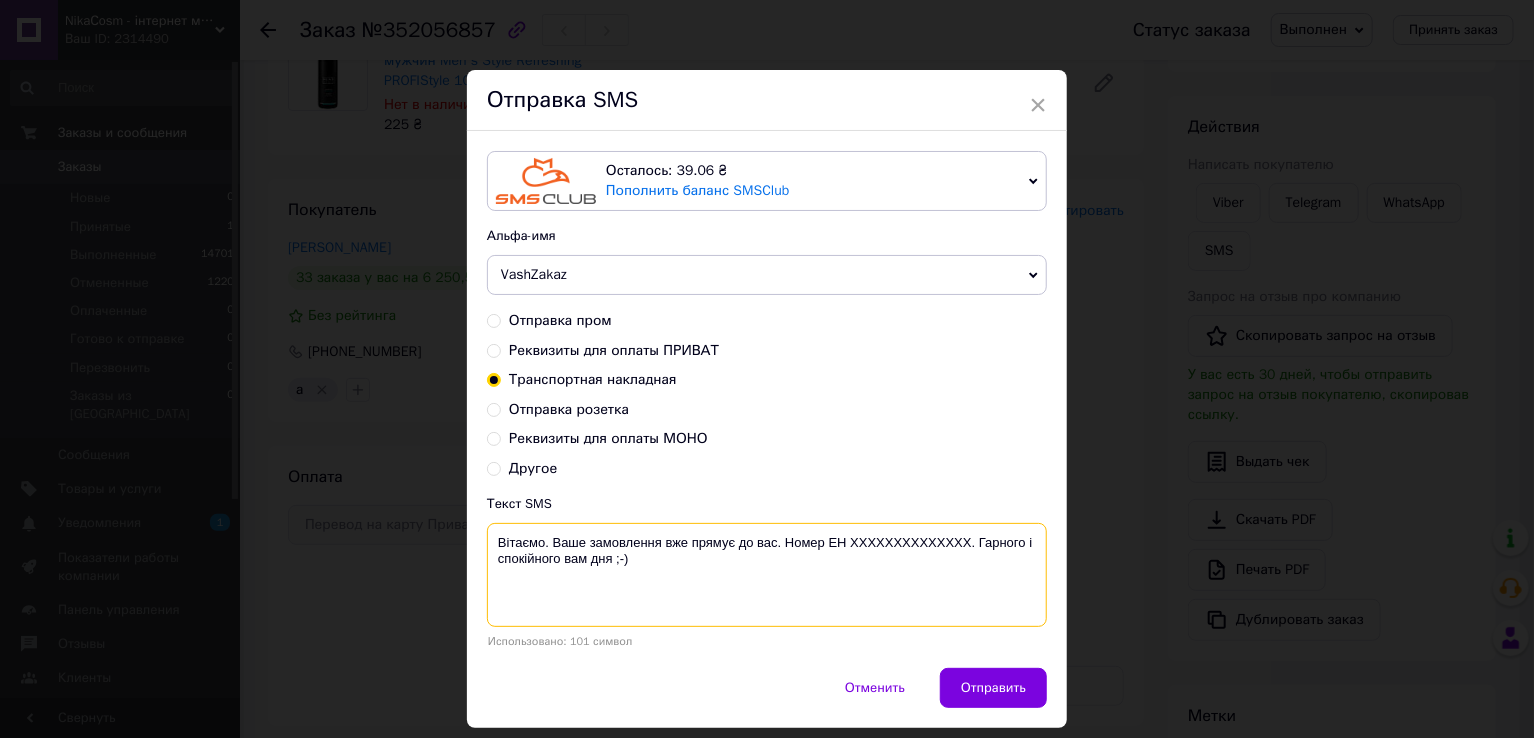 drag, startPoint x: 848, startPoint y: 539, endPoint x: 969, endPoint y: 544, distance: 121.103264 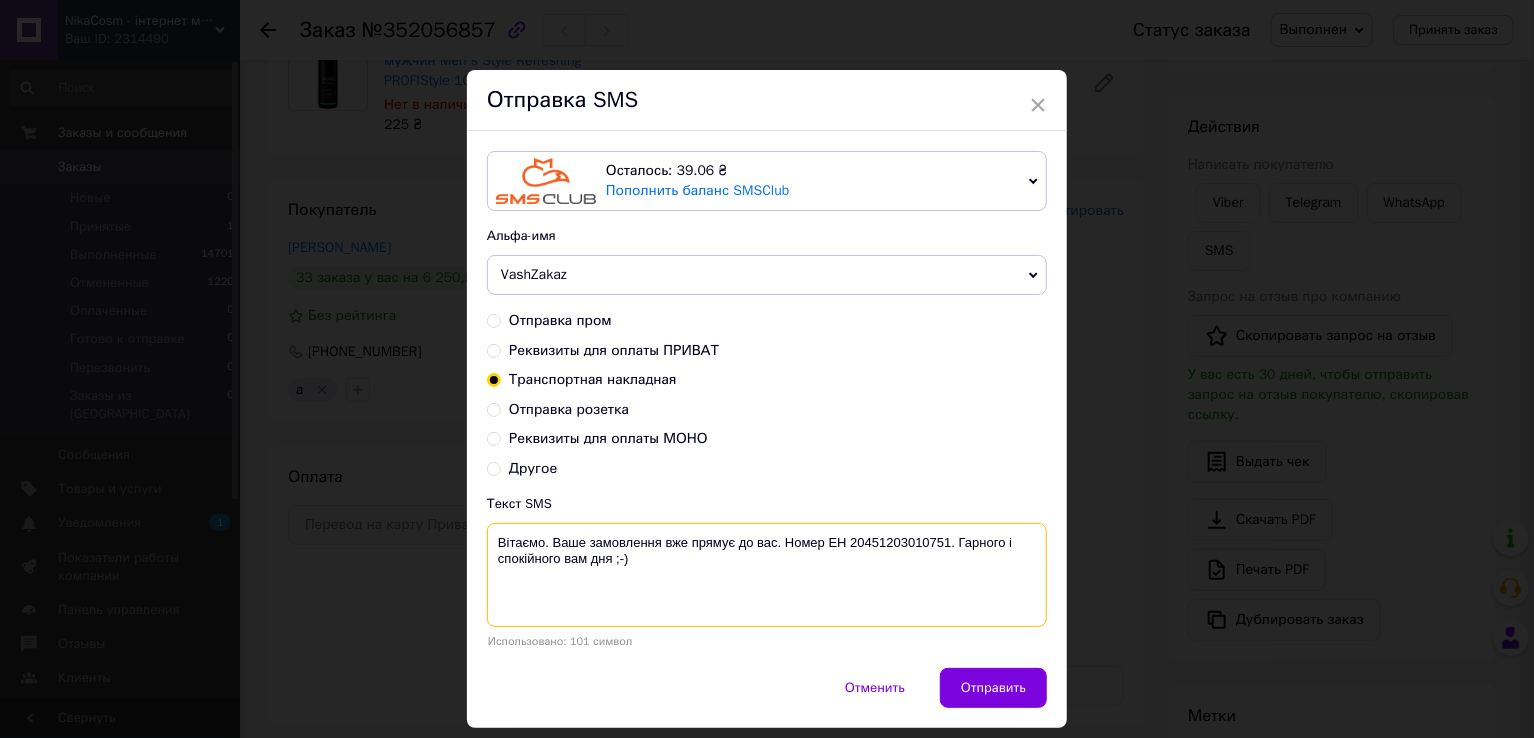 drag, startPoint x: 497, startPoint y: 543, endPoint x: 672, endPoint y: 590, distance: 181.20154 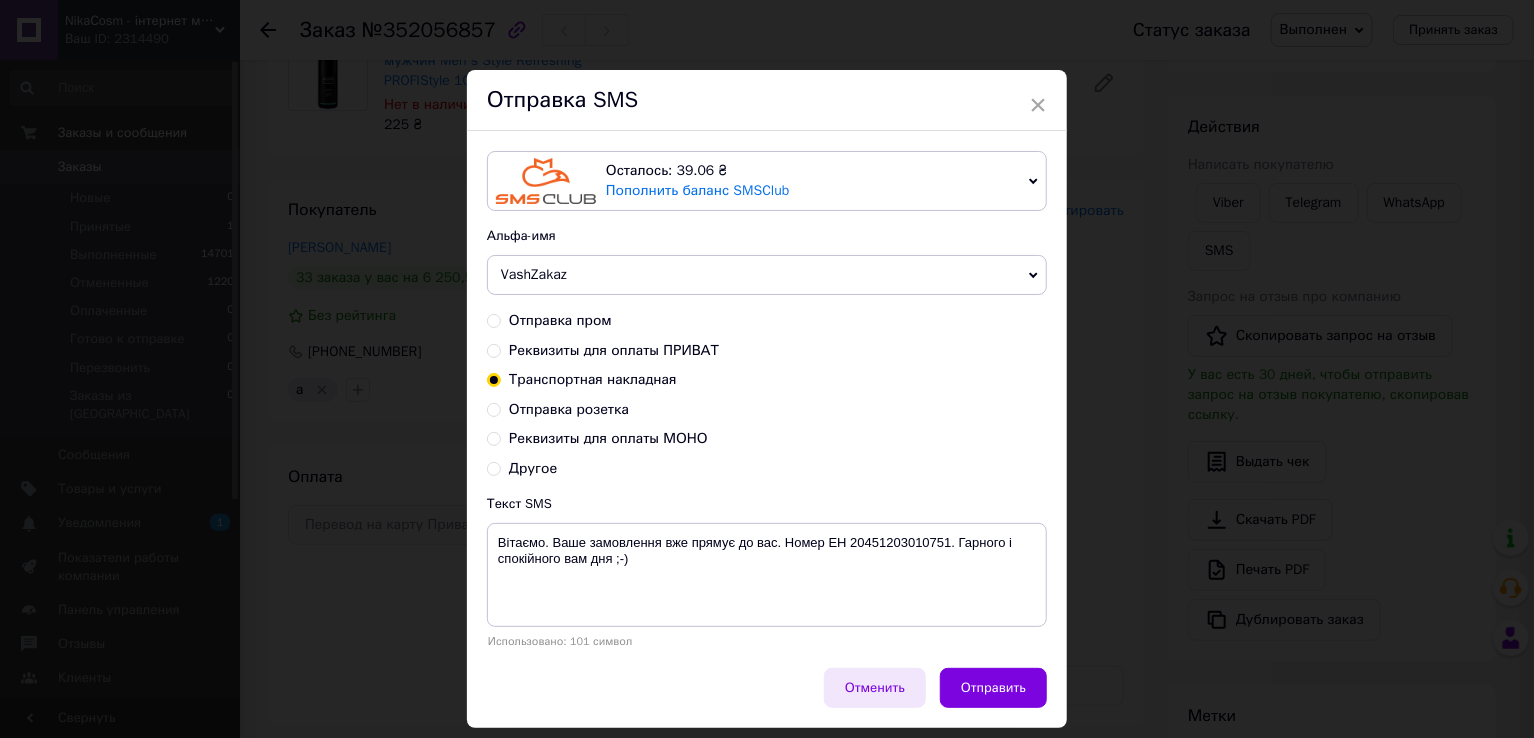 click on "Отменить" at bounding box center [875, 688] 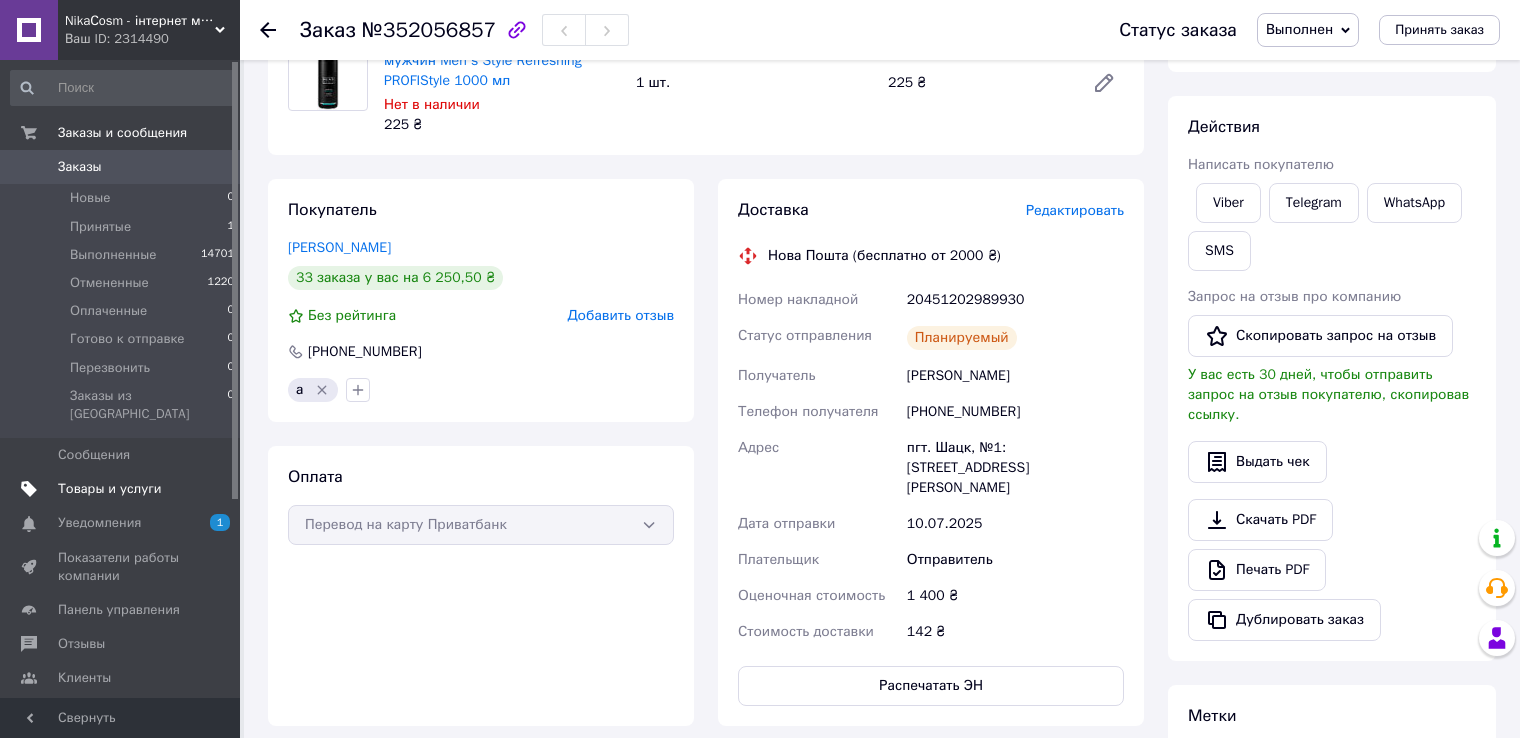 click on "Товары и услуги" at bounding box center (110, 489) 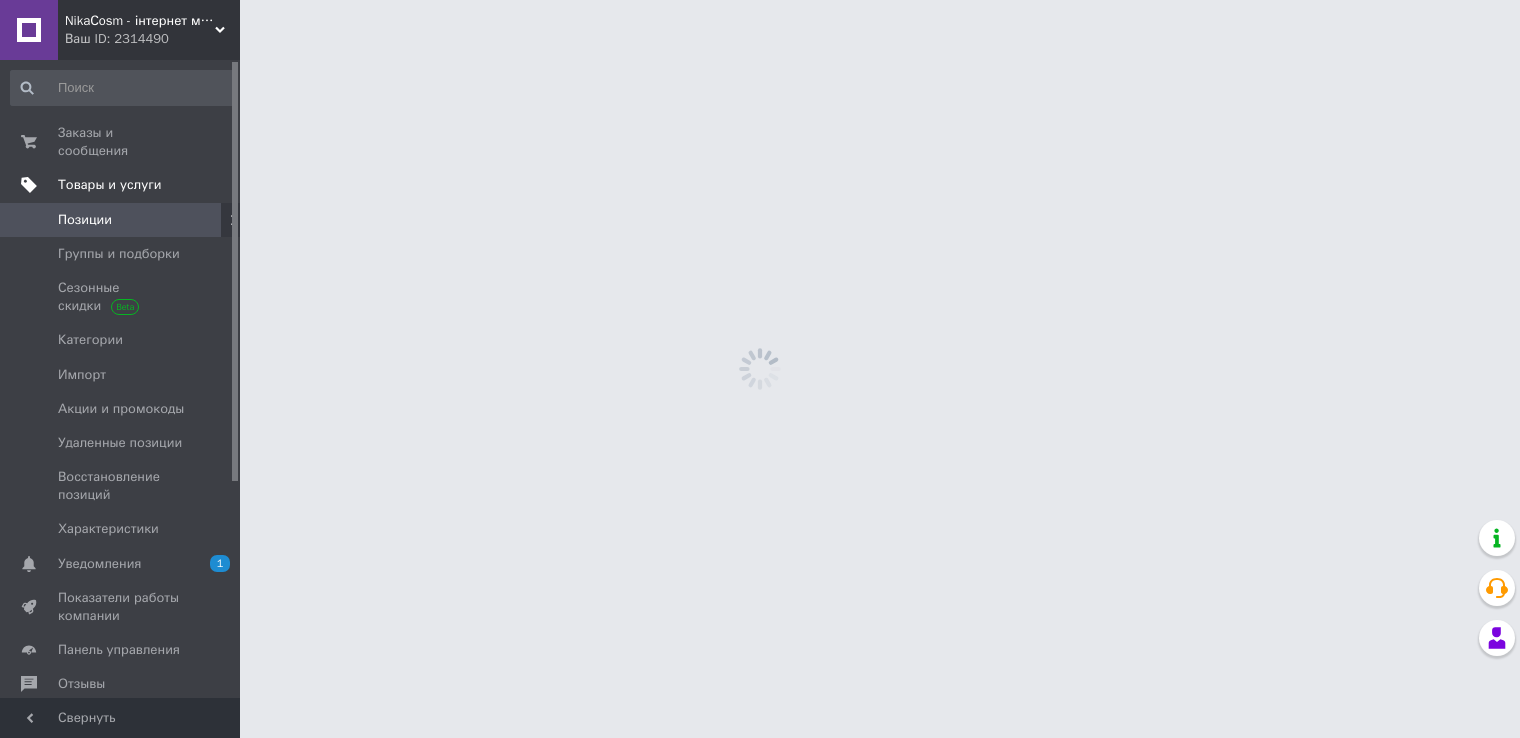 scroll, scrollTop: 0, scrollLeft: 0, axis: both 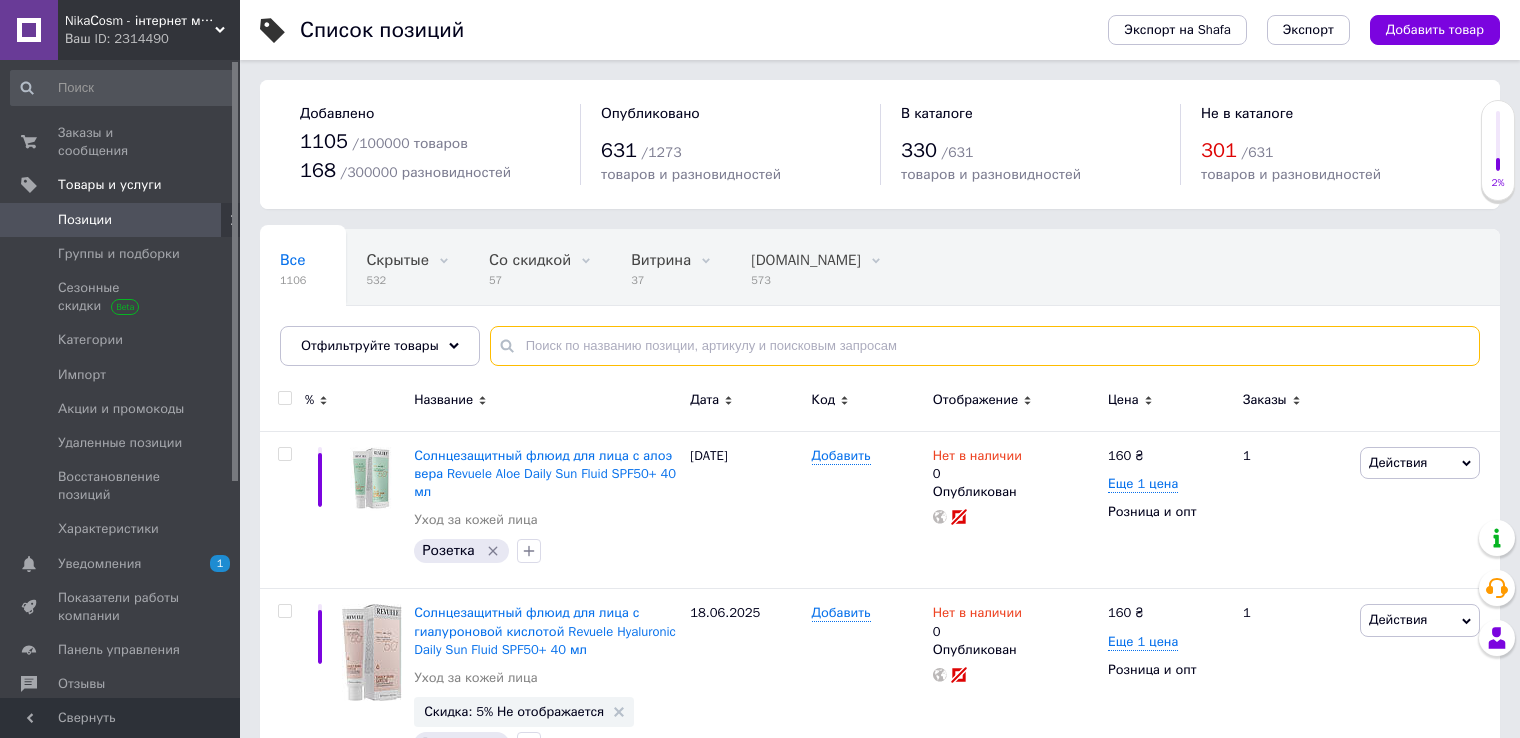 click at bounding box center (985, 346) 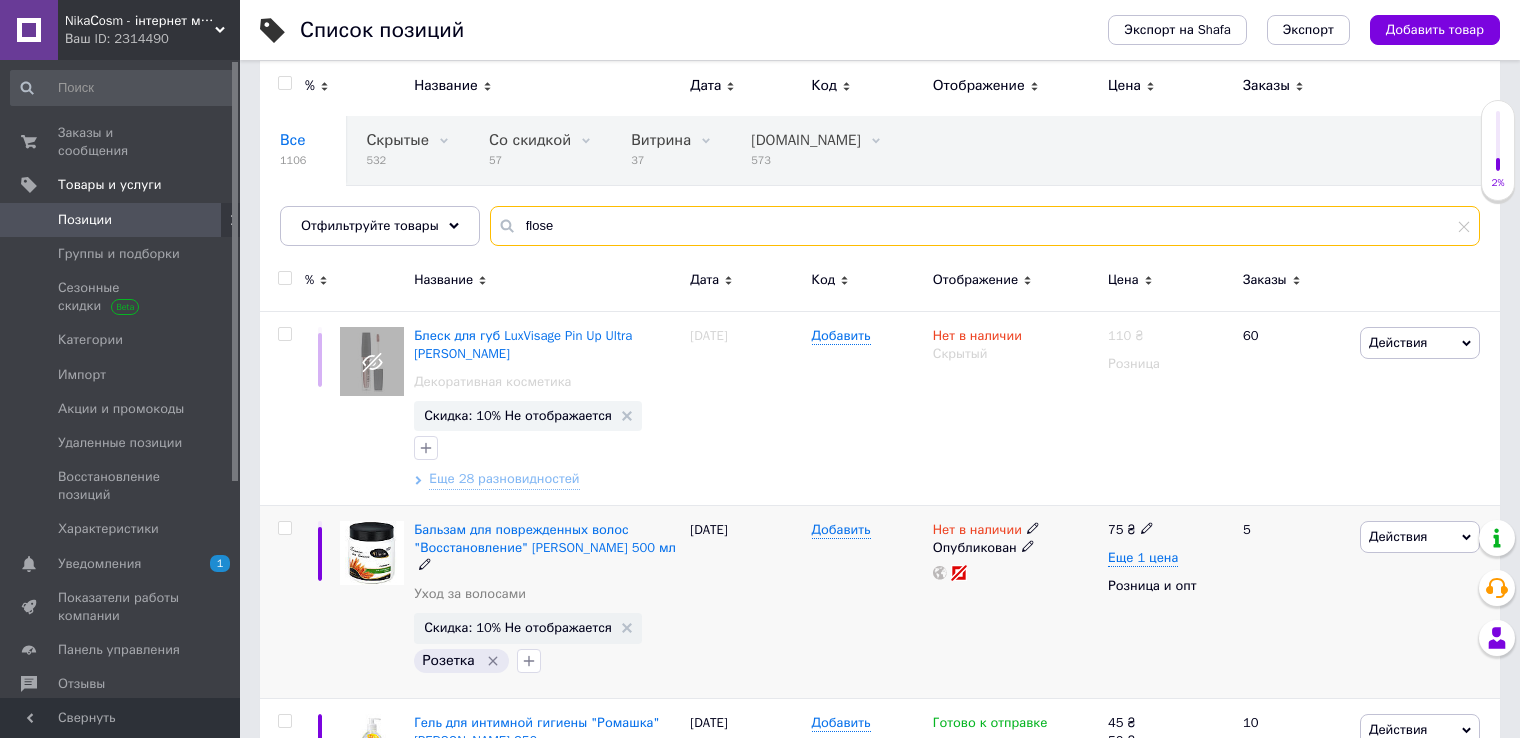 scroll, scrollTop: 0, scrollLeft: 0, axis: both 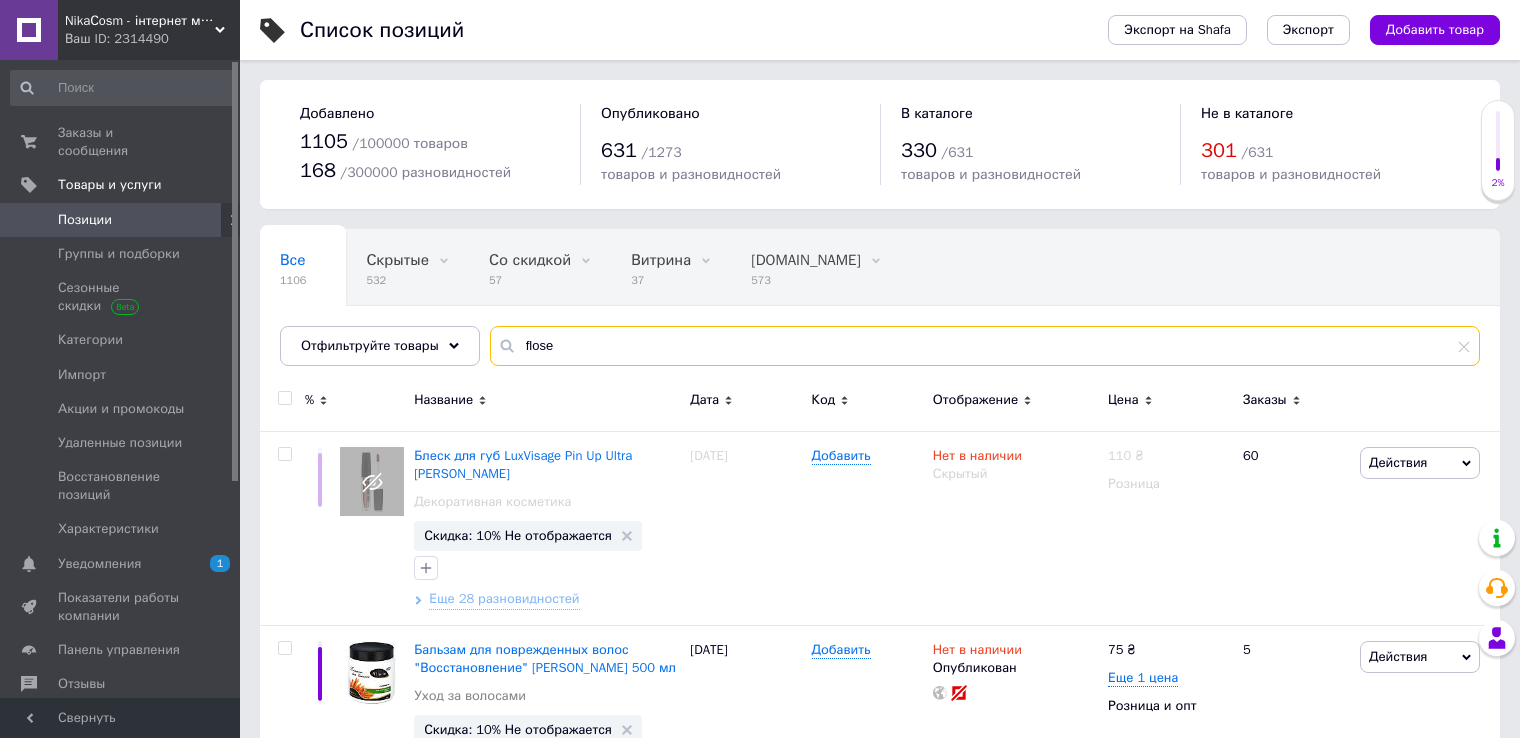type on "flose" 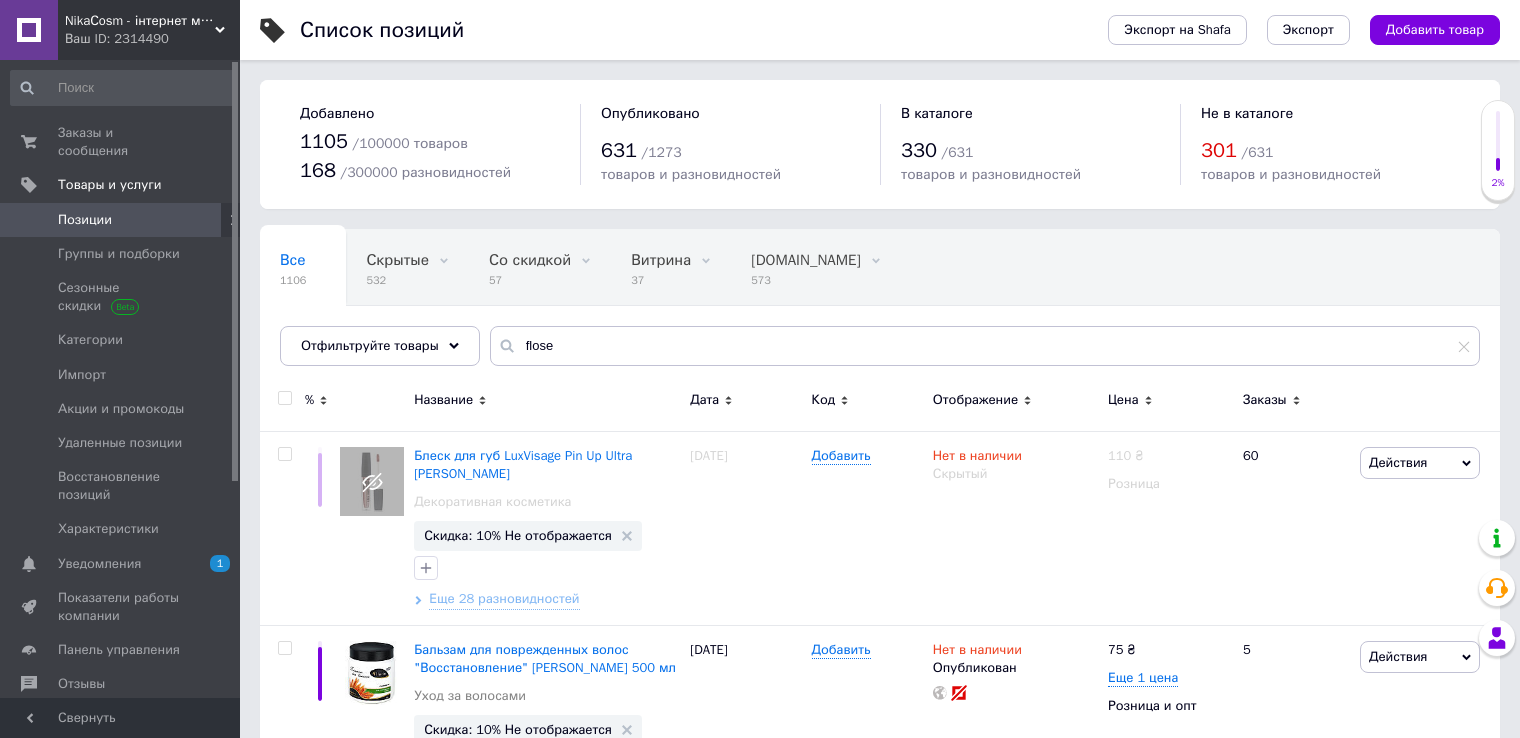 click on "Отображение" at bounding box center (975, 400) 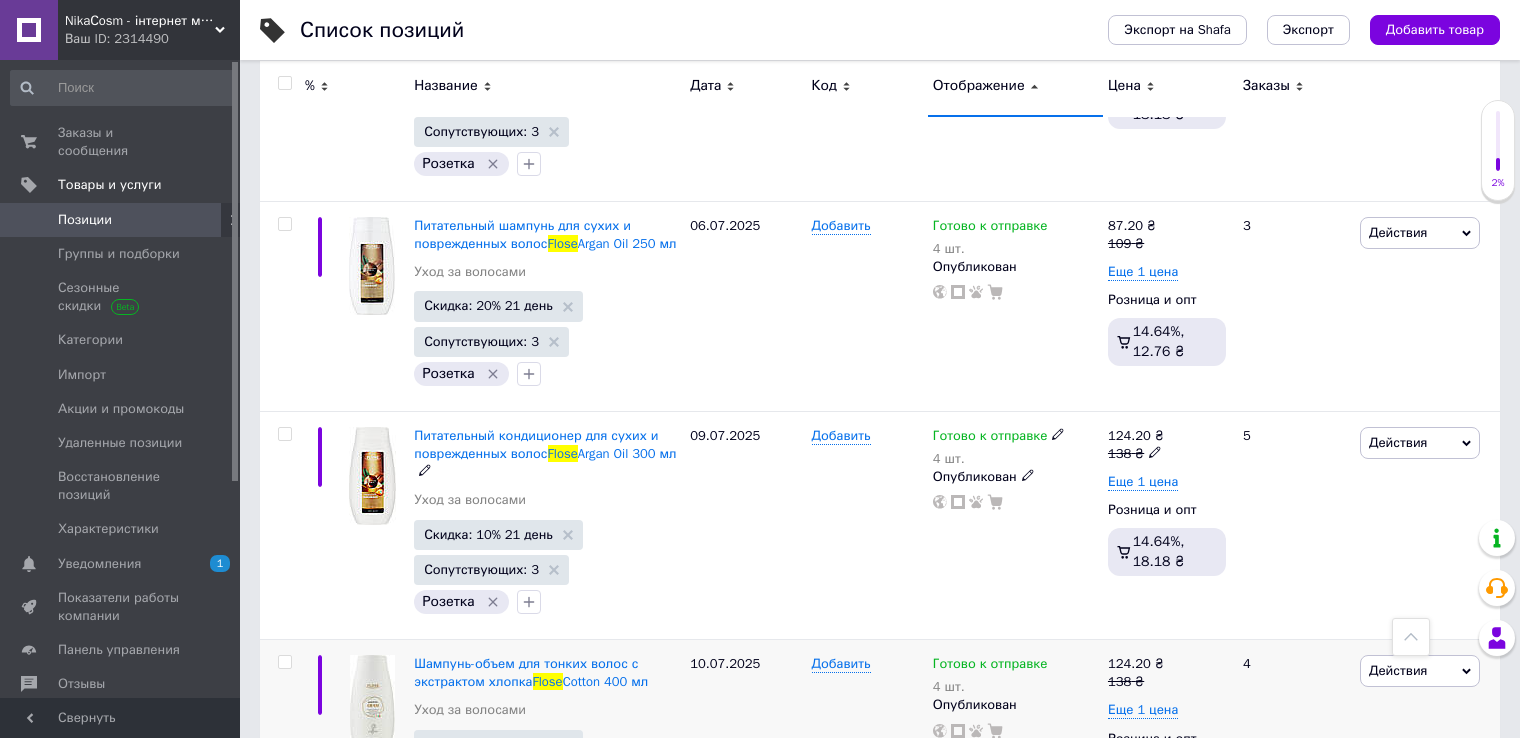 scroll, scrollTop: 3001, scrollLeft: 0, axis: vertical 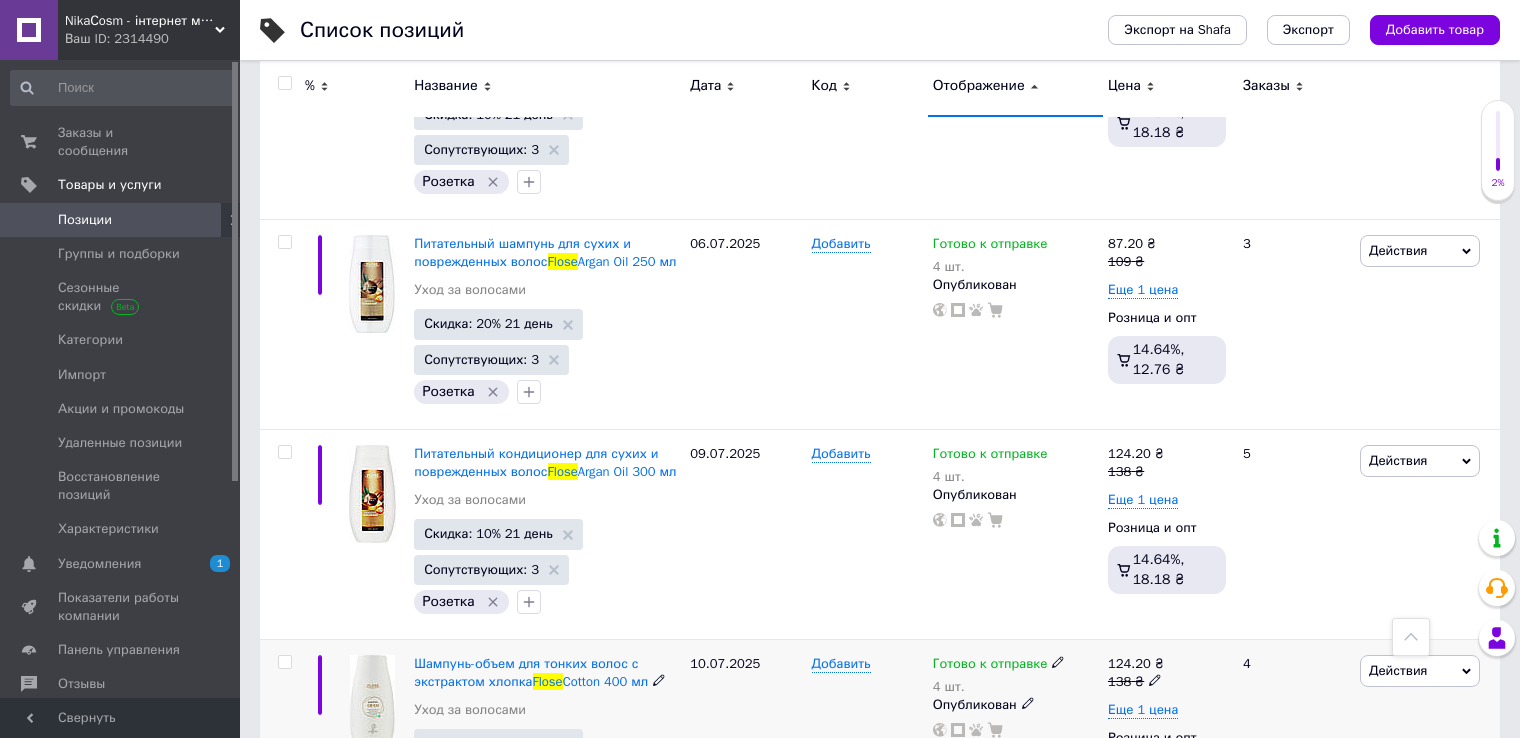 click 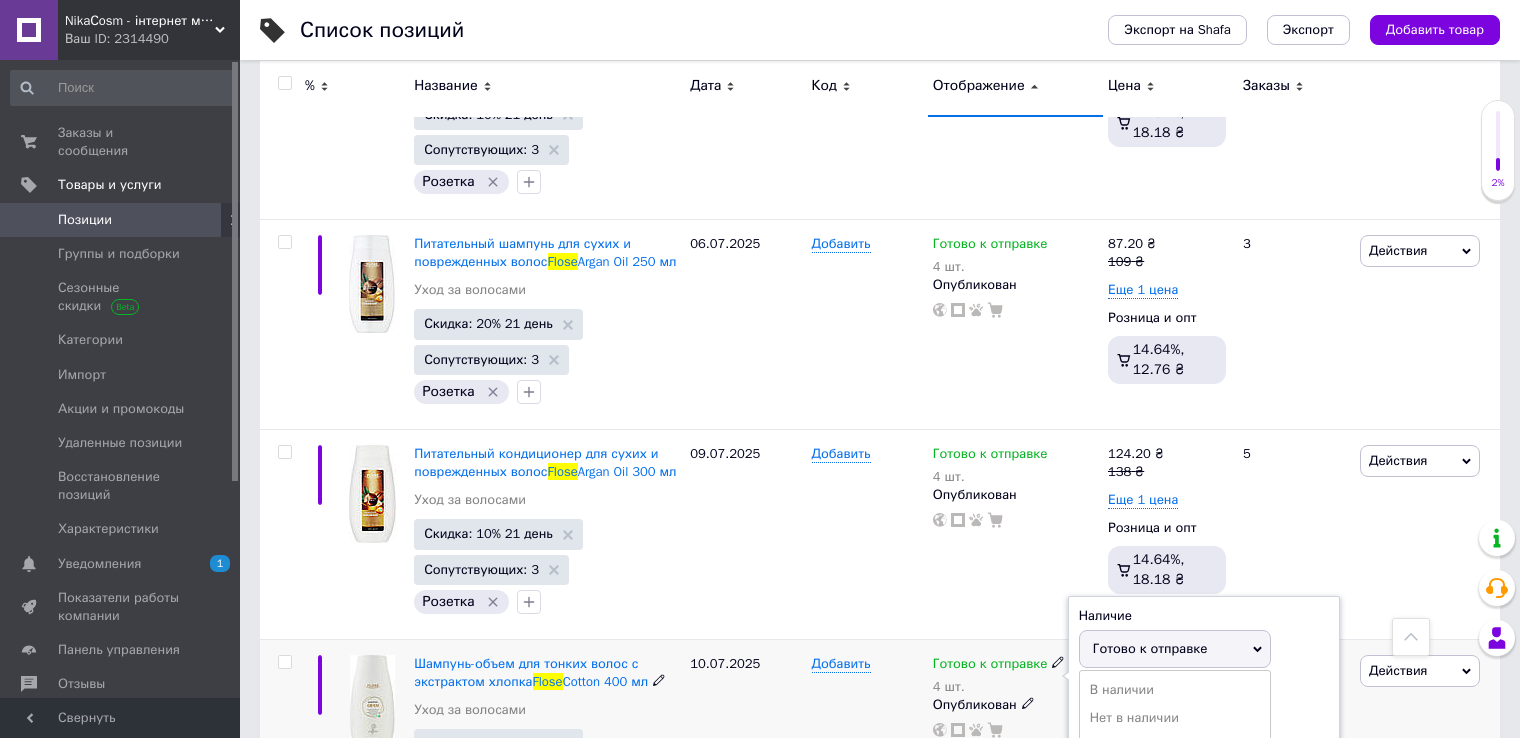 click on "Готово к отправке" at bounding box center (1150, 648) 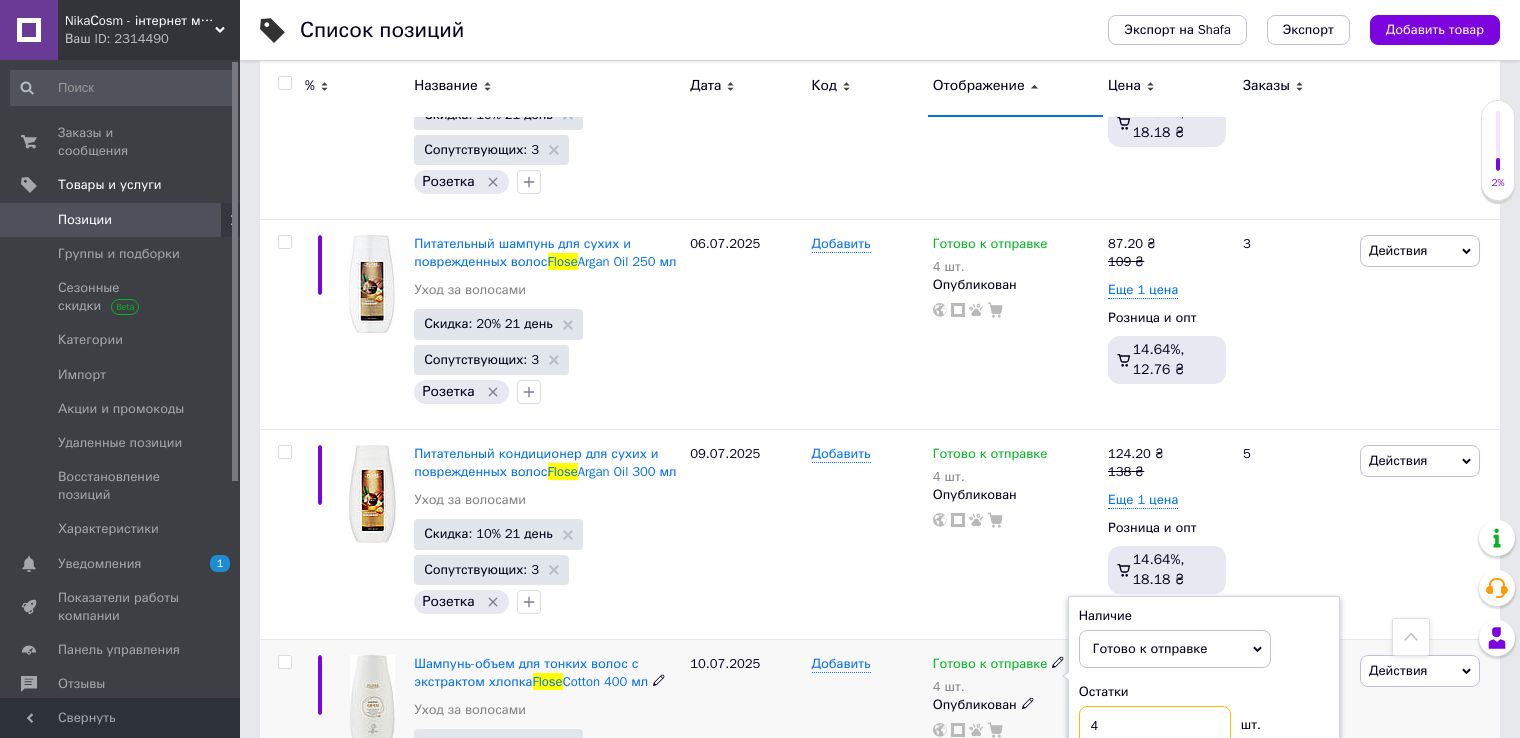 drag, startPoint x: 1081, startPoint y: 600, endPoint x: 1105, endPoint y: 599, distance: 24.020824 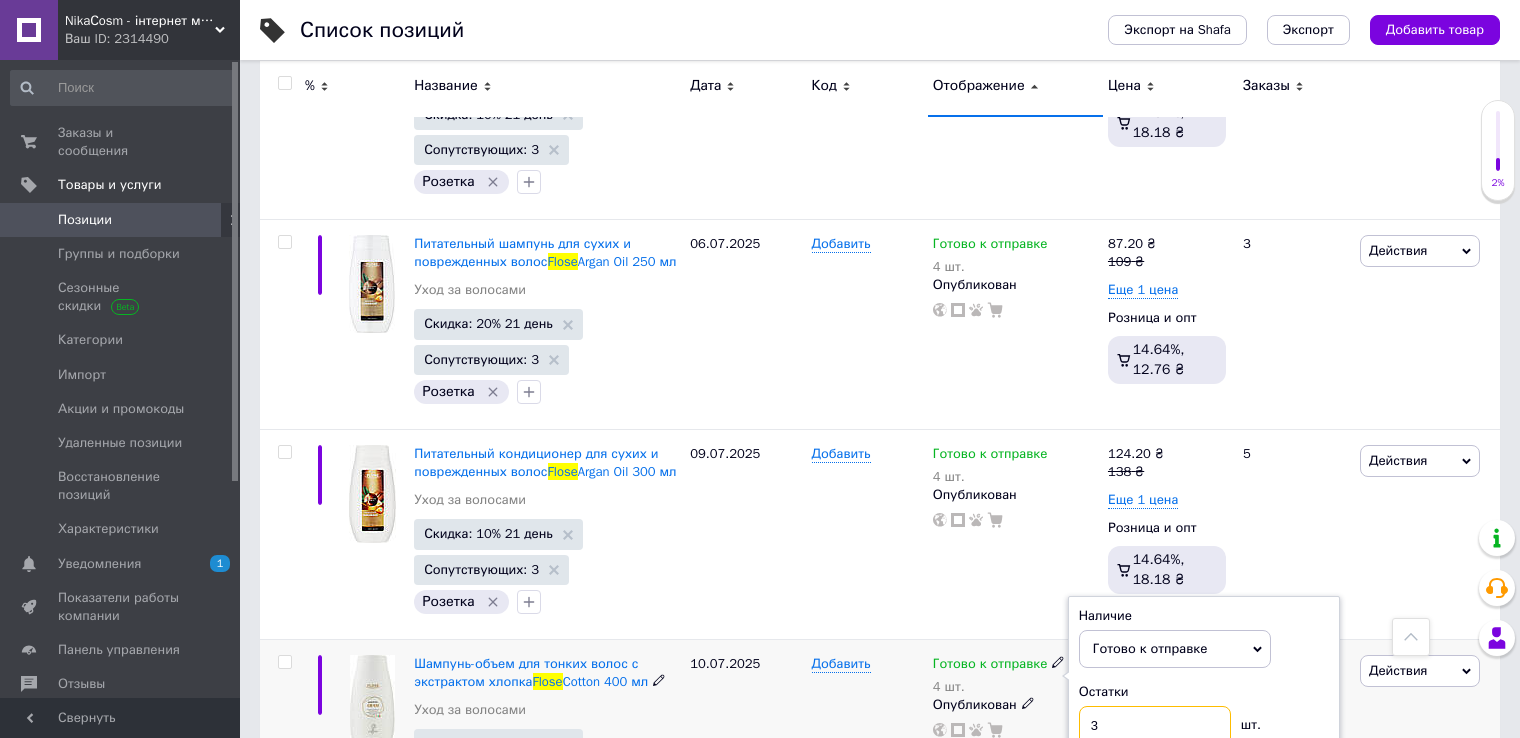 type on "3" 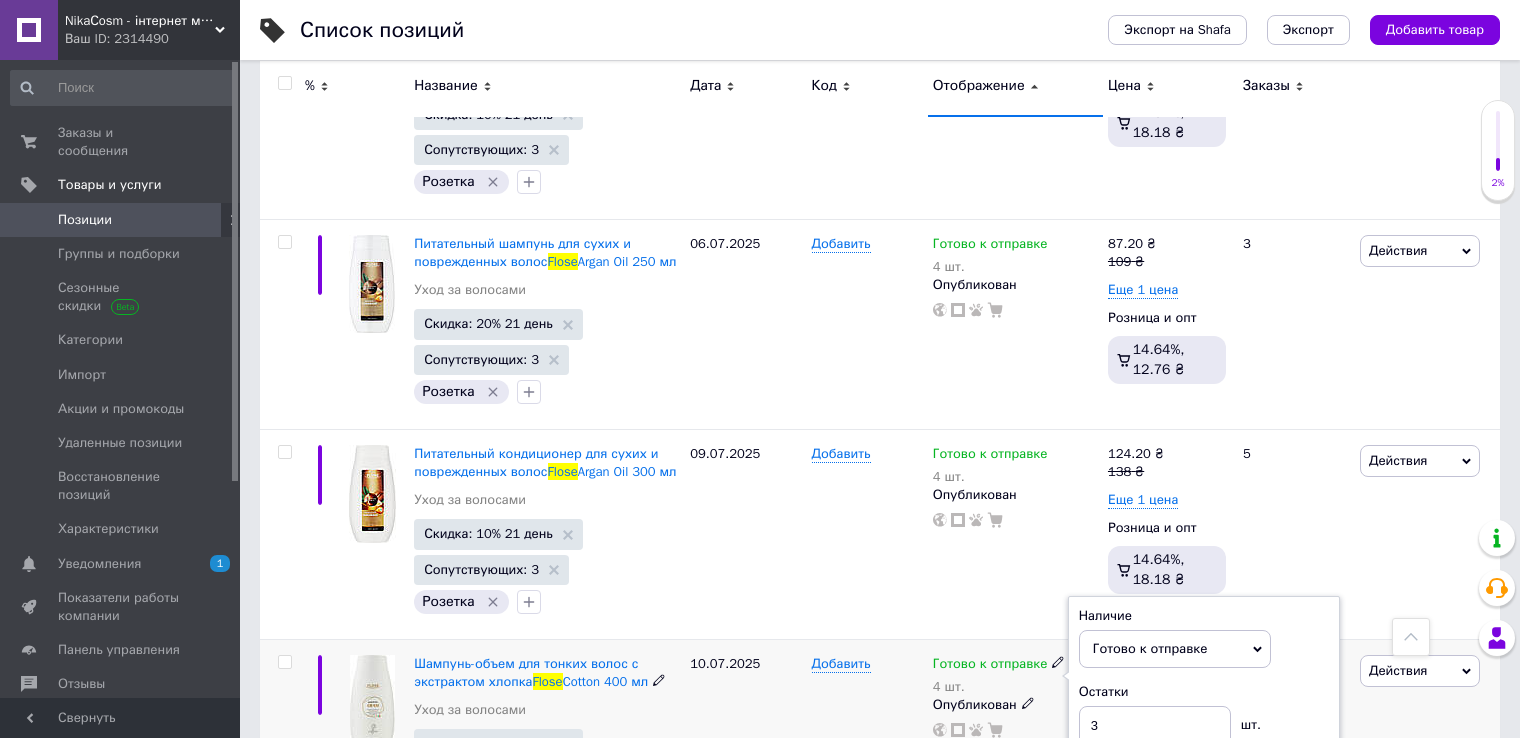 click on "Добавить" at bounding box center (867, 743) 